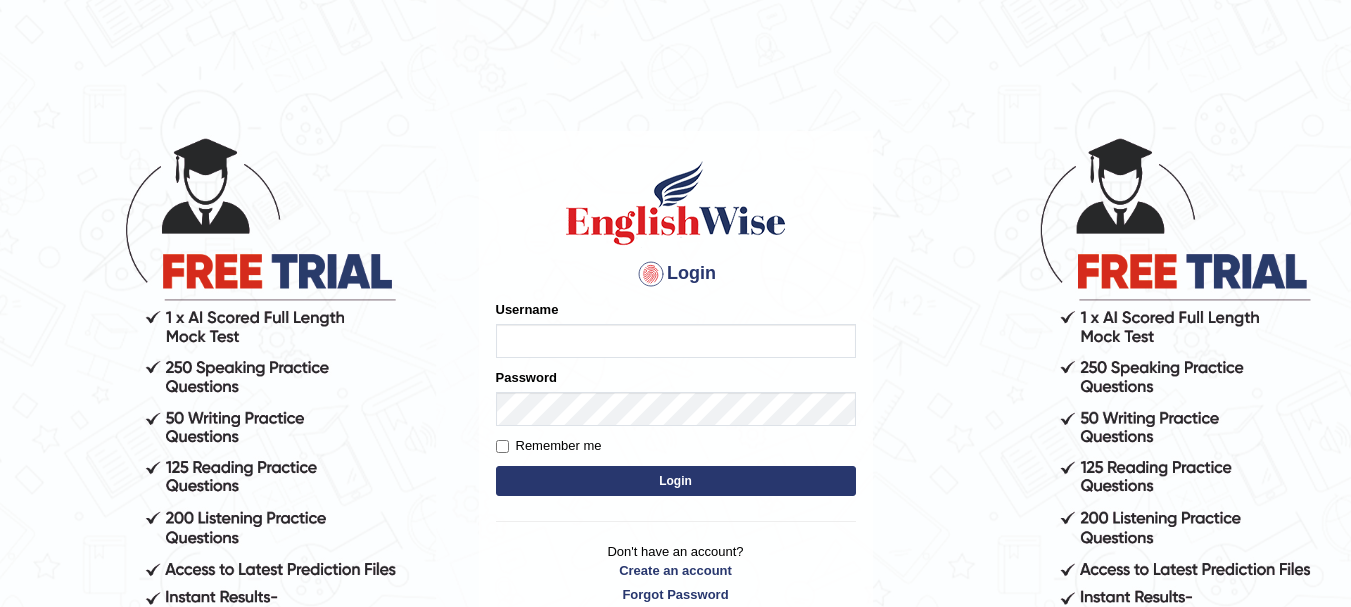 scroll, scrollTop: 0, scrollLeft: 0, axis: both 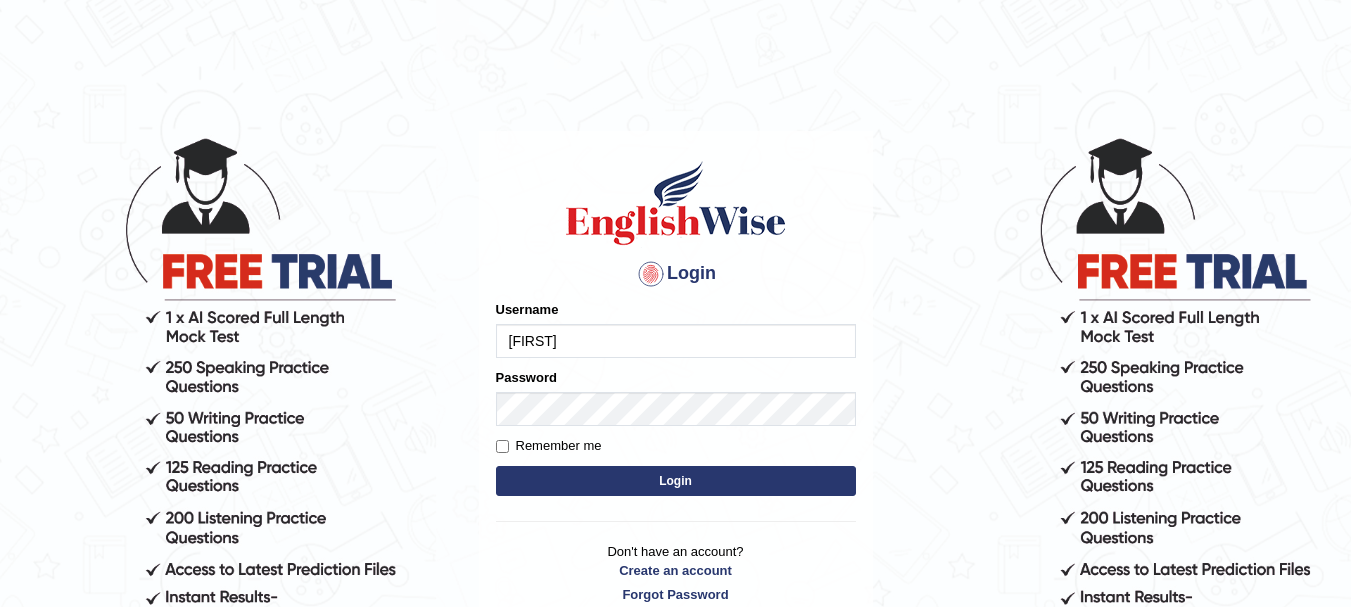 click on "Remember me" at bounding box center [549, 446] 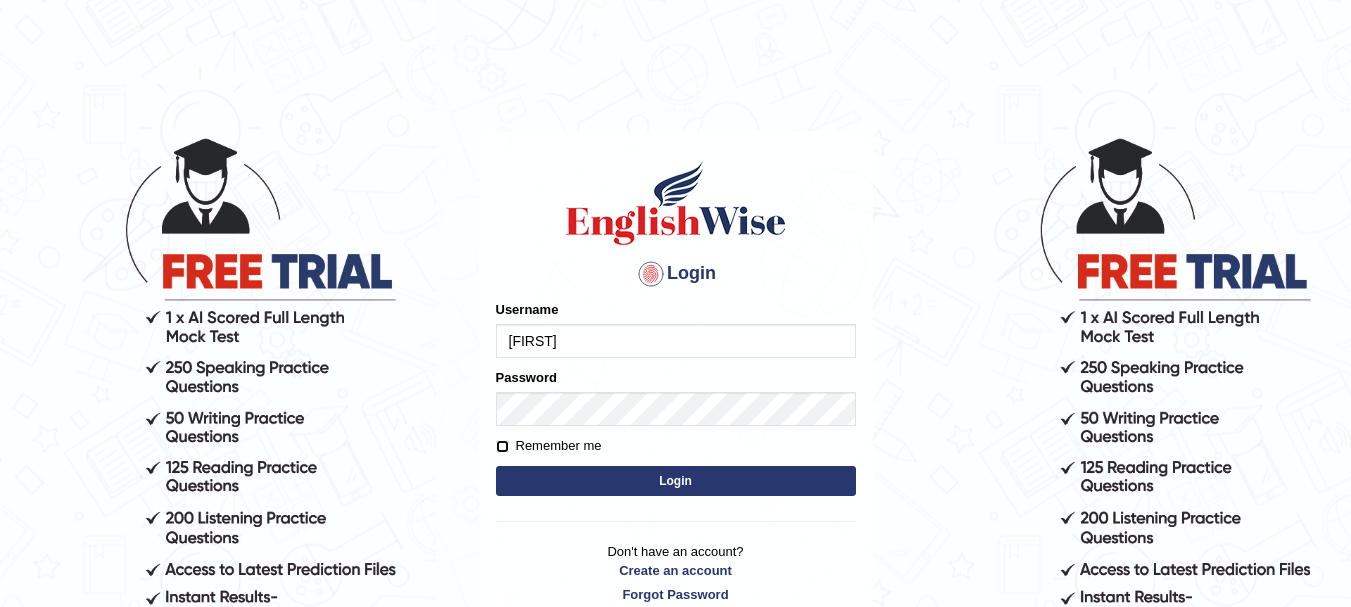 click on "Remember me" at bounding box center (502, 446) 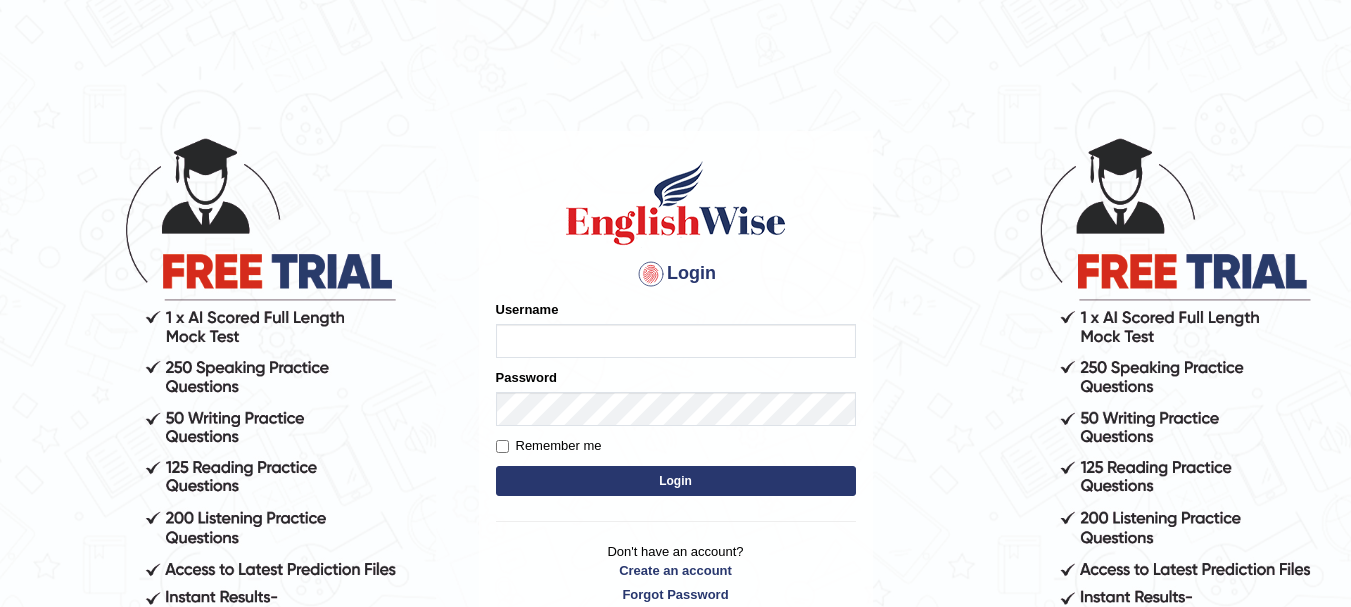 scroll, scrollTop: 0, scrollLeft: 0, axis: both 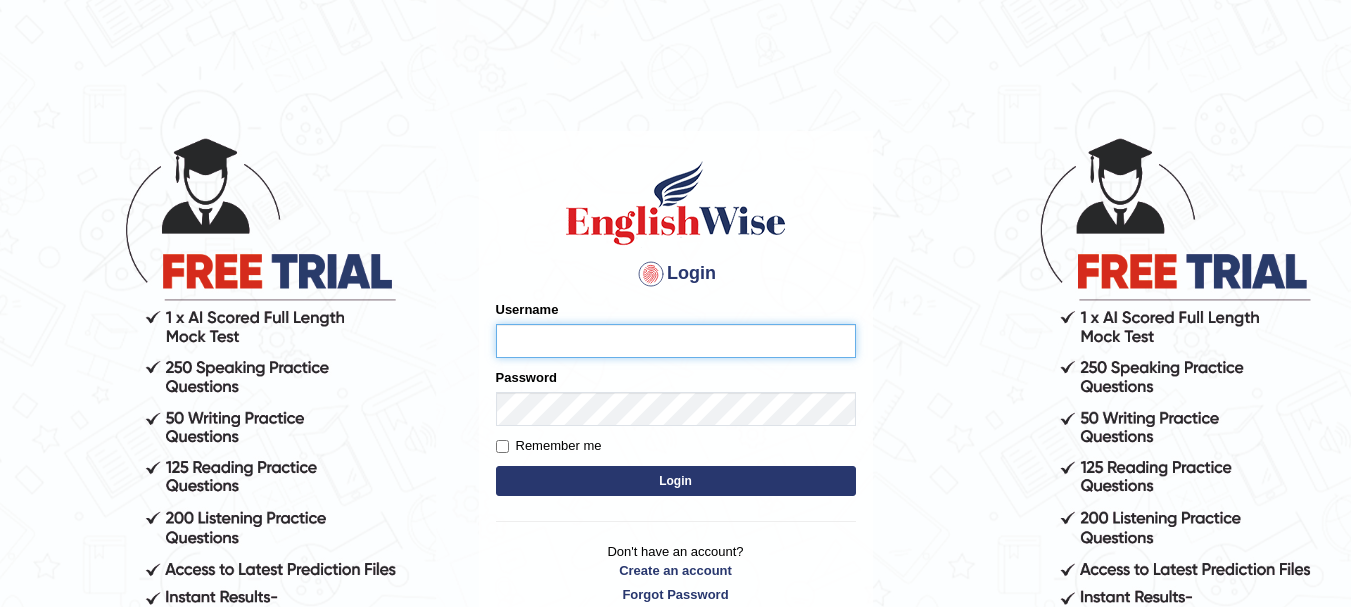 type on "Samaybhattarai" 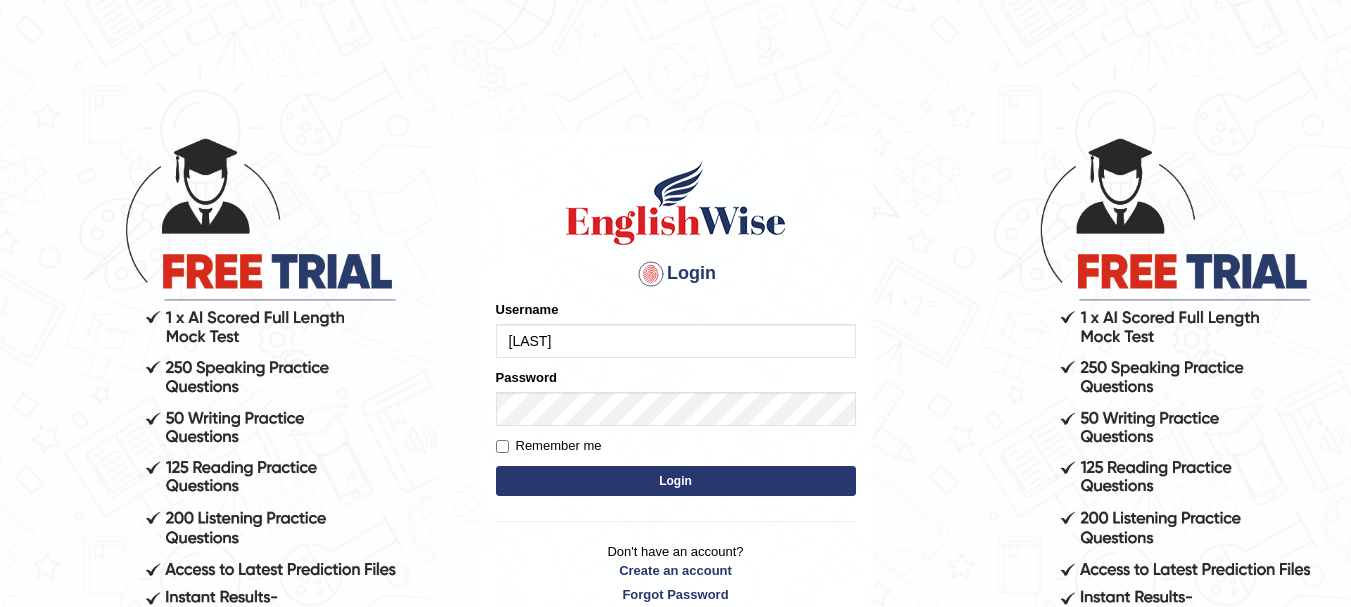 drag, startPoint x: 0, startPoint y: 0, endPoint x: 864, endPoint y: 79, distance: 867.6042 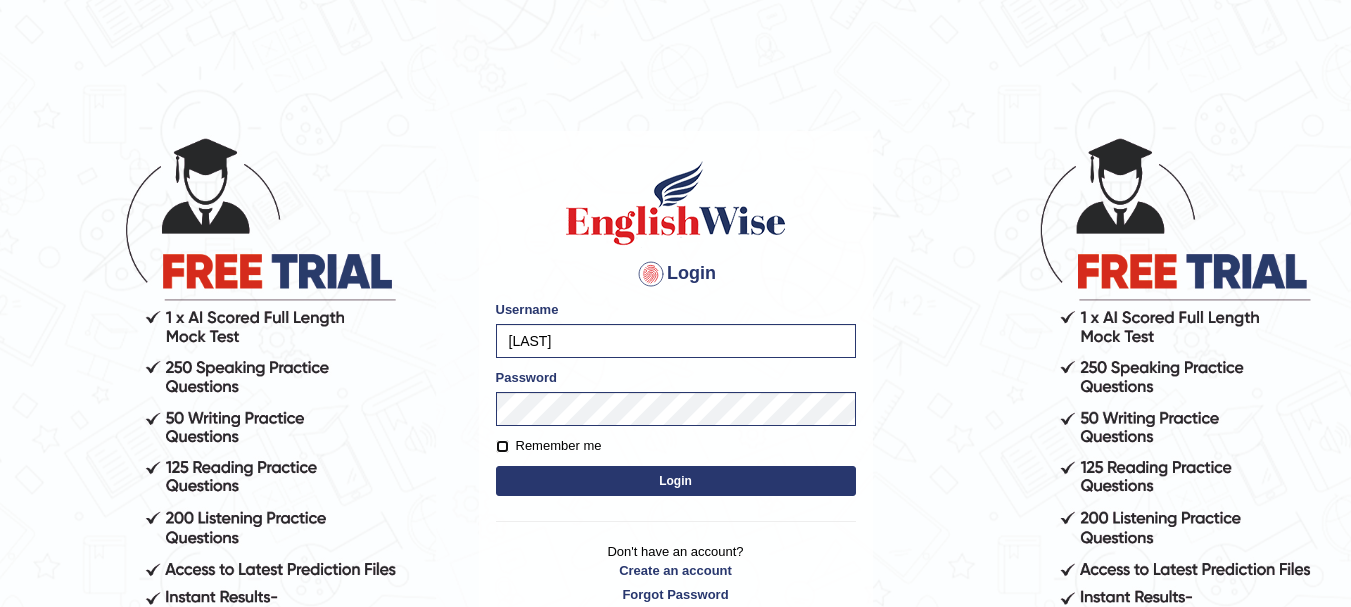 click on "Remember me" at bounding box center (502, 446) 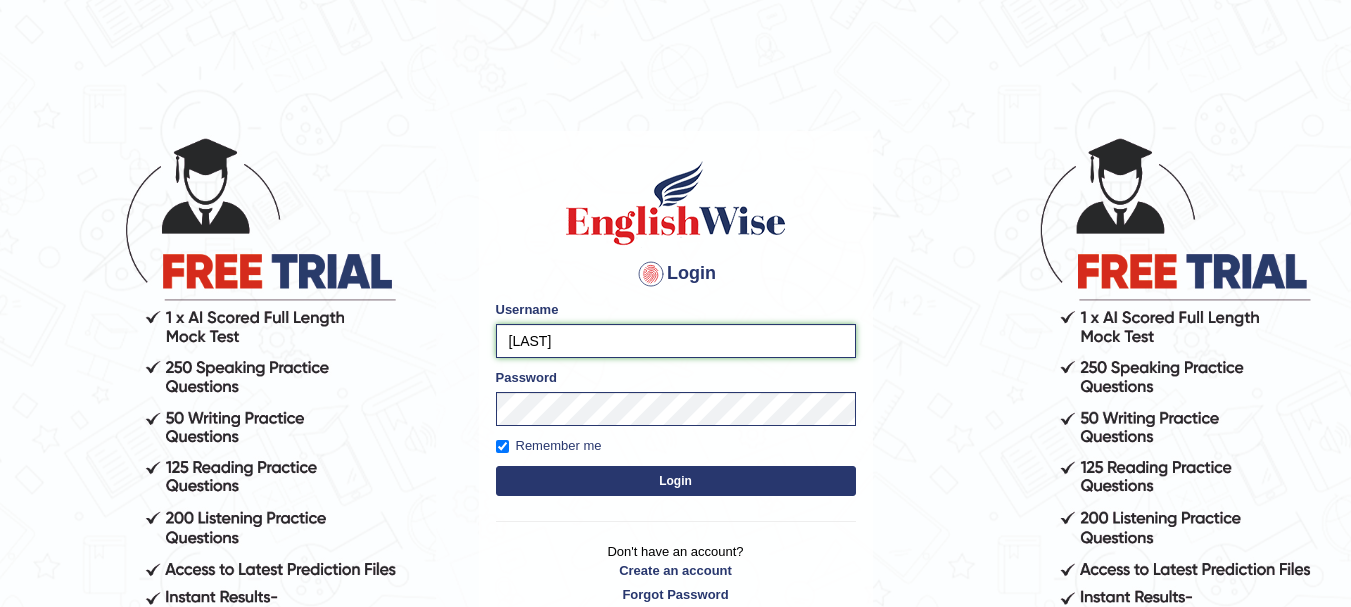 click on "Samaybhattarai" at bounding box center [676, 341] 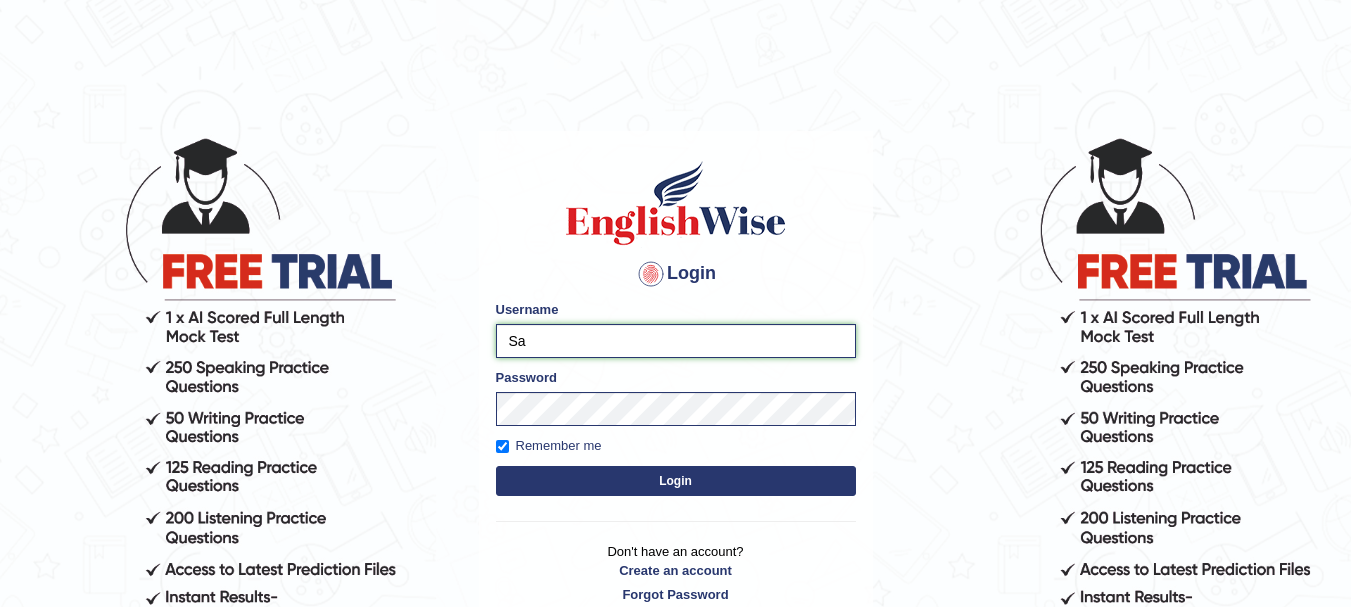 type on "S" 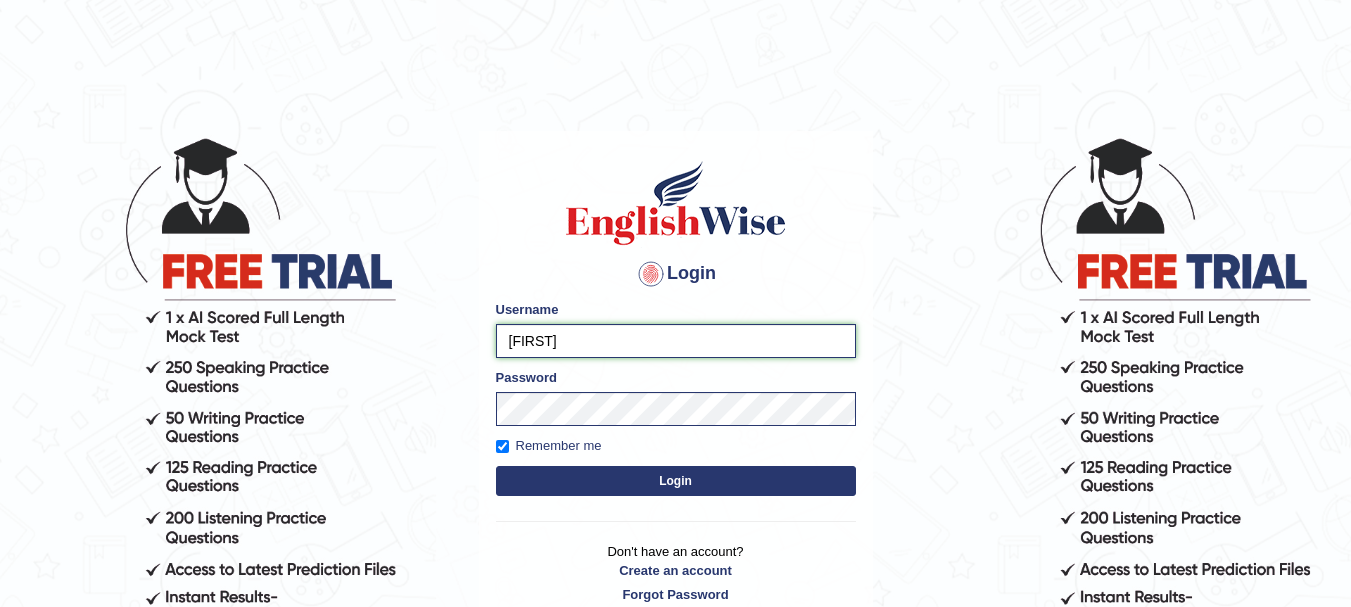 type on "Samay" 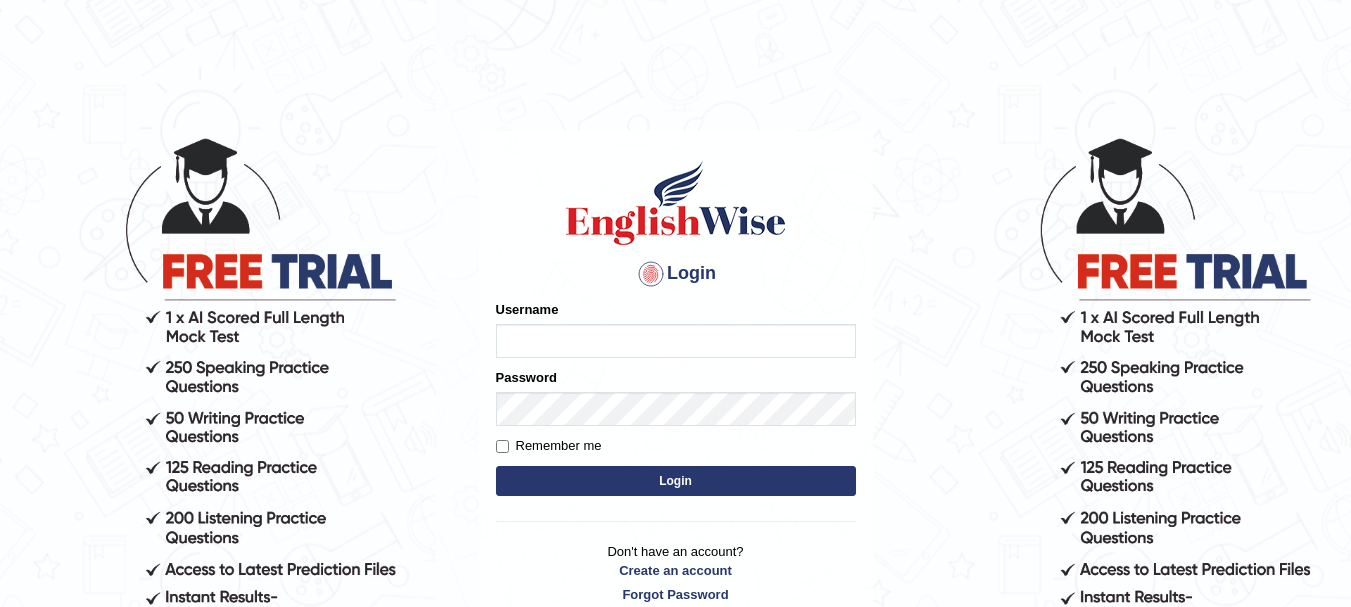 scroll, scrollTop: 0, scrollLeft: 0, axis: both 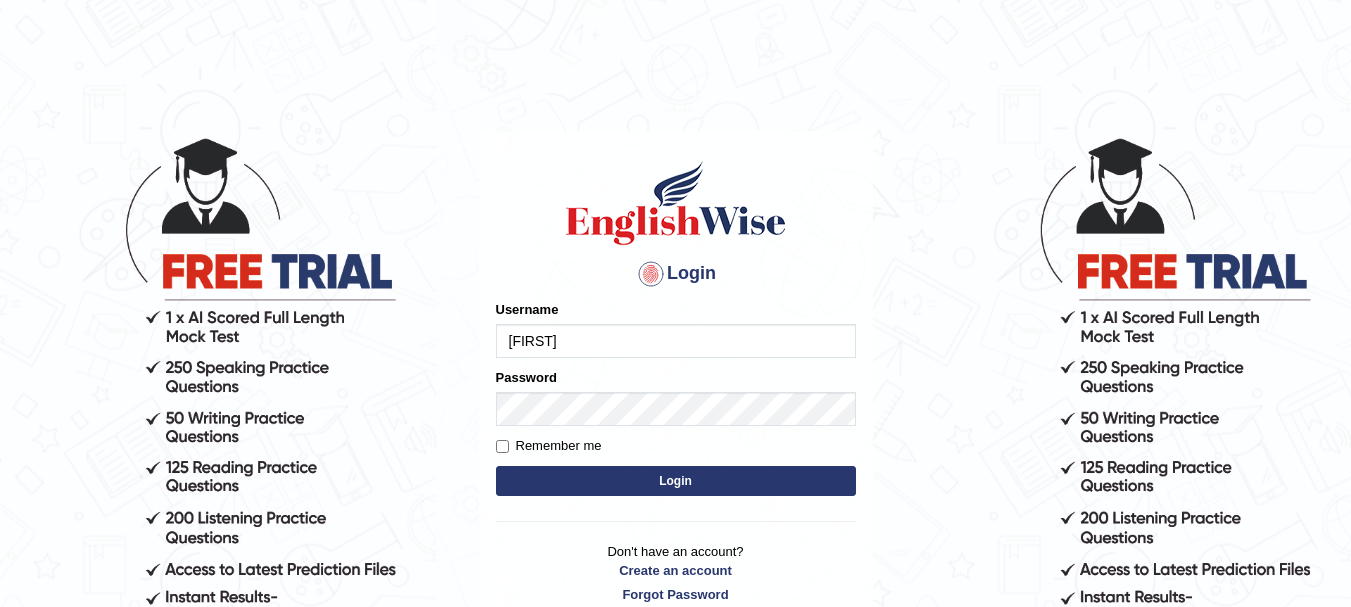click on "[FIRST]" at bounding box center (676, 341) 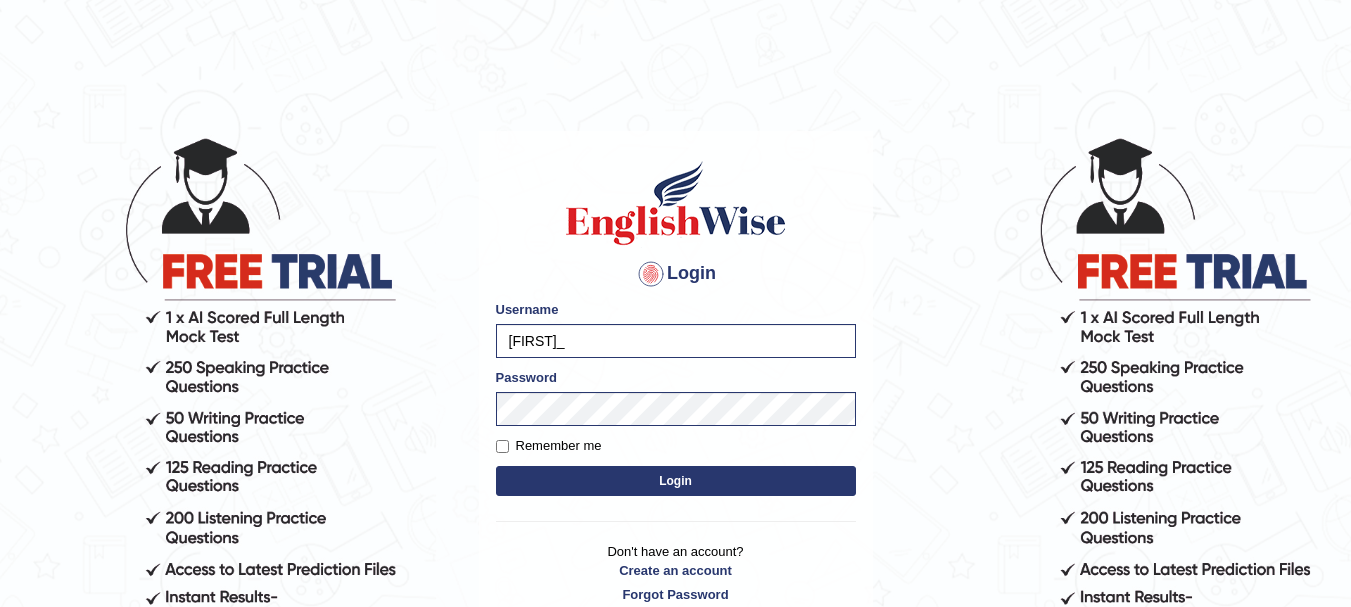 type on "[NAME]_[CITY]" 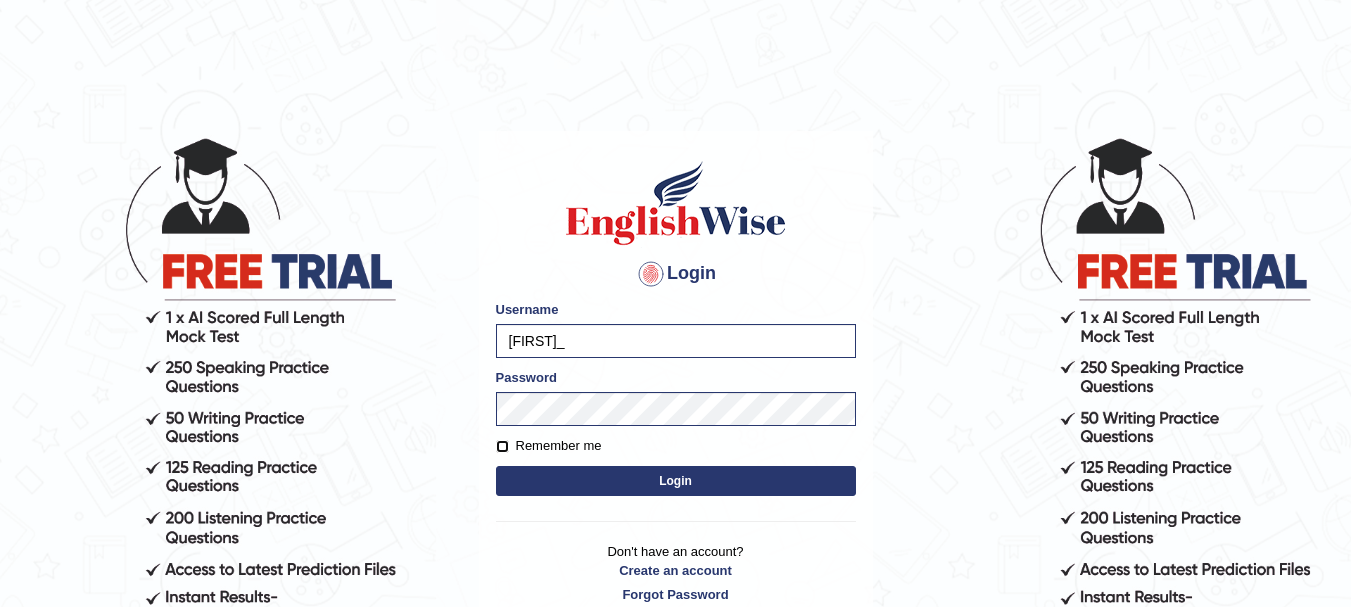 click on "Remember me" at bounding box center (502, 446) 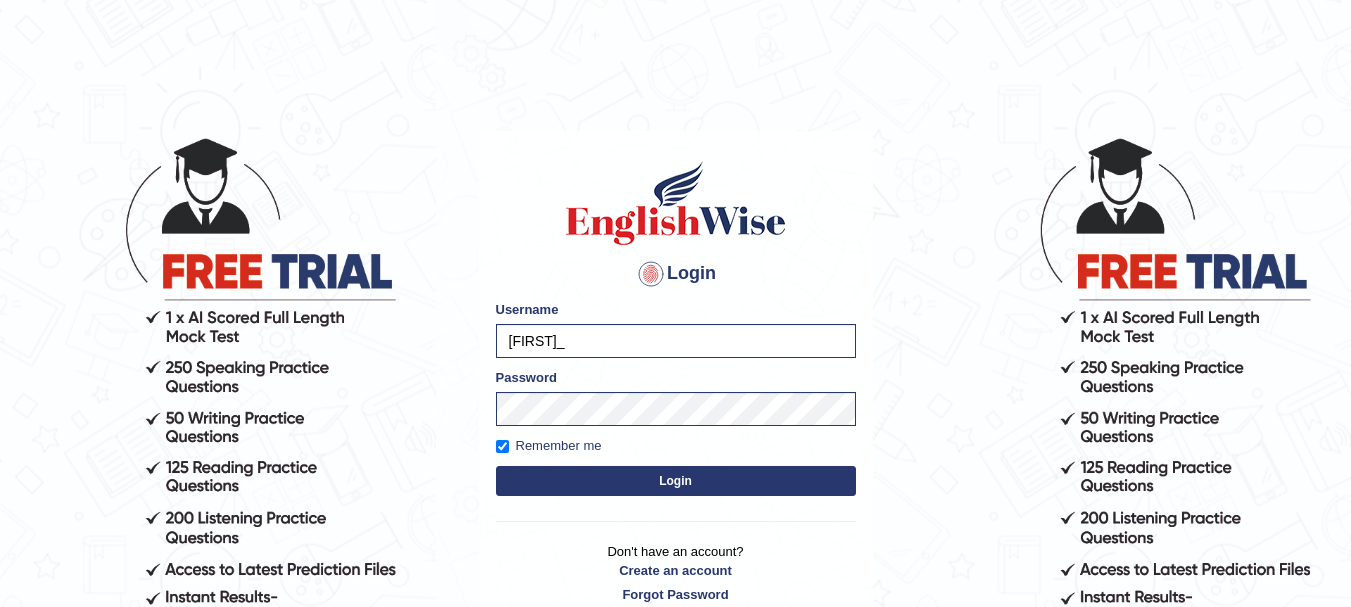 click on "Login" at bounding box center (676, 481) 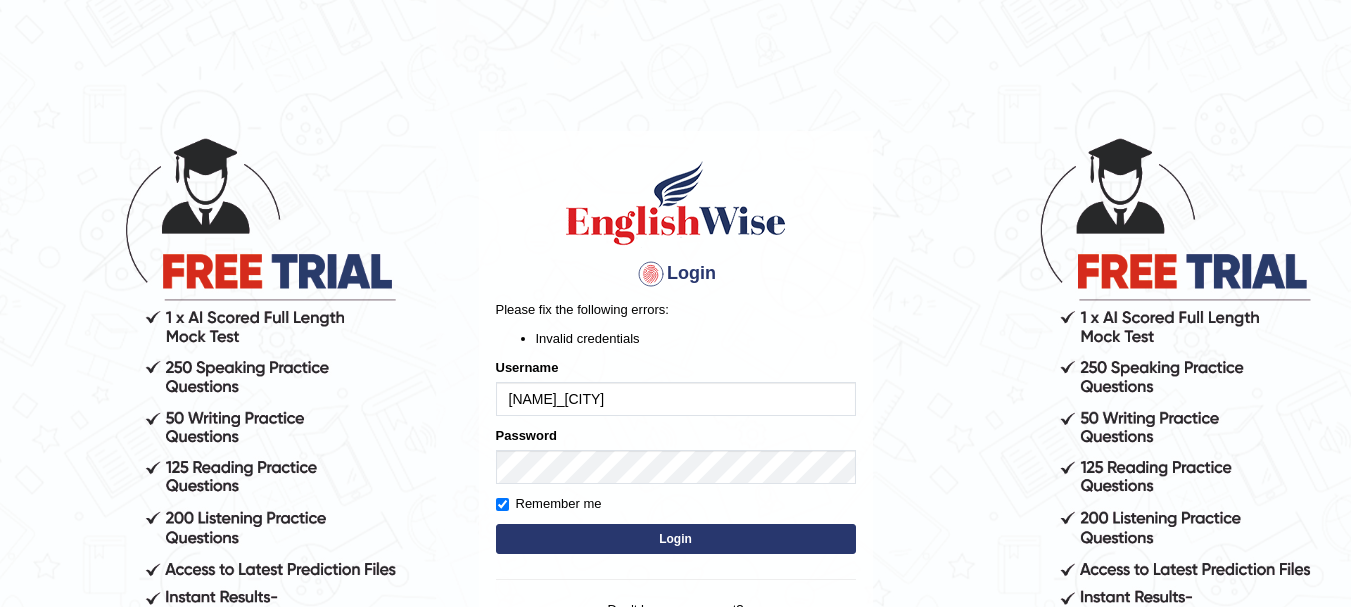 scroll, scrollTop: 0, scrollLeft: 0, axis: both 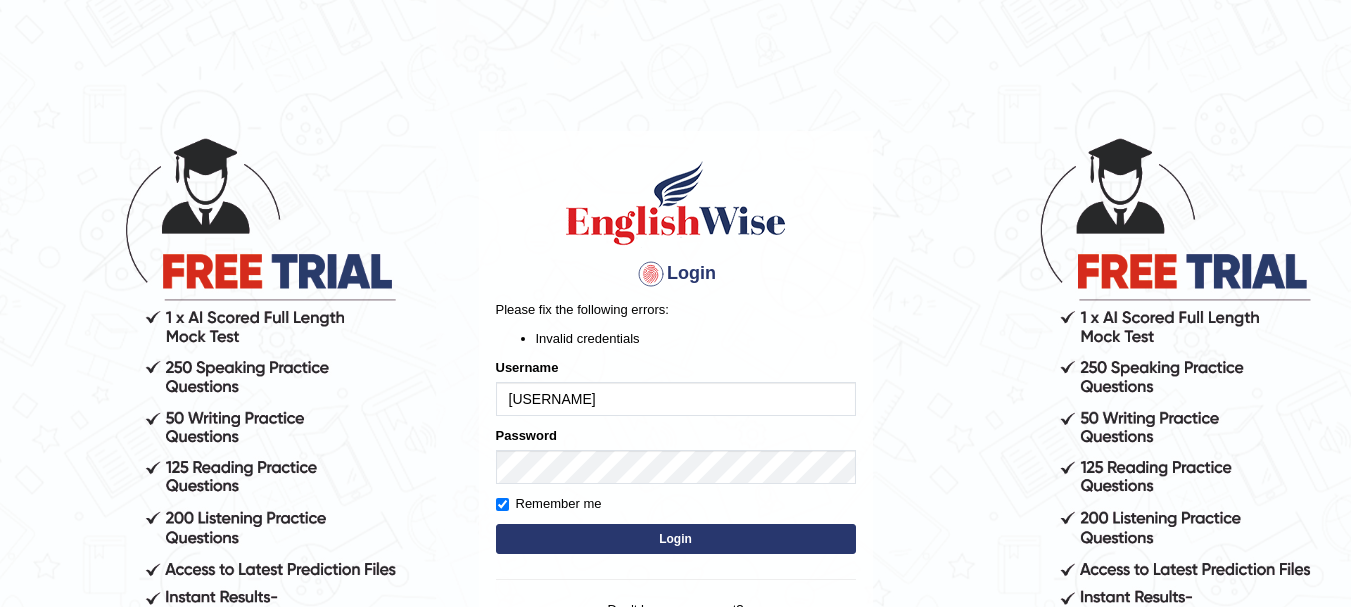 click on "Login
Please fix the following errors: Invalid credentials
Username
Samay_parramatta
Password
Remember me
Login
Don't have an account?
Create an account
Forgot Password
2025 ©  English Wise.  All Rights Reserved  Back to English Wise" at bounding box center (675, 371) 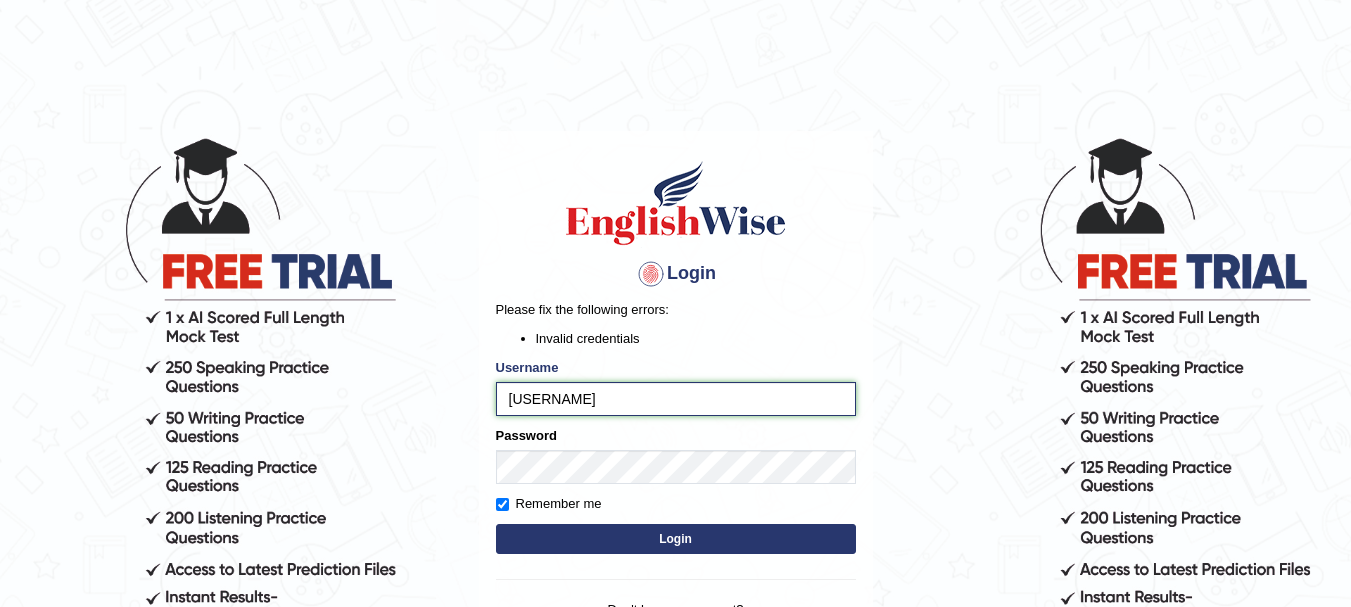 click on "Samay_parramatta" at bounding box center (676, 399) 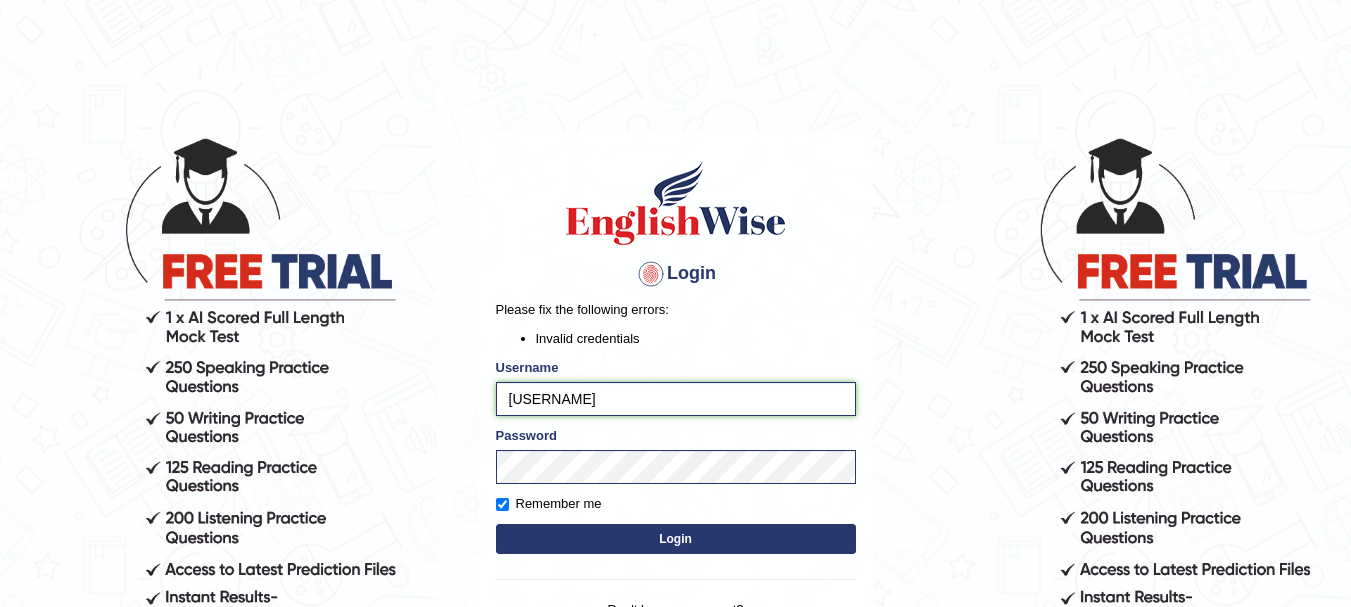 type on "[FIRST]_[LAST]" 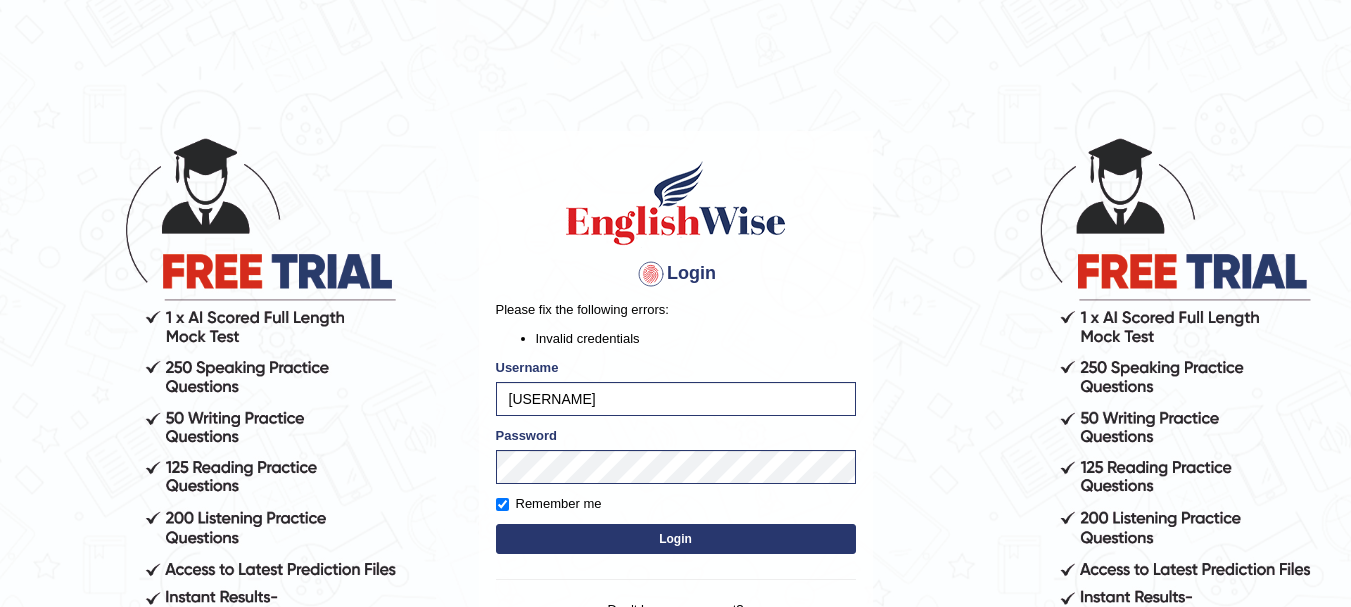 click on "Login" at bounding box center [676, 539] 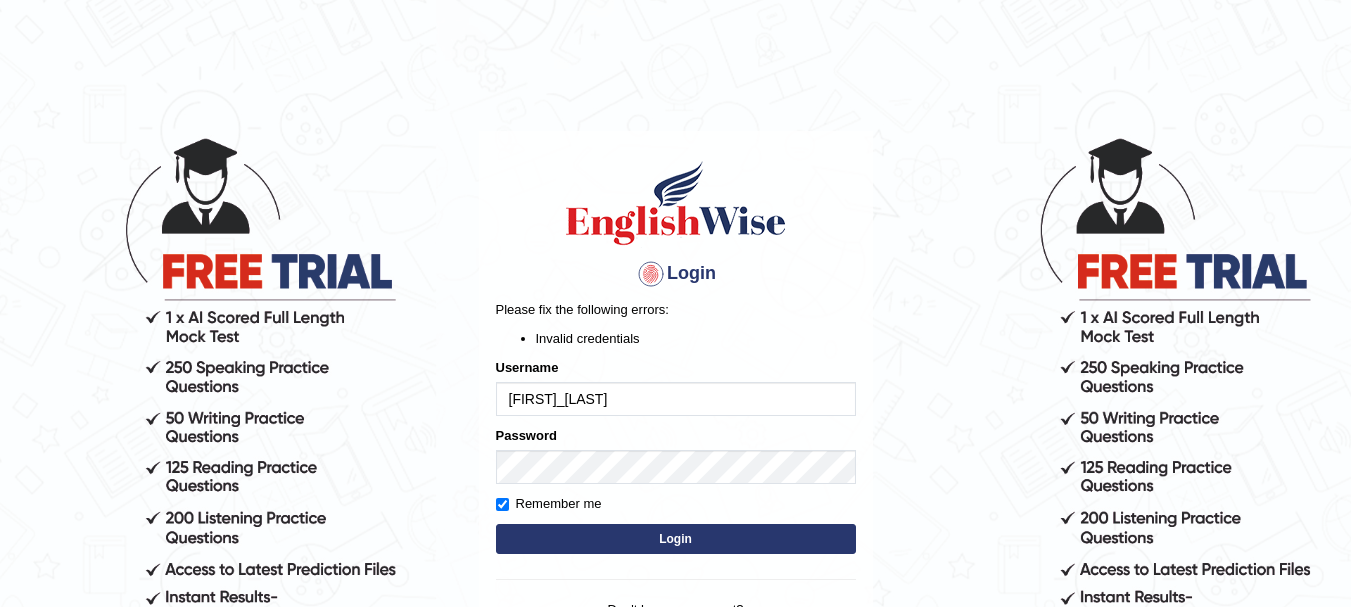 scroll, scrollTop: 0, scrollLeft: 0, axis: both 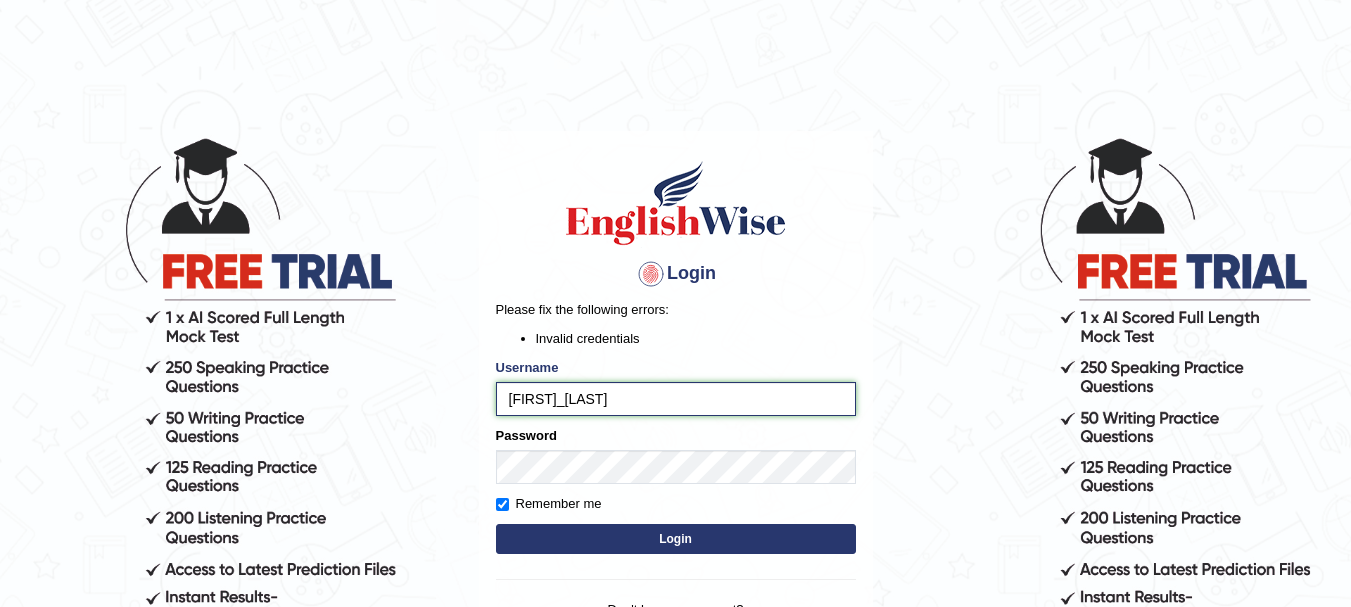 click on "[FIRST]_[LAST]" at bounding box center (676, 399) 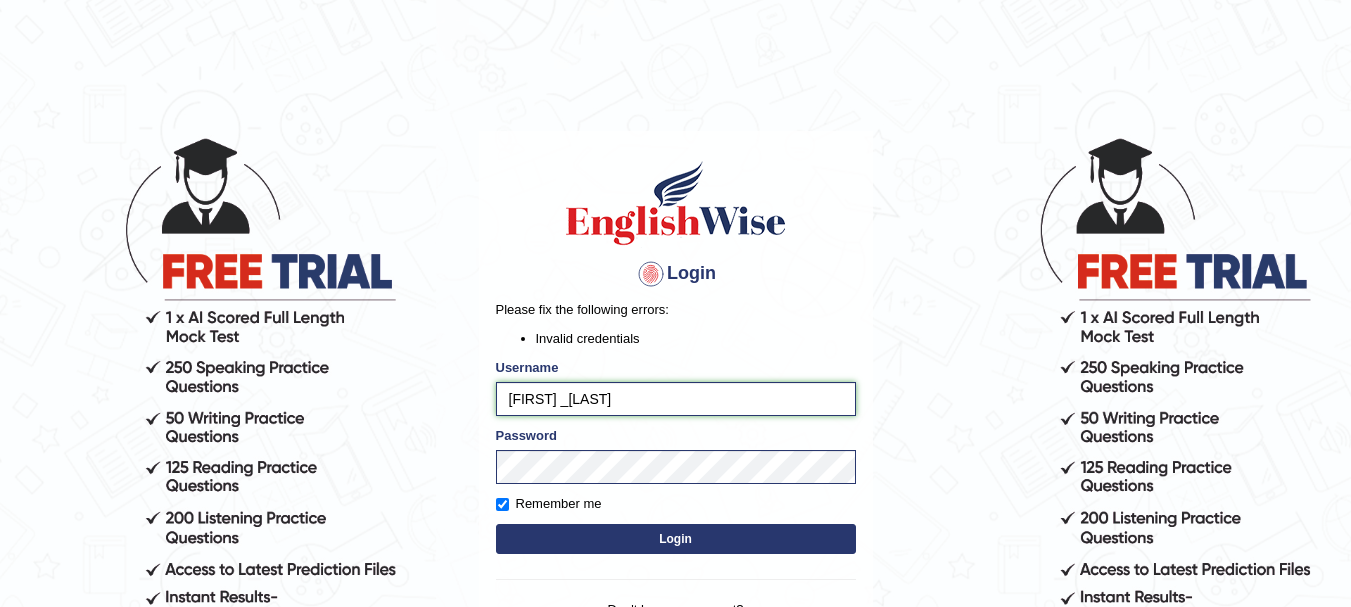 click on "samay _parramatta" at bounding box center (676, 399) 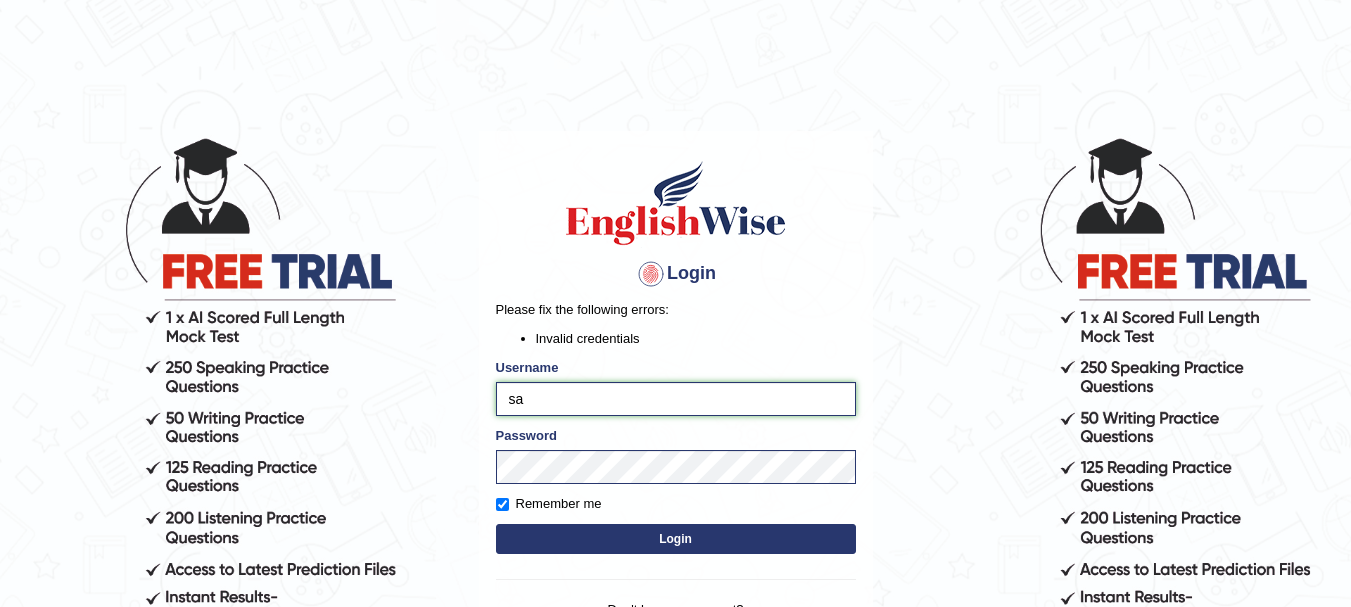 type on "s" 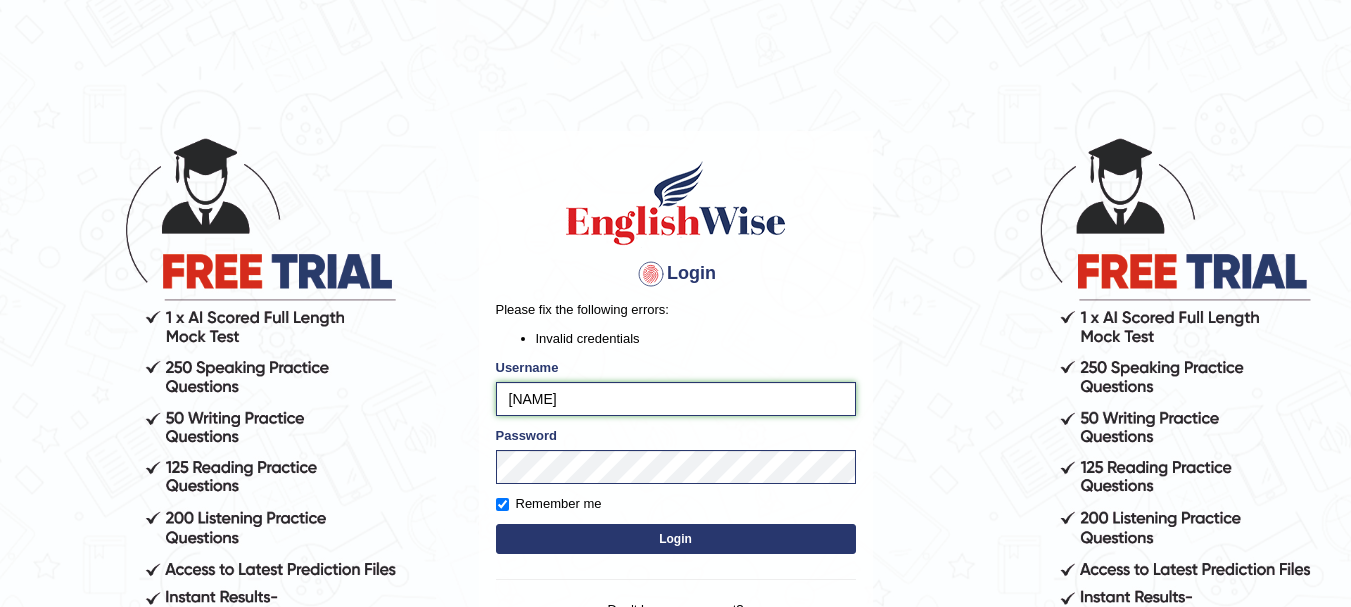 type on "samay" 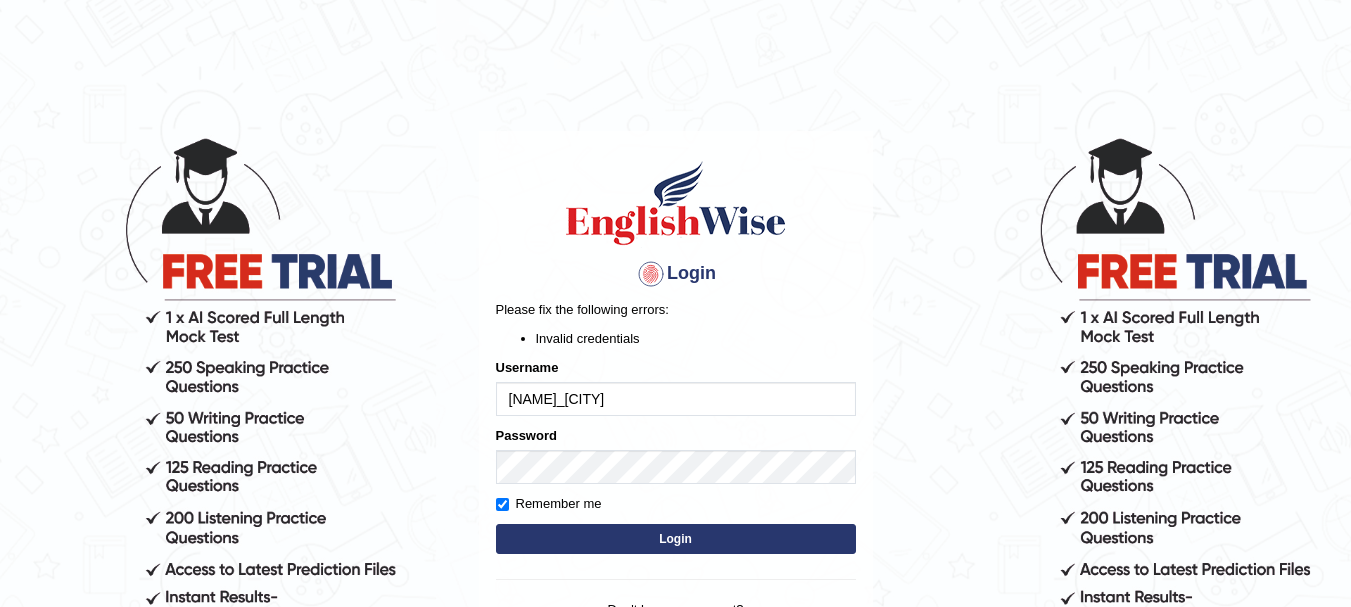 scroll, scrollTop: 0, scrollLeft: 0, axis: both 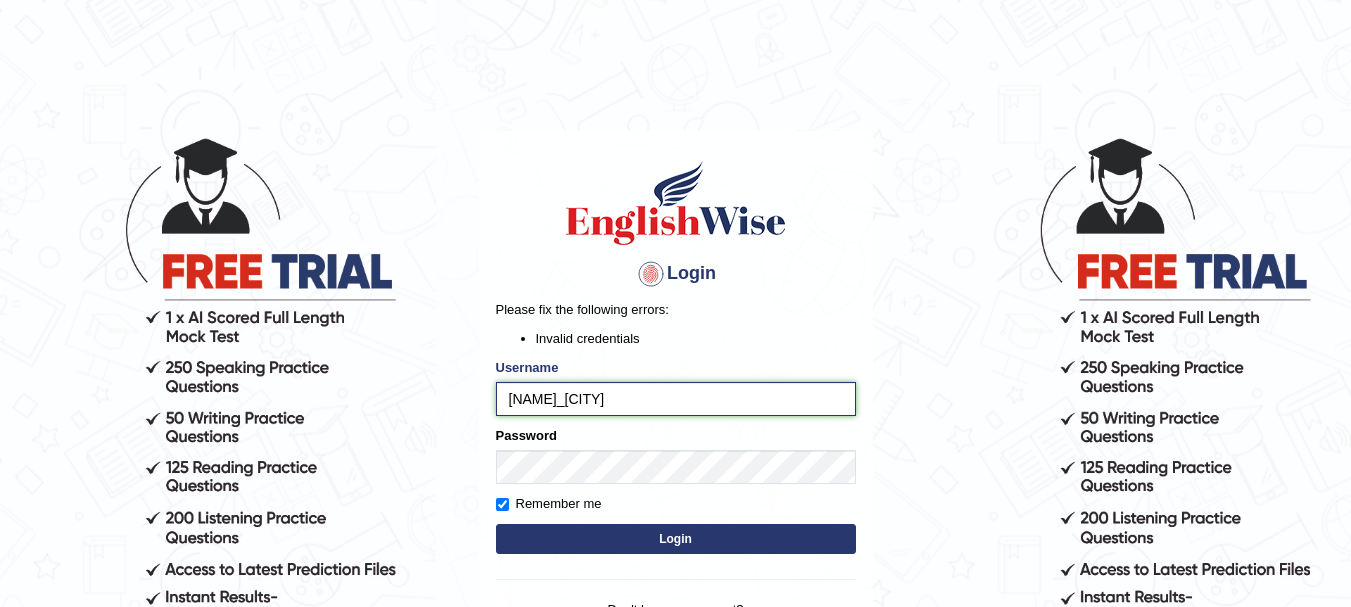 click on "[NAME]" at bounding box center (676, 399) 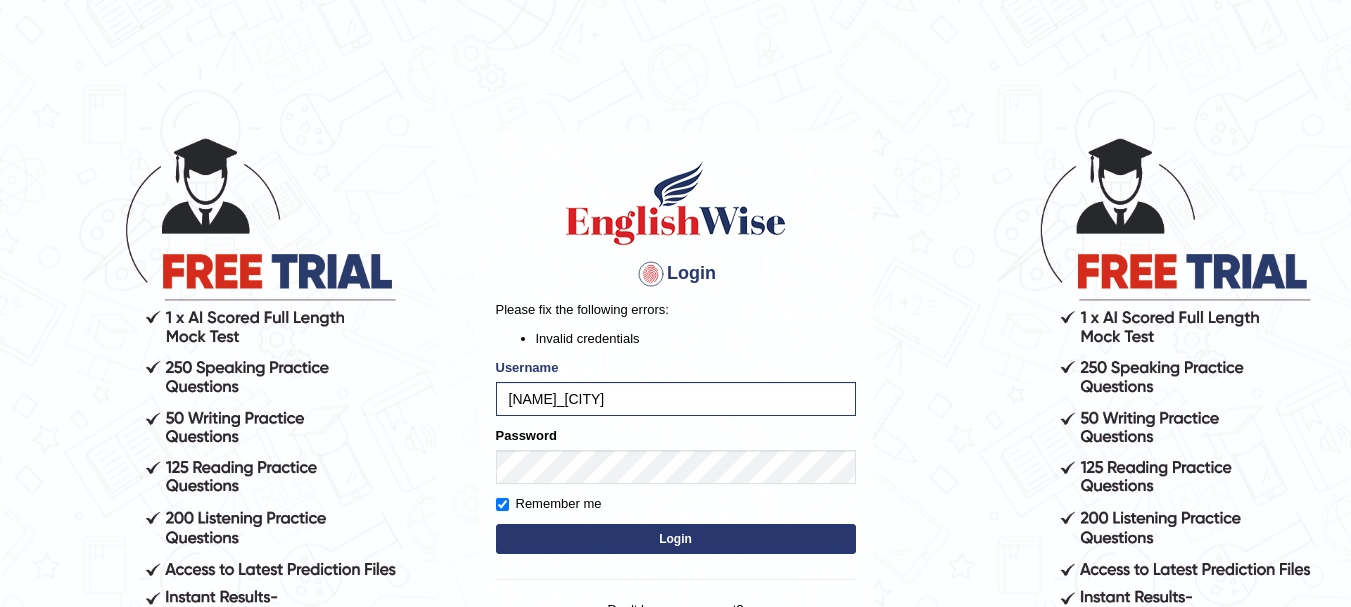 click on "Login" at bounding box center (676, 539) 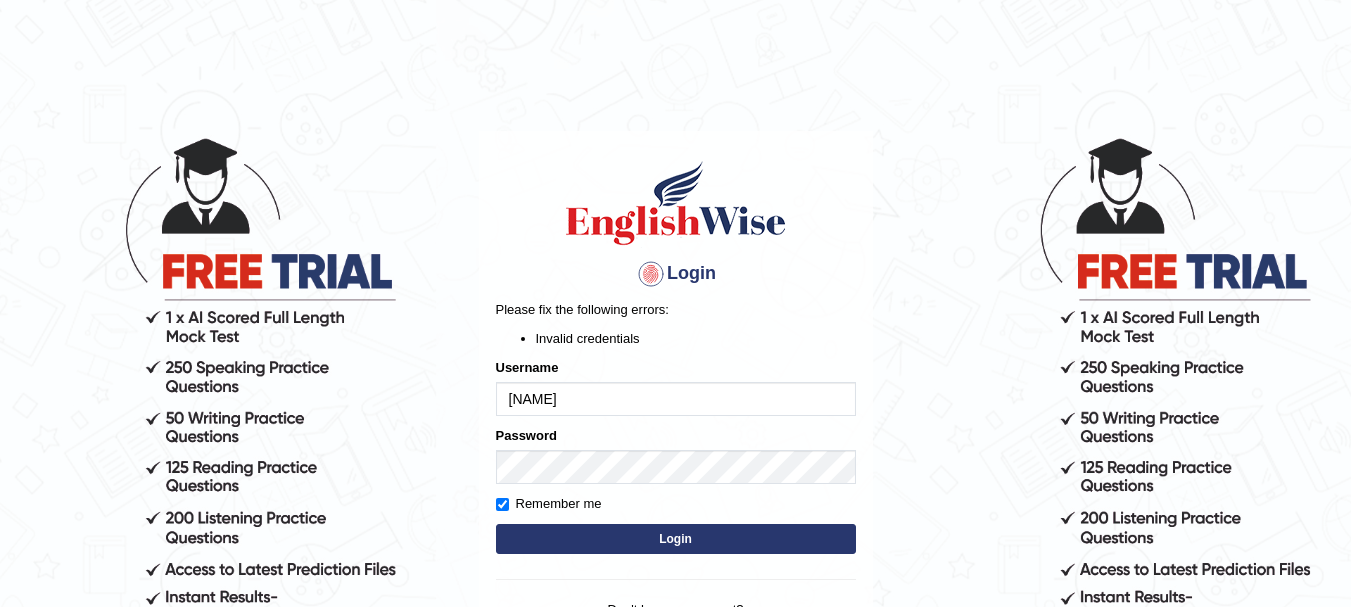 scroll, scrollTop: 0, scrollLeft: 0, axis: both 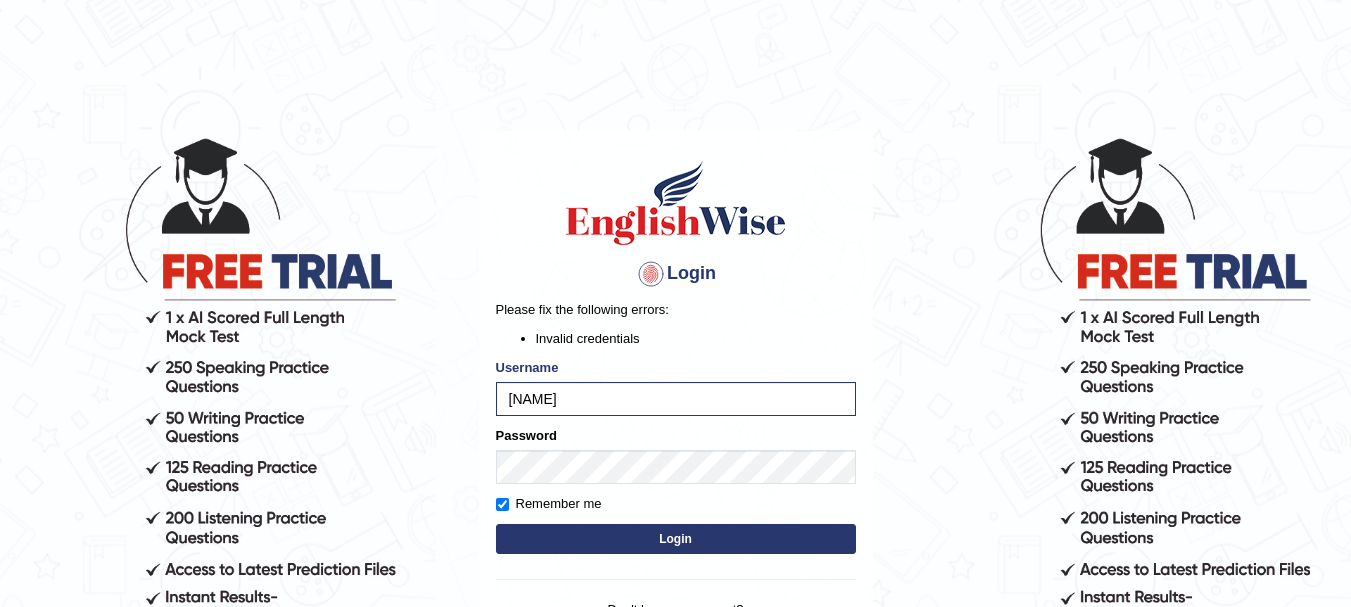 click on "Login" at bounding box center (676, 539) 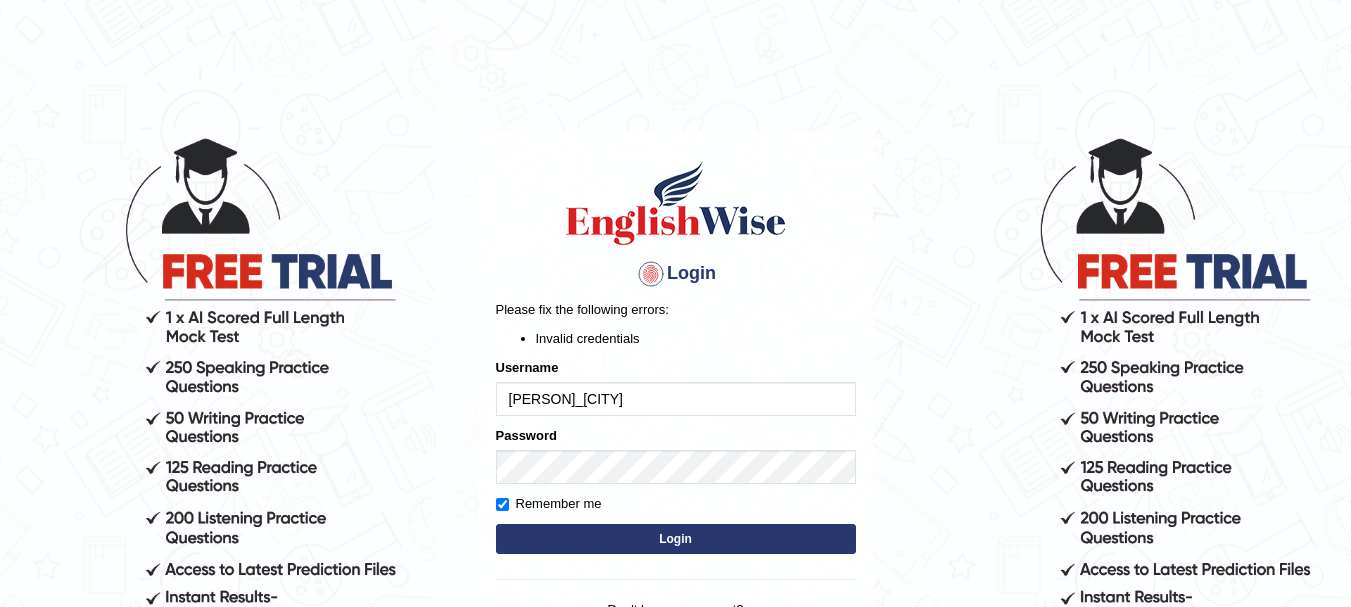 scroll, scrollTop: 0, scrollLeft: 0, axis: both 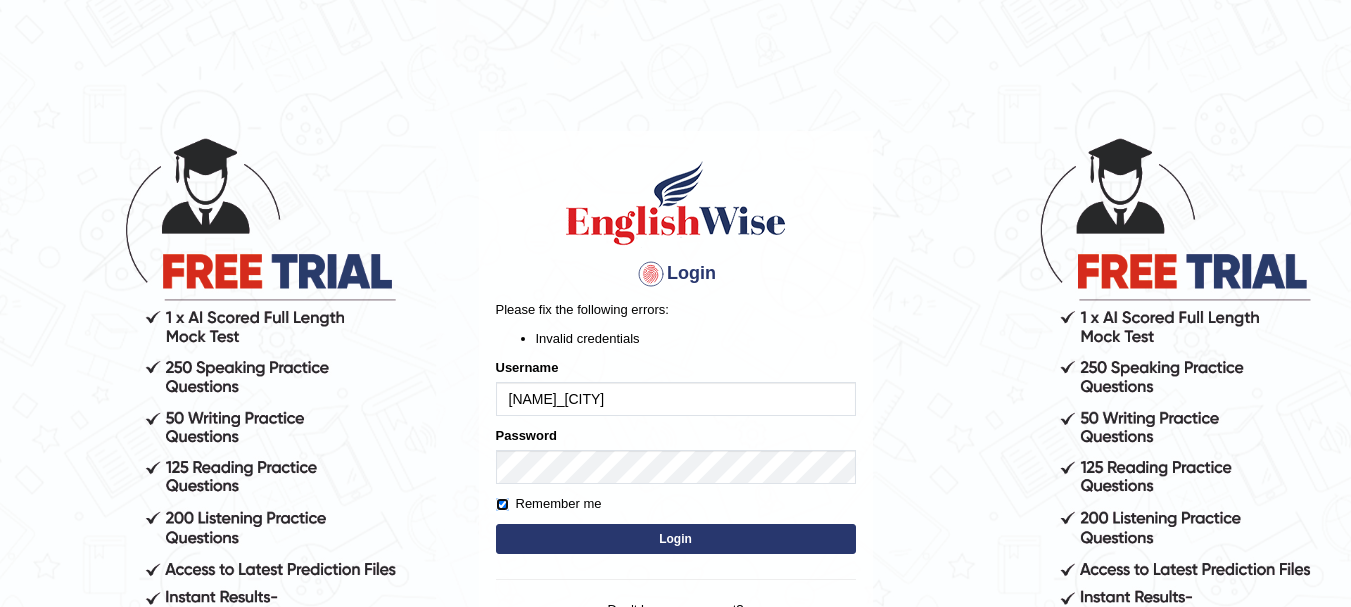 click on "Remember me" at bounding box center [502, 504] 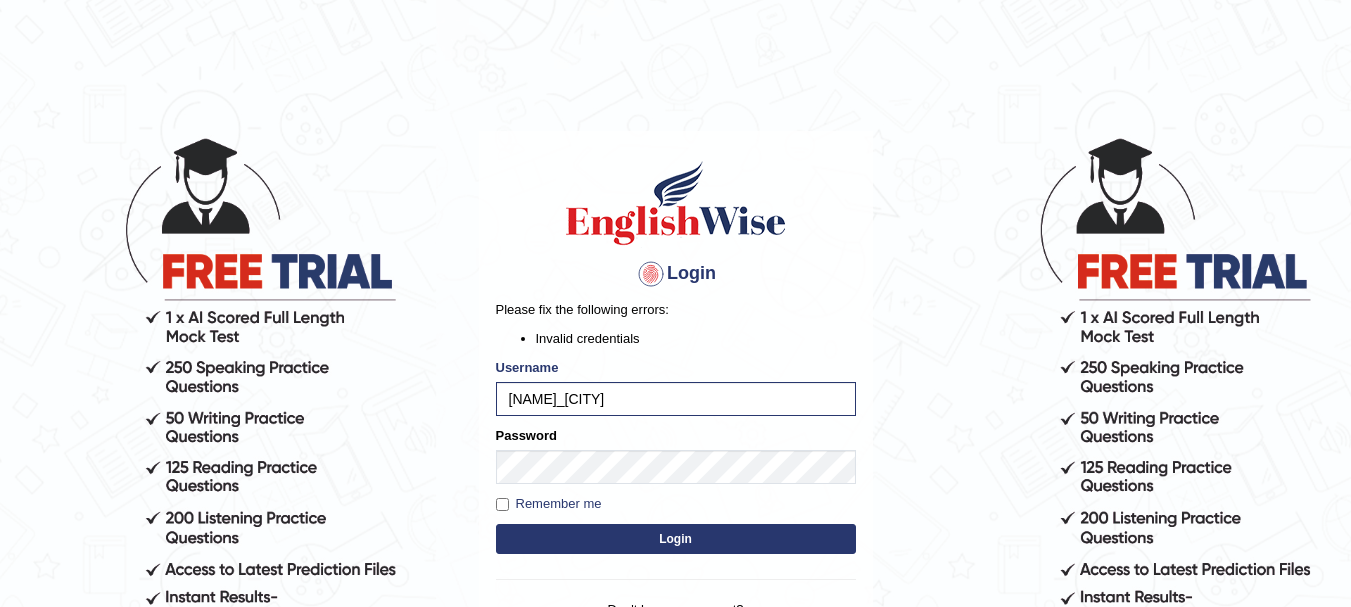 click on "Login" at bounding box center (676, 539) 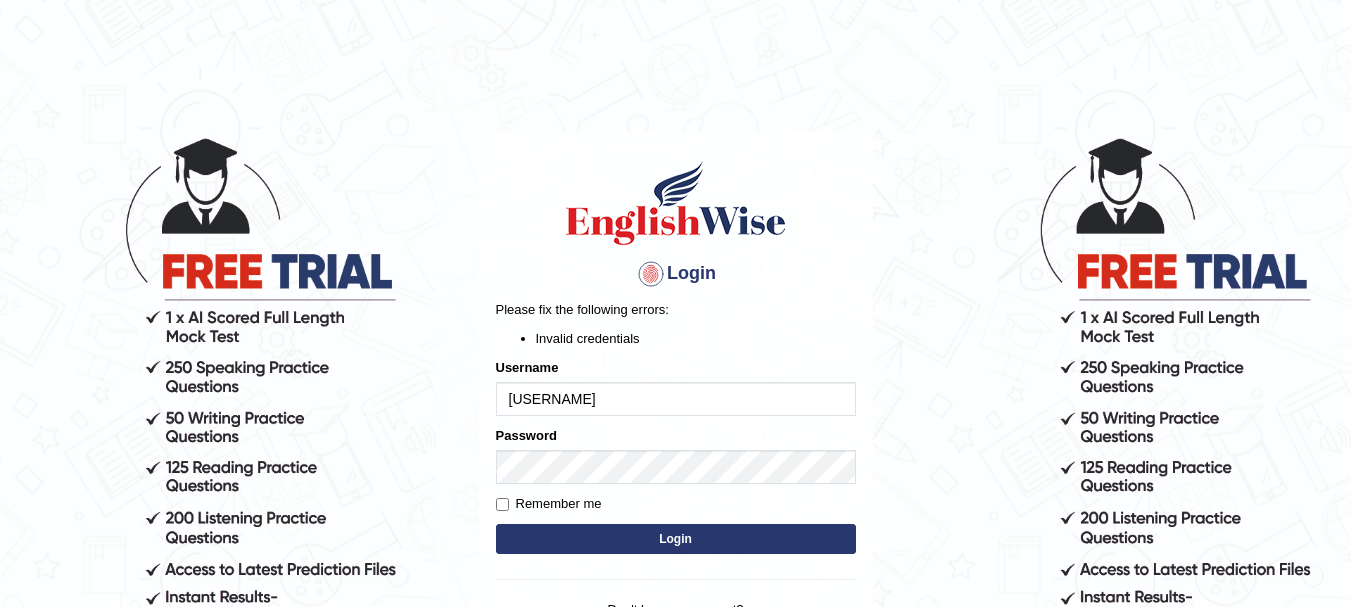 scroll, scrollTop: 0, scrollLeft: 0, axis: both 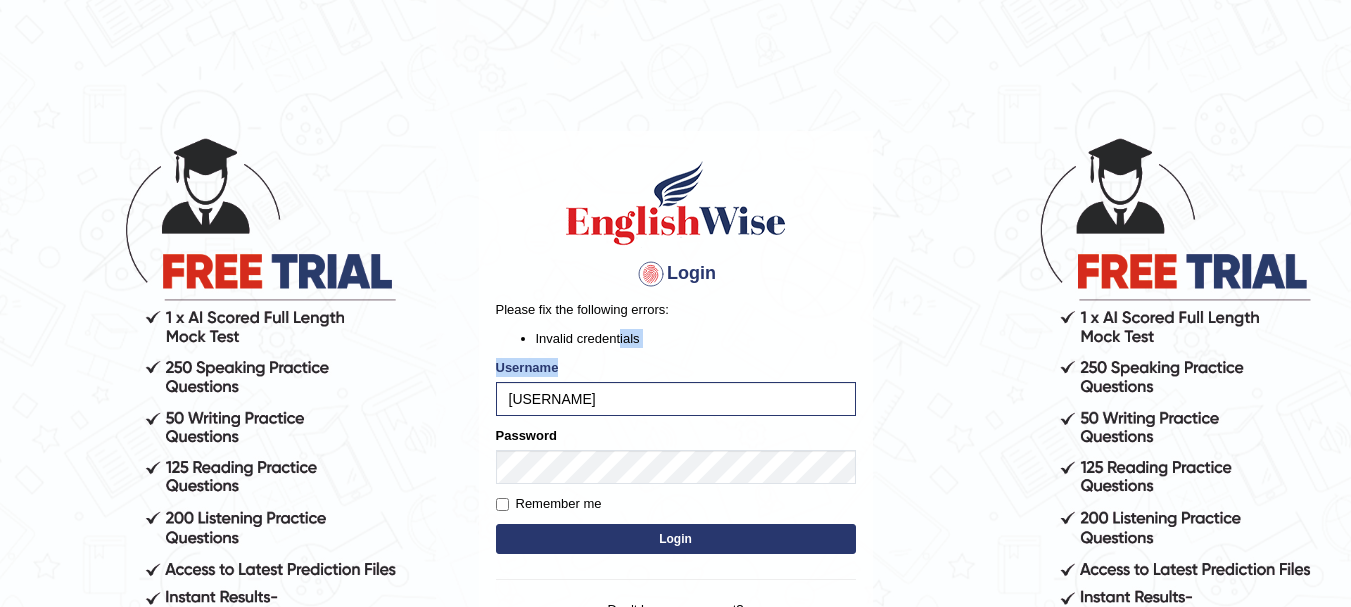 drag, startPoint x: 620, startPoint y: 329, endPoint x: 597, endPoint y: 388, distance: 63.324562 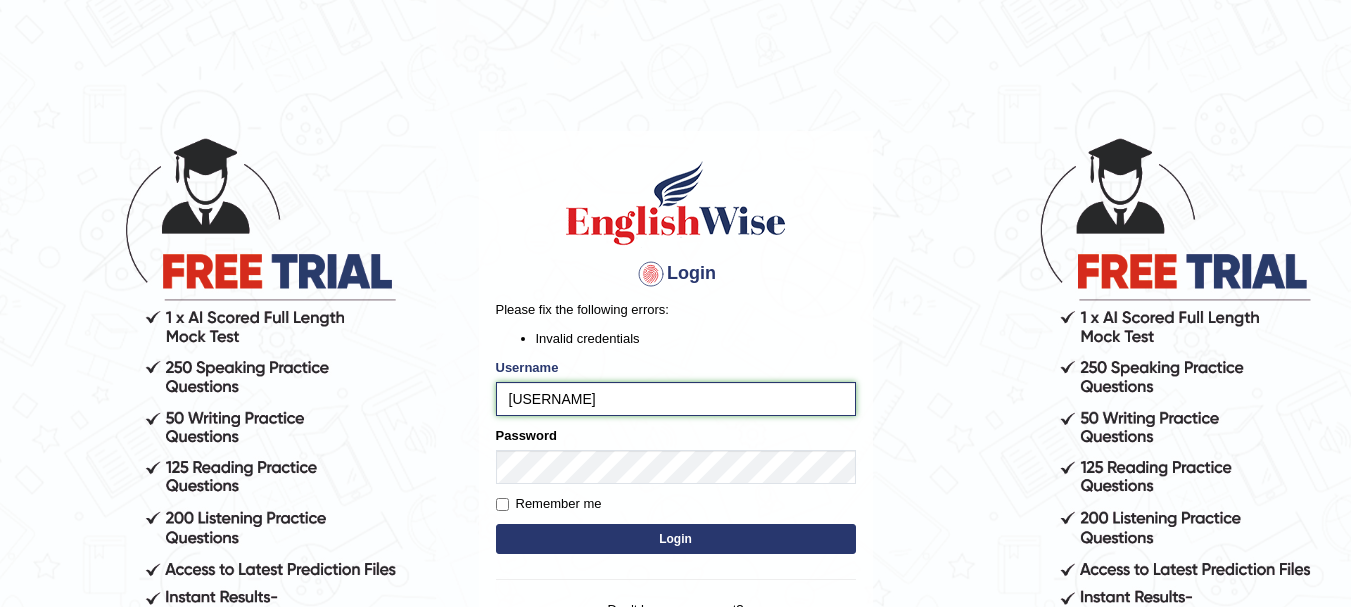 click on "[USERNAME]" at bounding box center [676, 399] 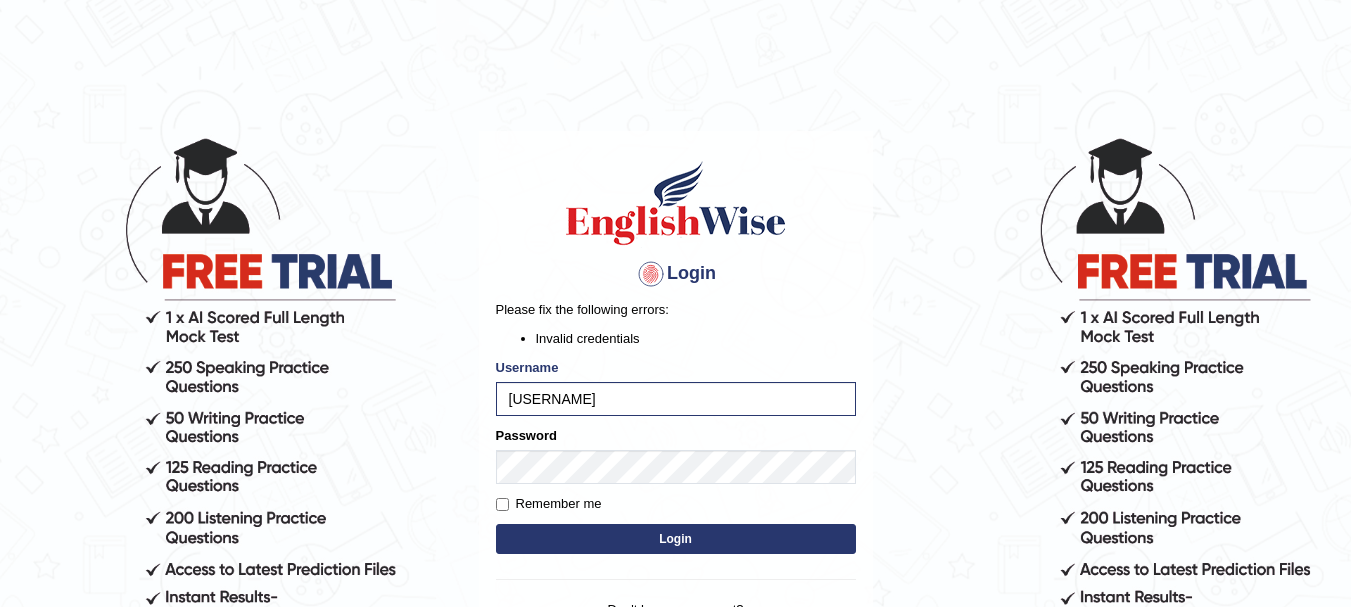 click on "Login
Please fix the following errors: Invalid credentials
Username
[USERNAME]
Password
Remember me
Login
Don't have an account?
Create an account
Forgot Password" at bounding box center [676, 380] 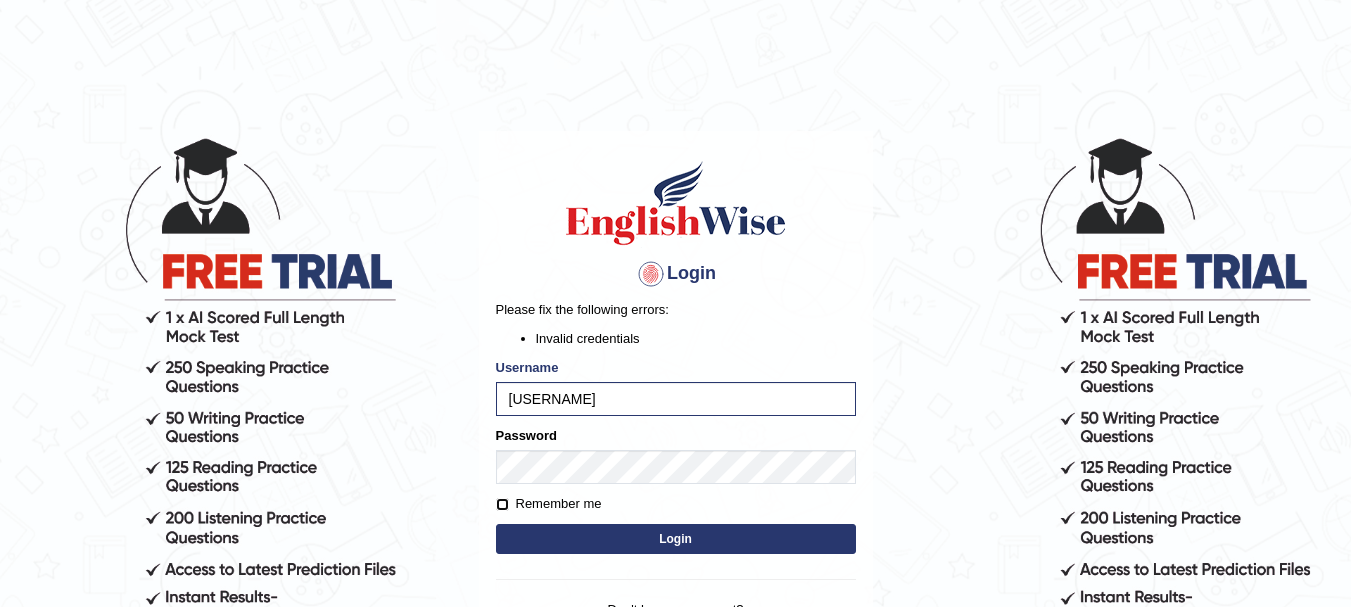 click on "Remember me" at bounding box center [502, 504] 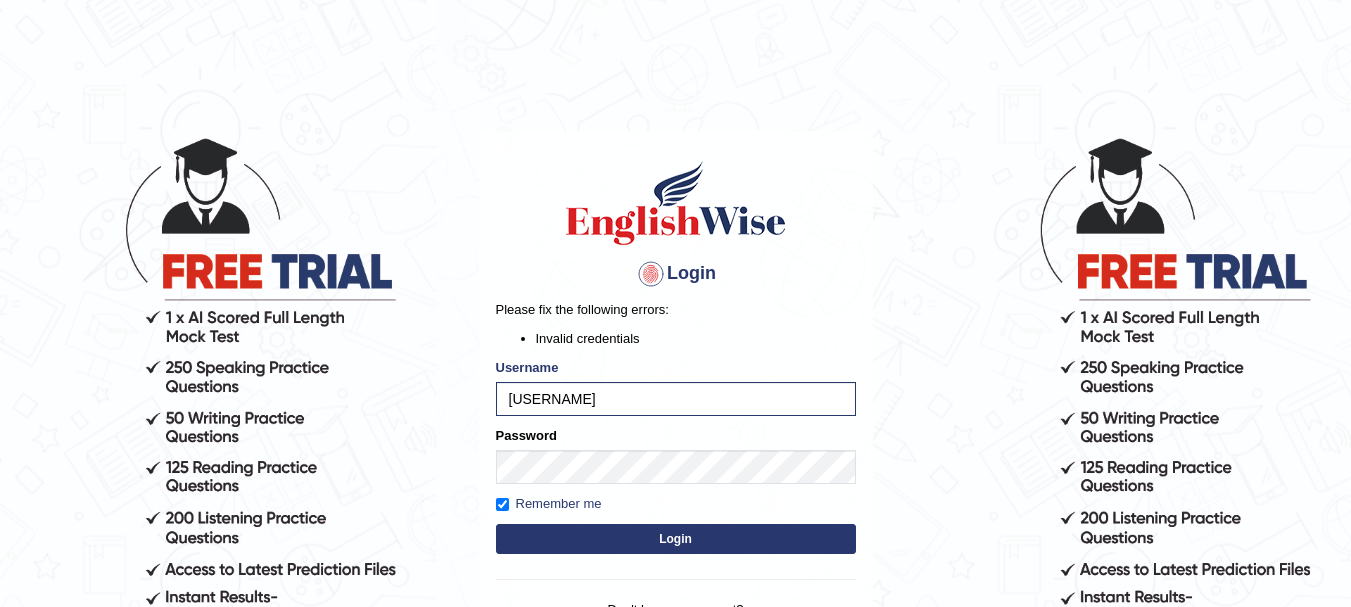 click on "Please fix the following errors: Invalid credentials
Username
samay_parrramatta
Password
Remember me
Login" at bounding box center [676, 429] 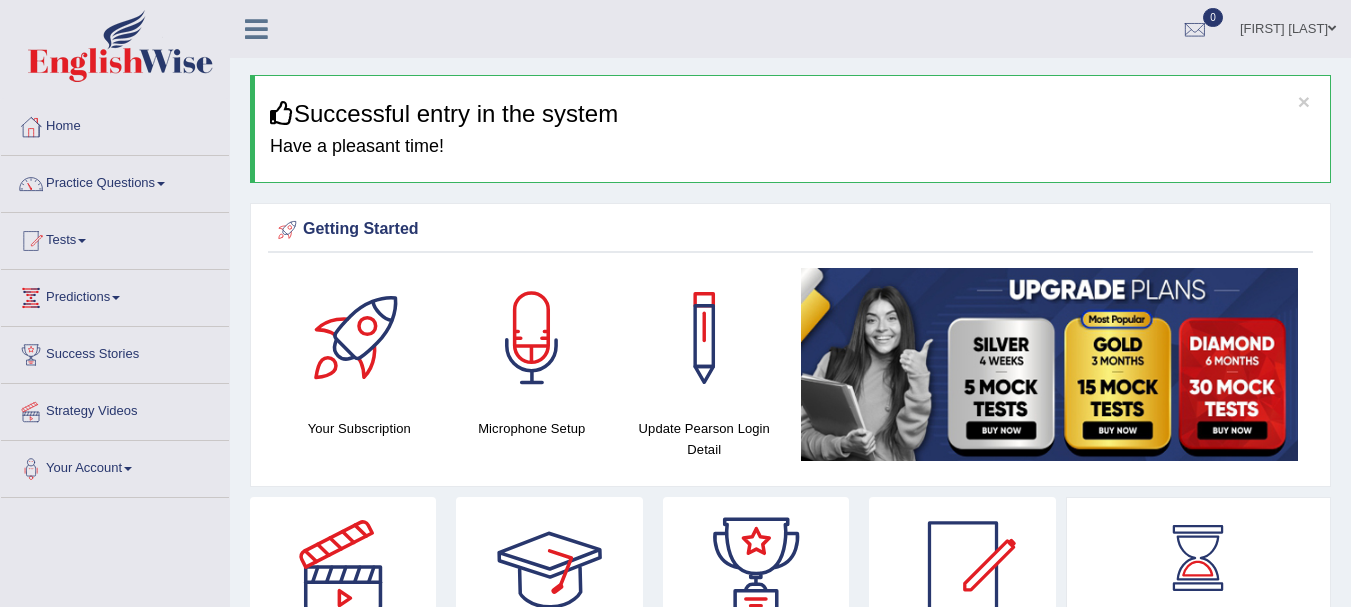 scroll, scrollTop: 0, scrollLeft: 0, axis: both 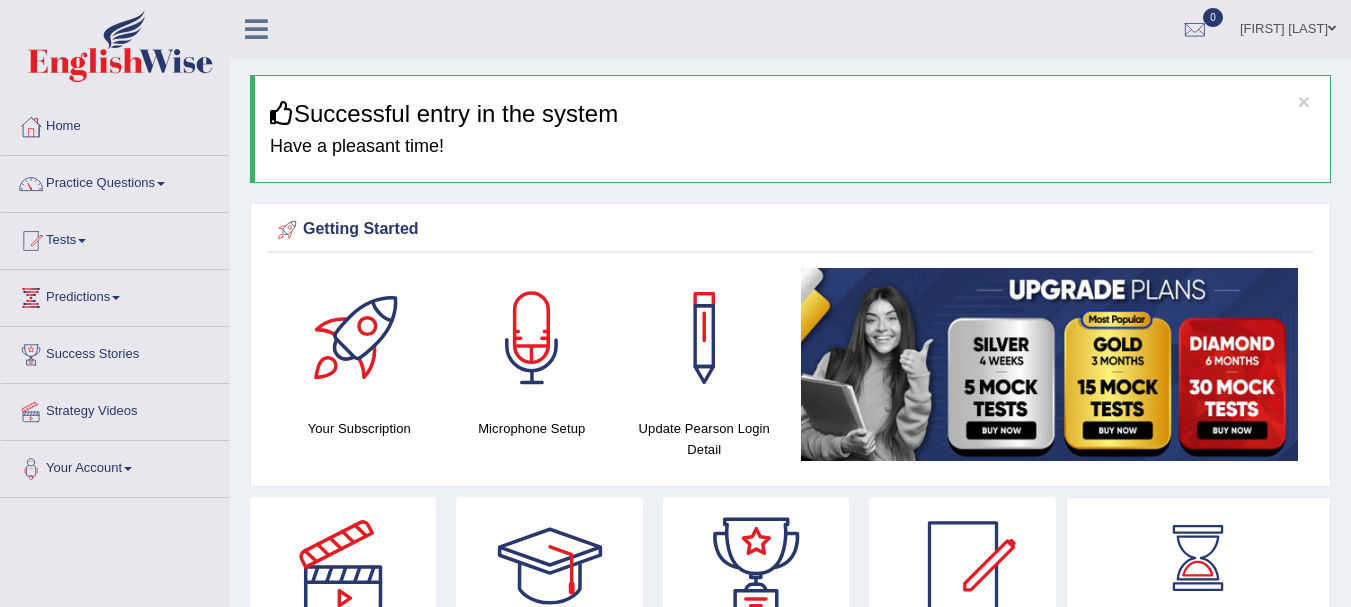 click at bounding box center (532, 338) 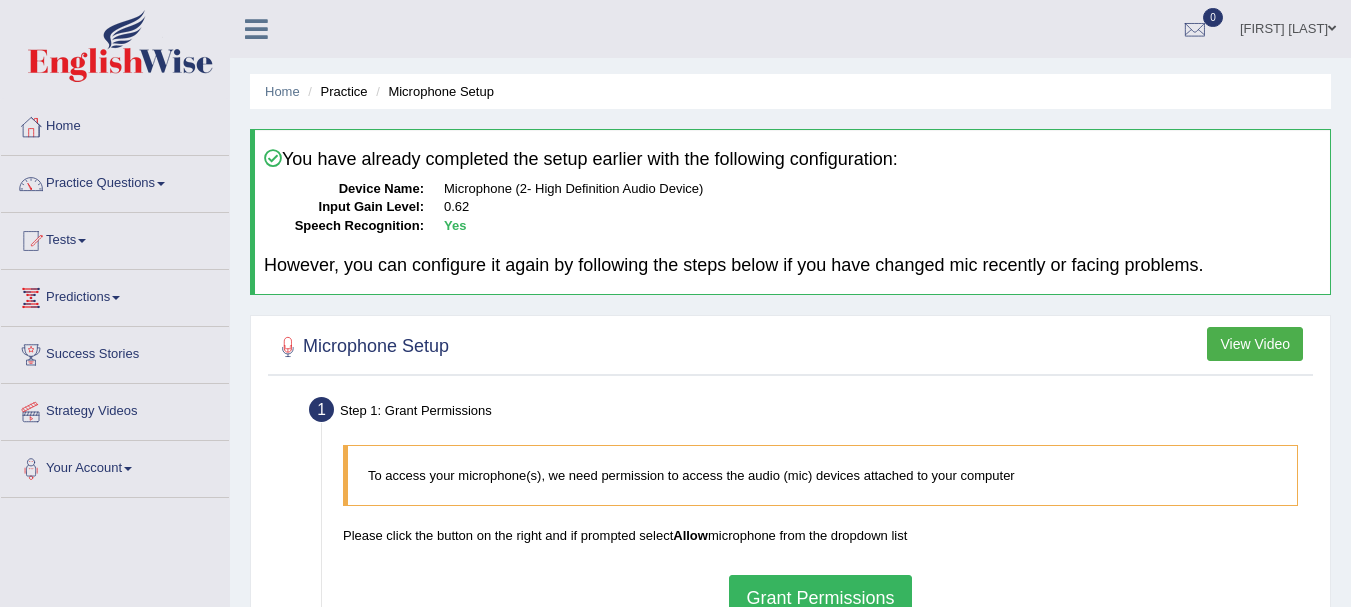 scroll, scrollTop: 0, scrollLeft: 0, axis: both 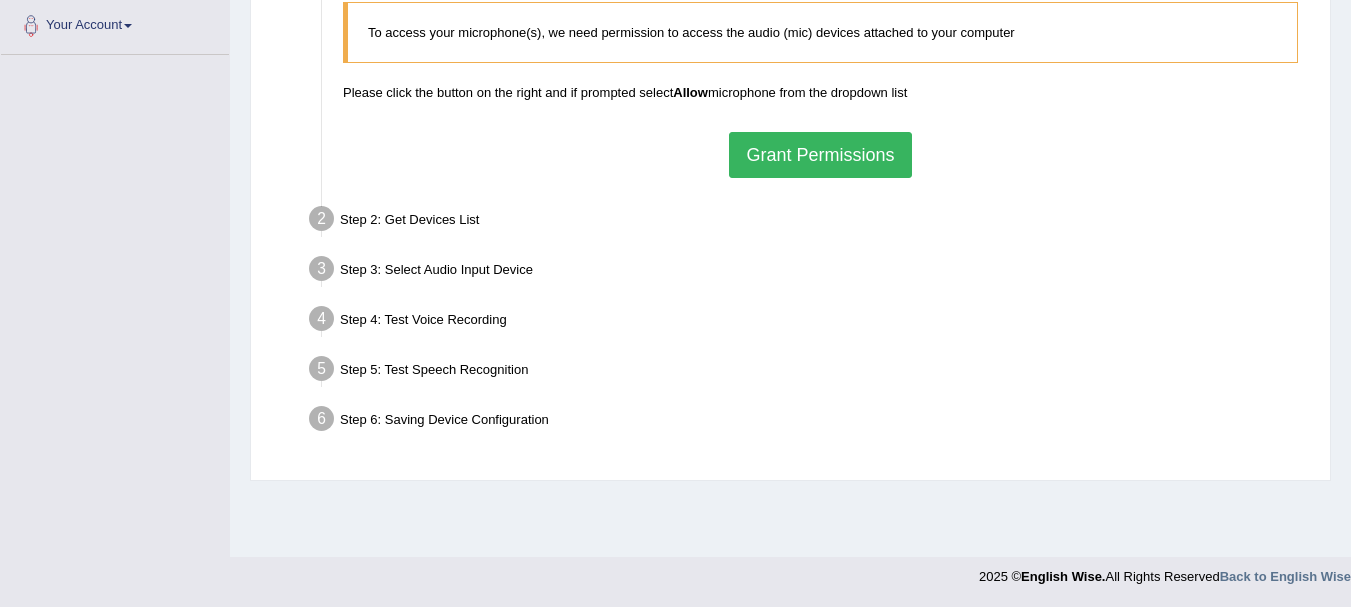 click on "Grant Permissions" at bounding box center (820, 155) 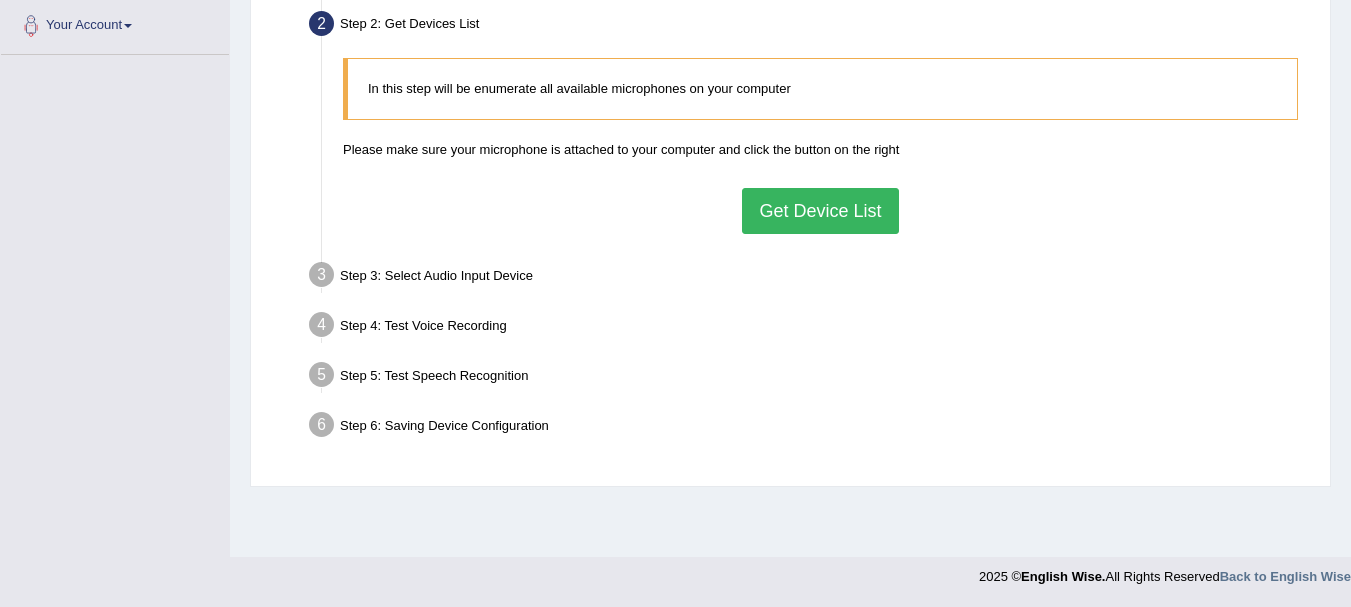 click on "Get Device List" at bounding box center [820, 211] 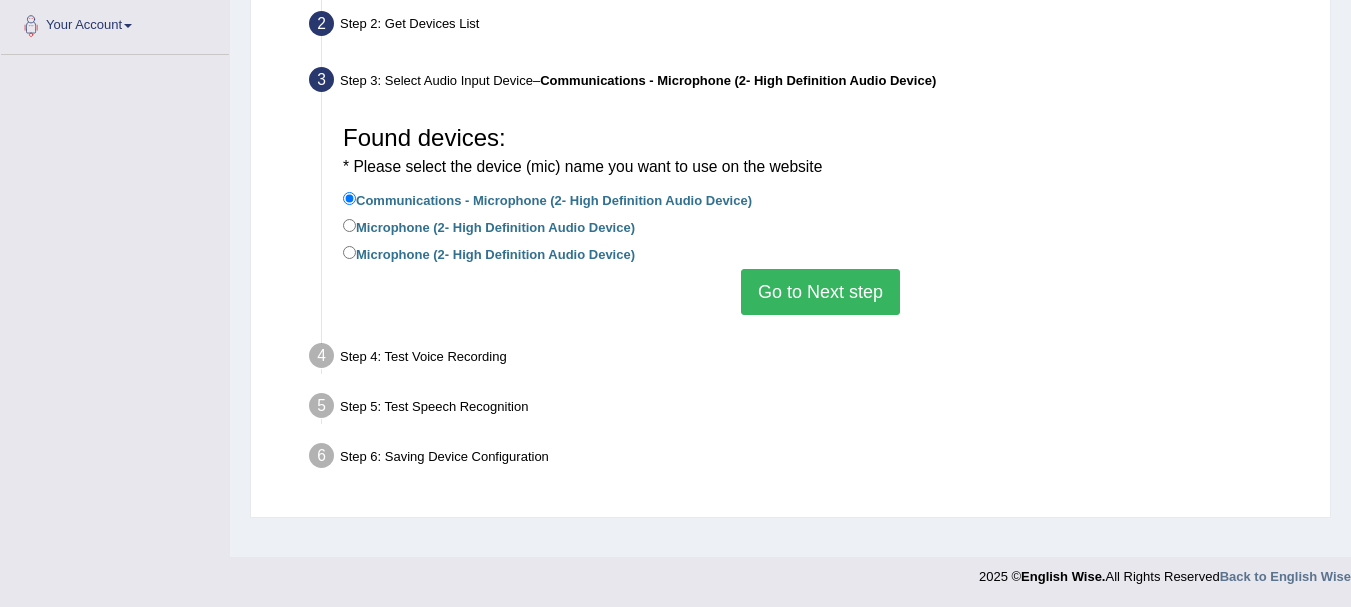 click on "Go to Next step" at bounding box center (820, 292) 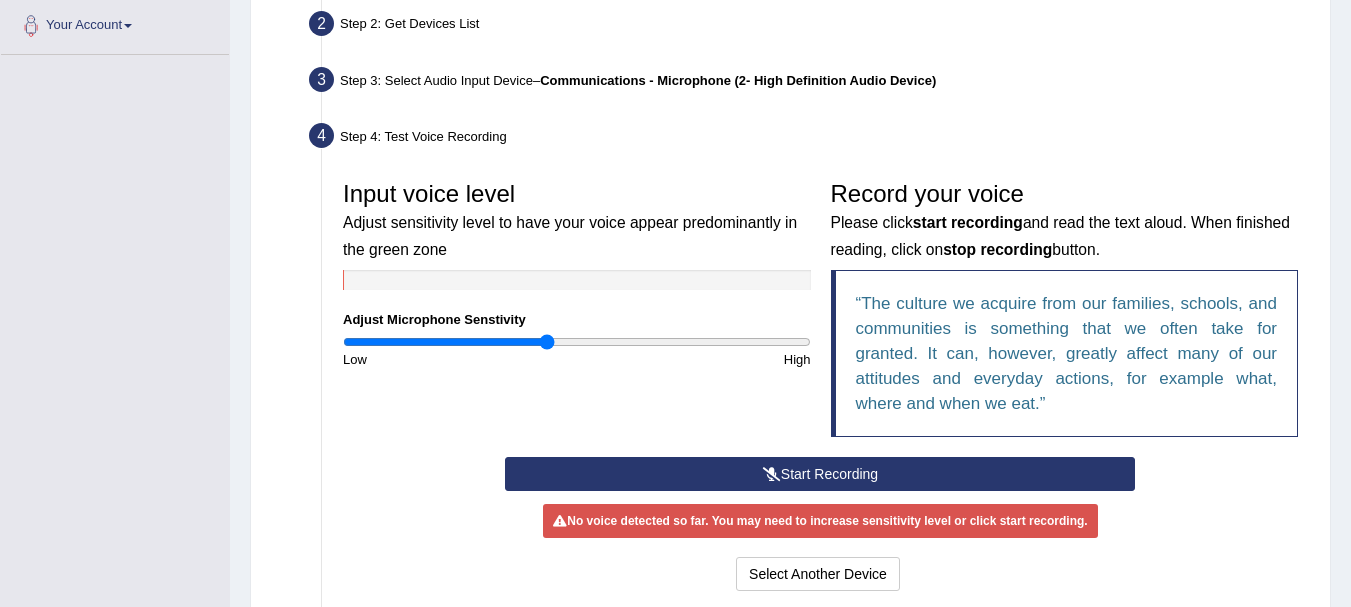 click at bounding box center [577, 342] 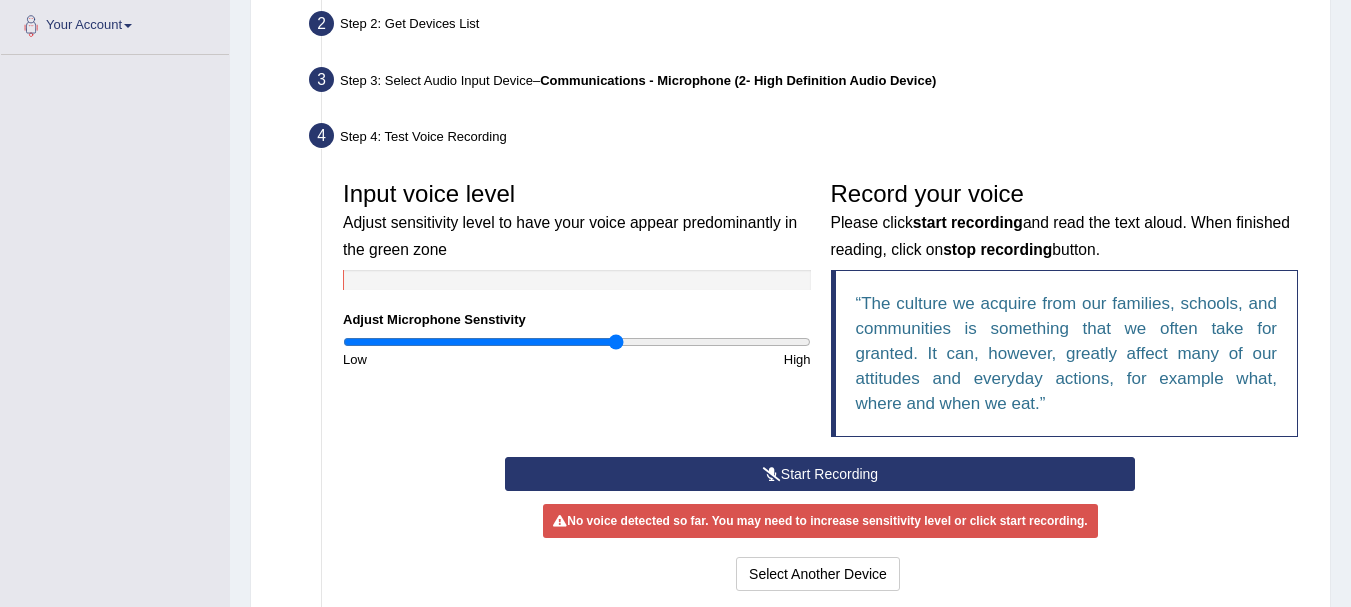type on "1.18" 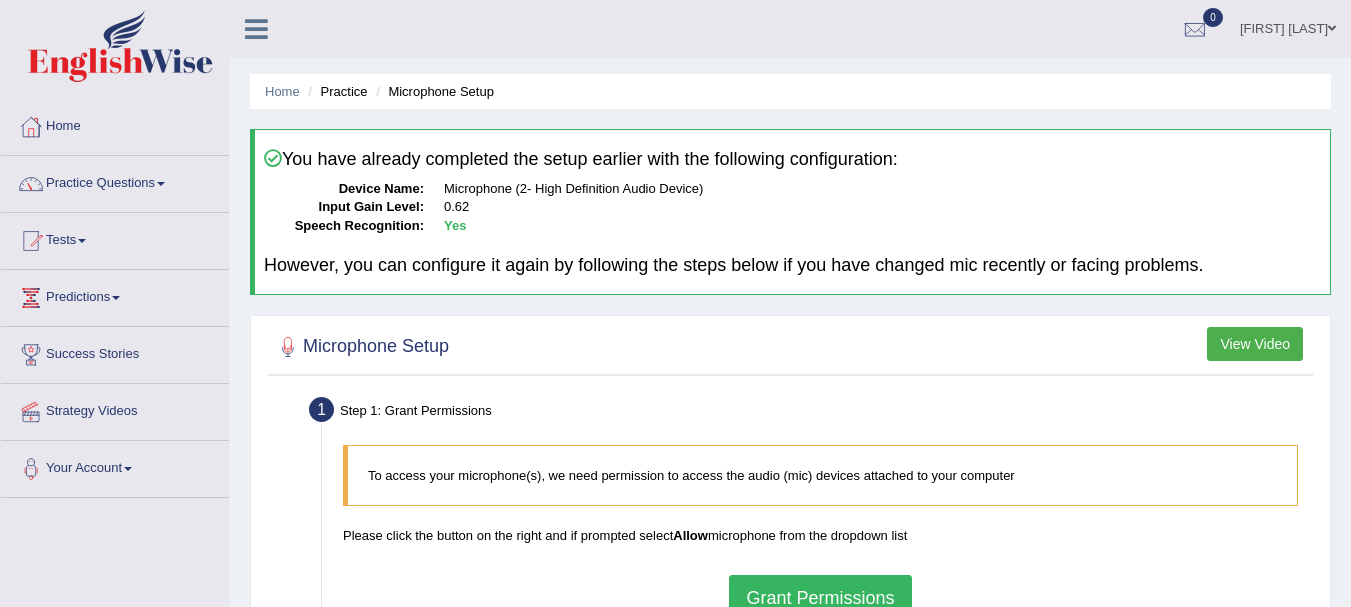 scroll, scrollTop: 0, scrollLeft: 0, axis: both 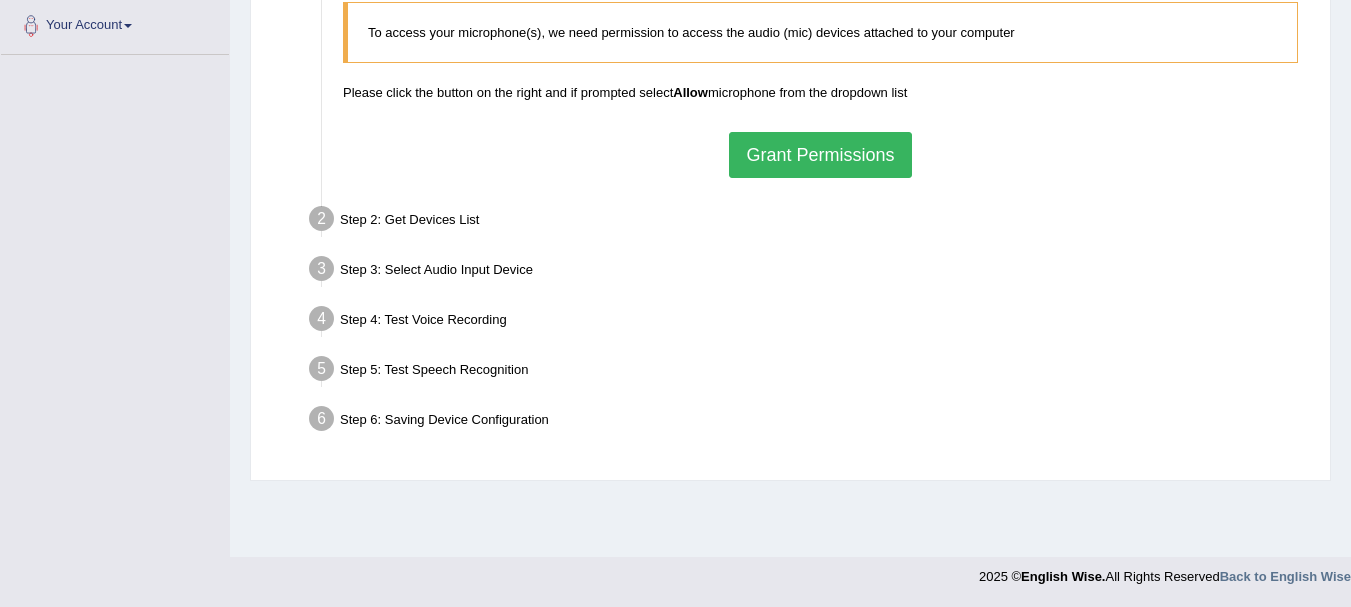 click on "Grant Permissions" at bounding box center [820, 155] 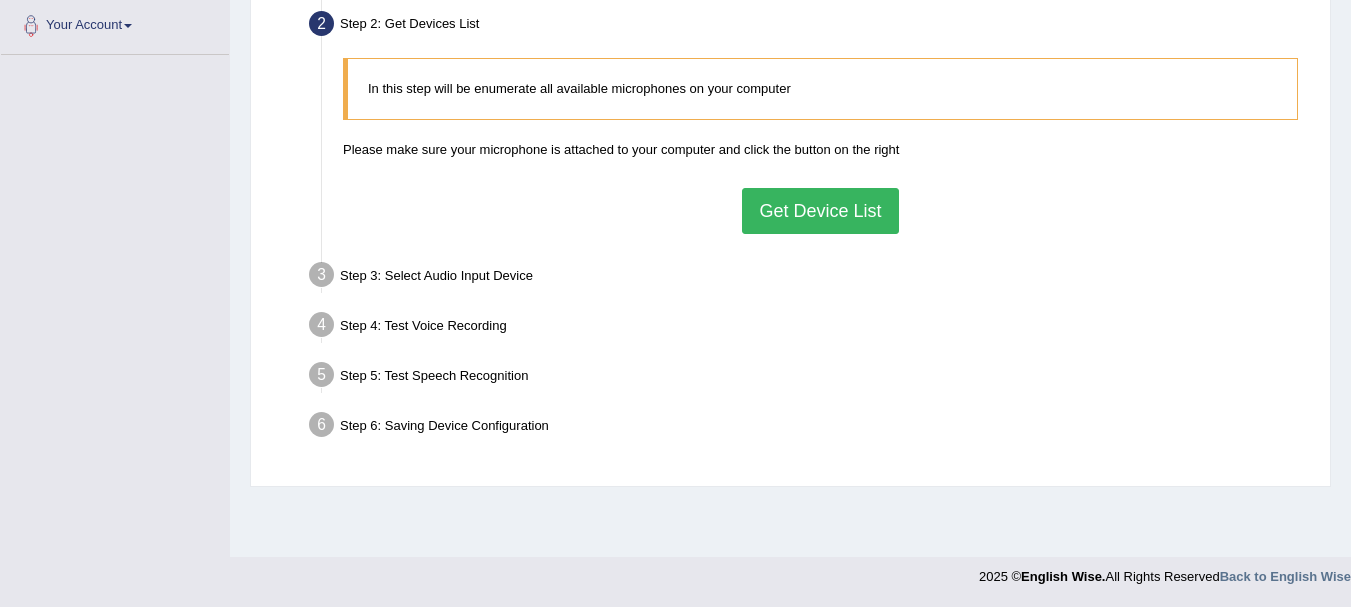 click on "Get Device List" at bounding box center [820, 211] 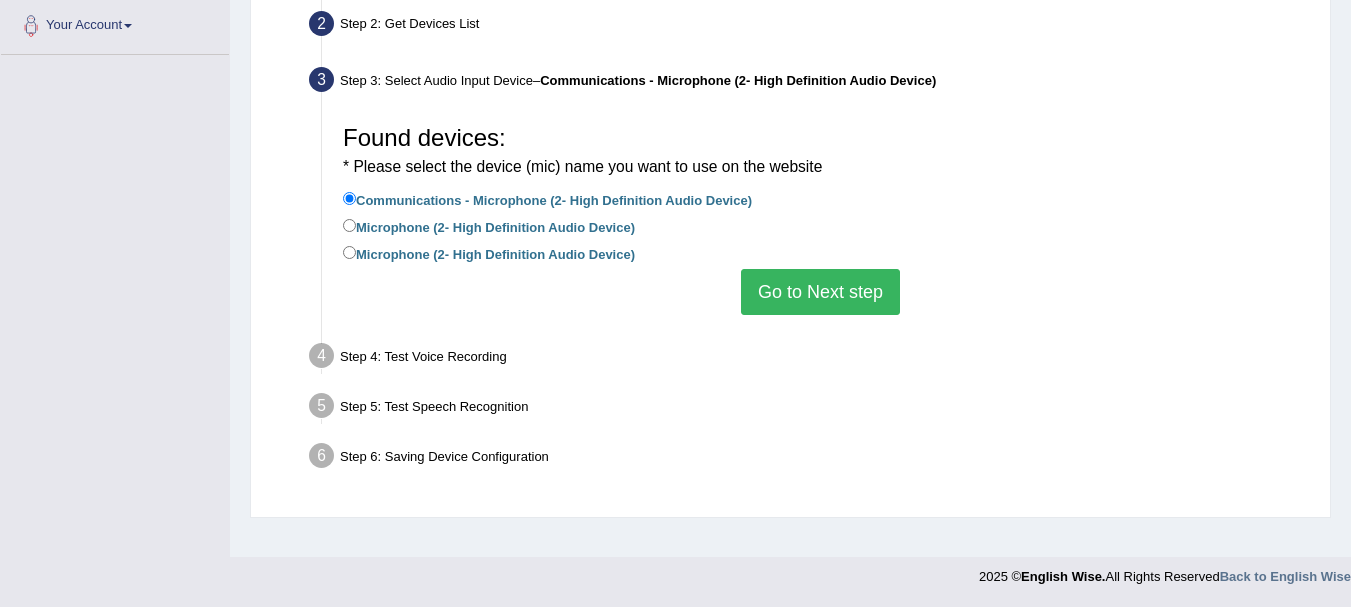 click on "Microphone (2- High Definition Audio Device)" at bounding box center [489, 226] 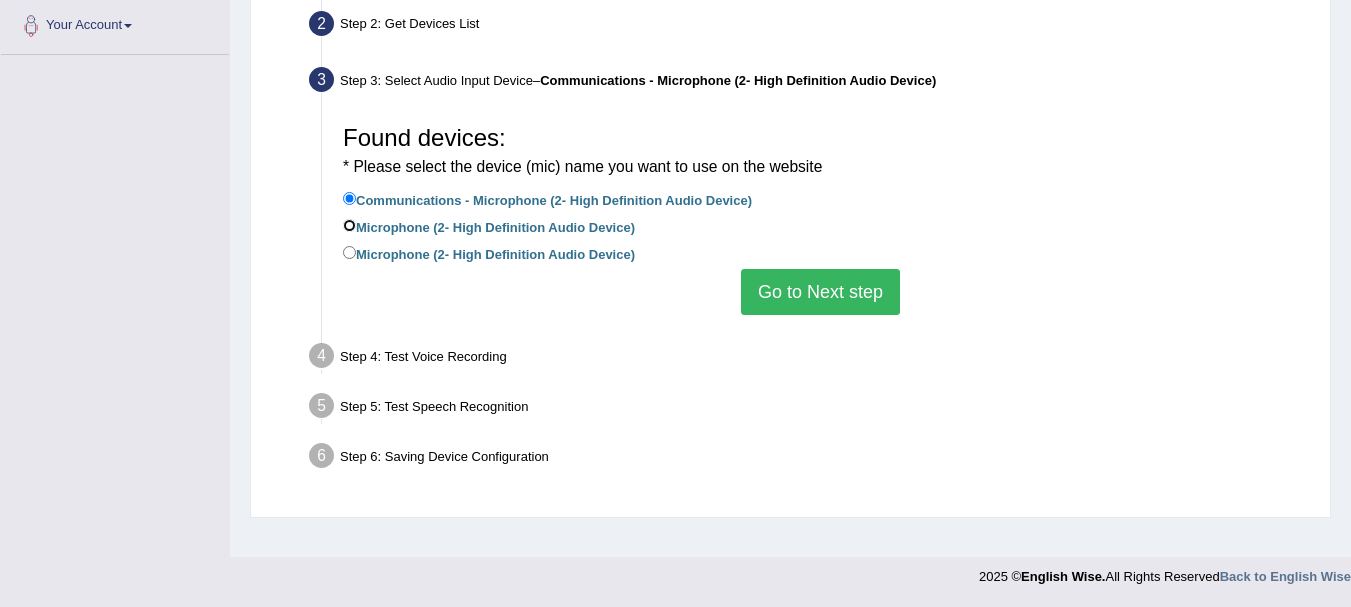 click on "Microphone (2- High Definition Audio Device)" at bounding box center (349, 225) 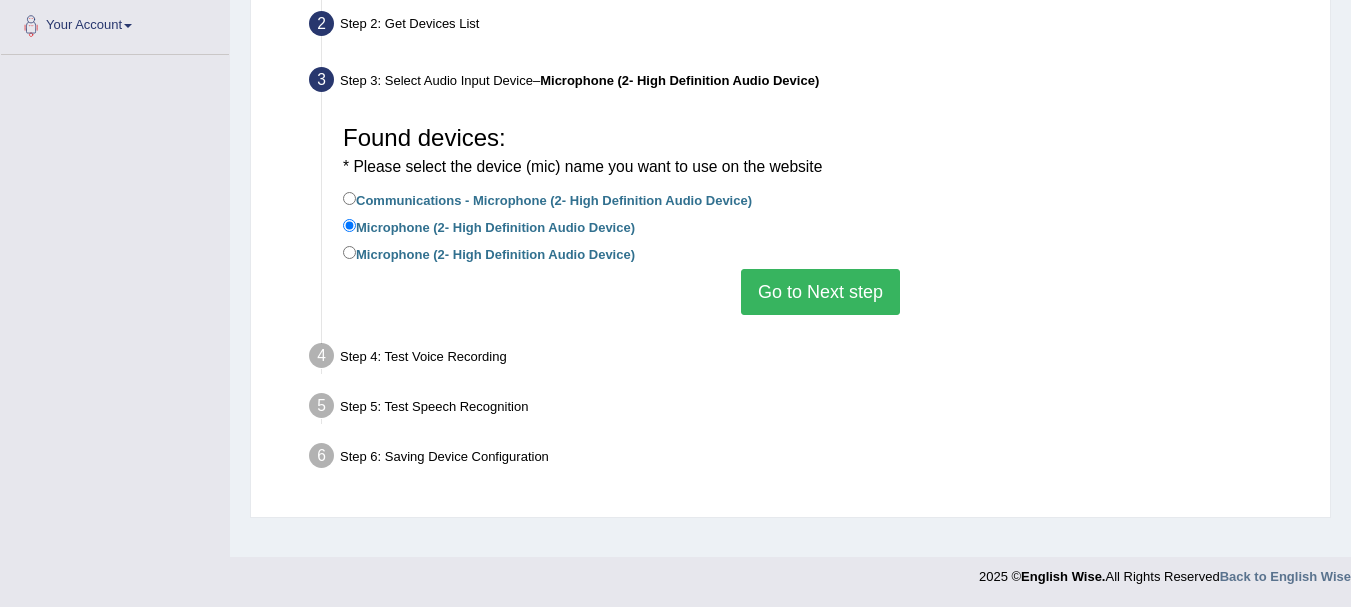 click on "Go to Next step" at bounding box center (820, 292) 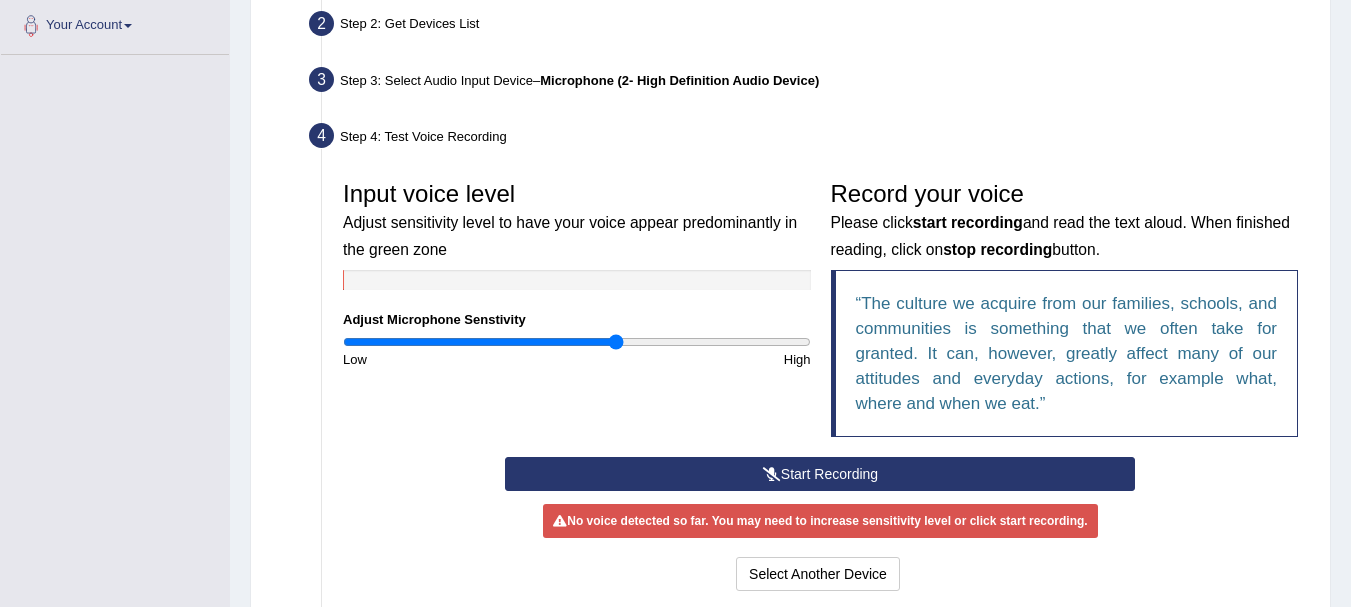 click at bounding box center (577, 342) 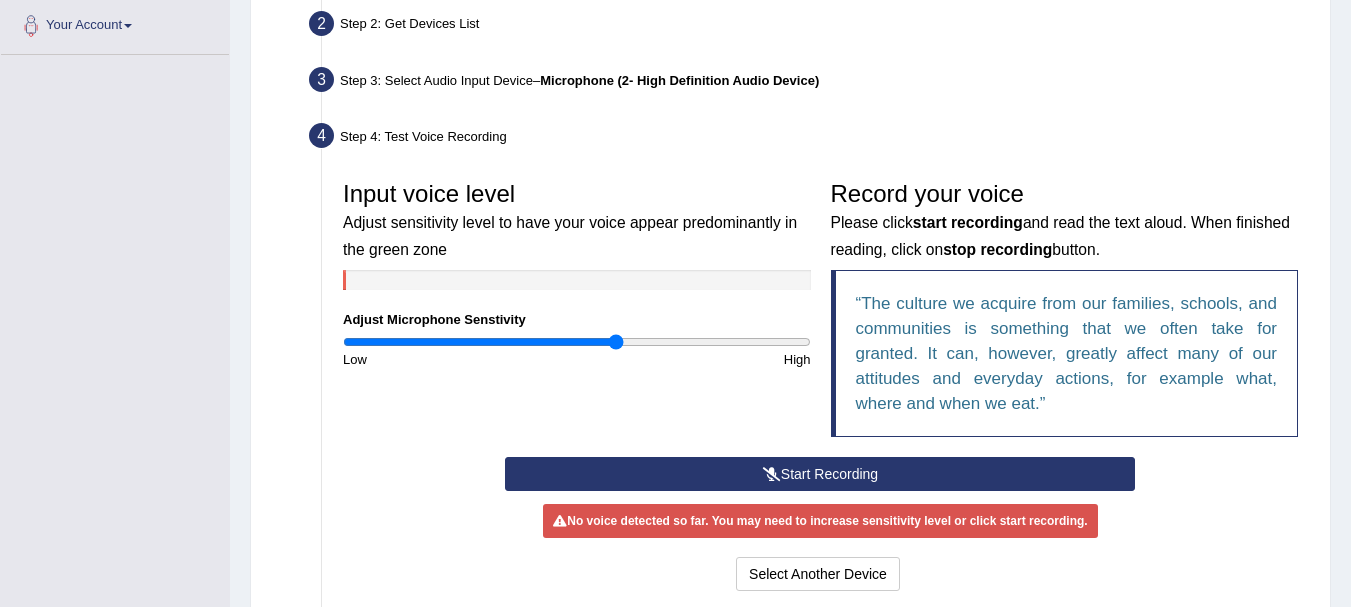 click on "Start Recording" at bounding box center (820, 474) 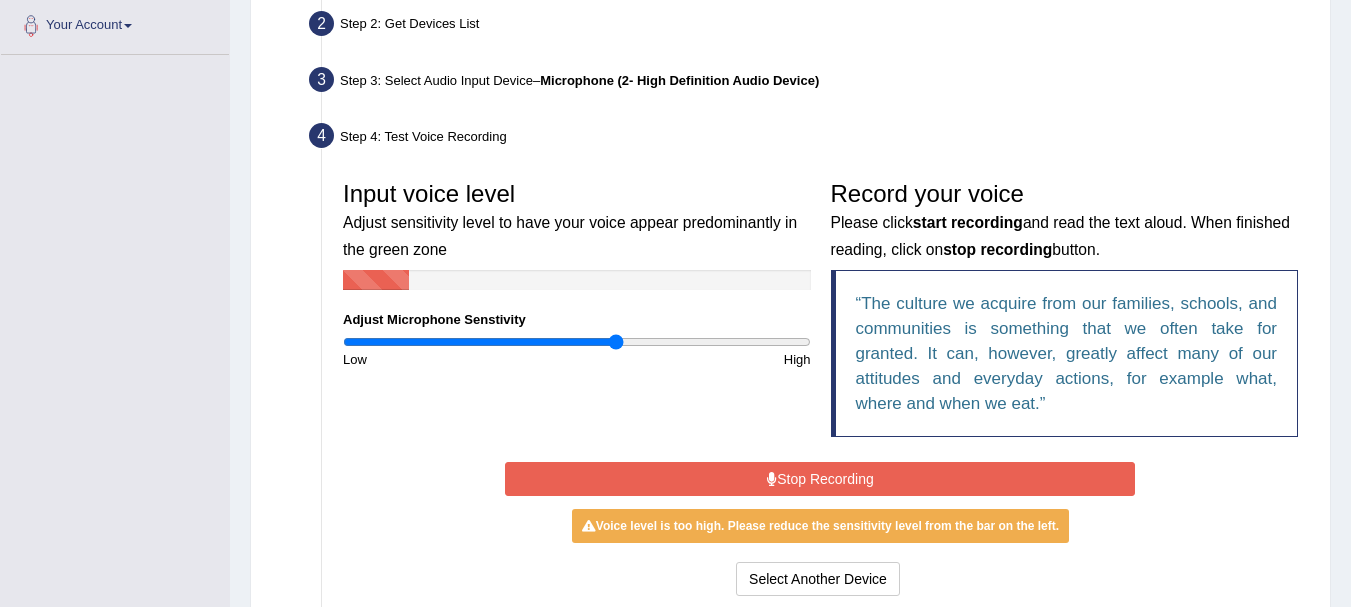 click on "Stop Recording" at bounding box center [820, 479] 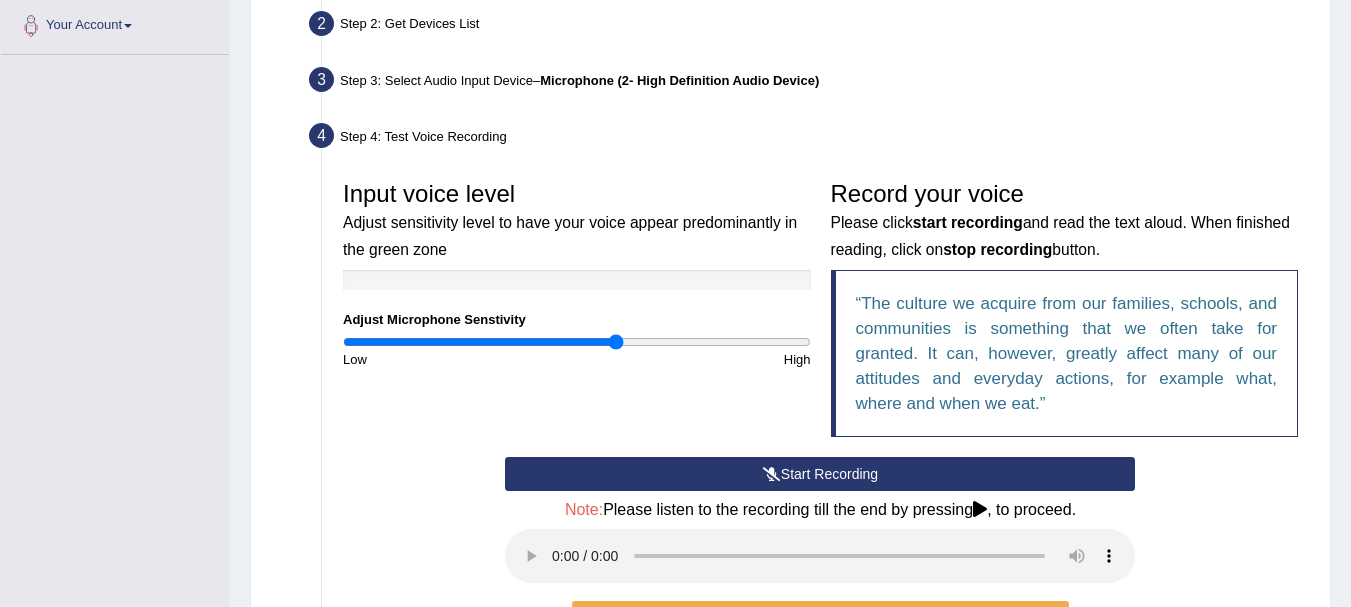 scroll, scrollTop: 748, scrollLeft: 0, axis: vertical 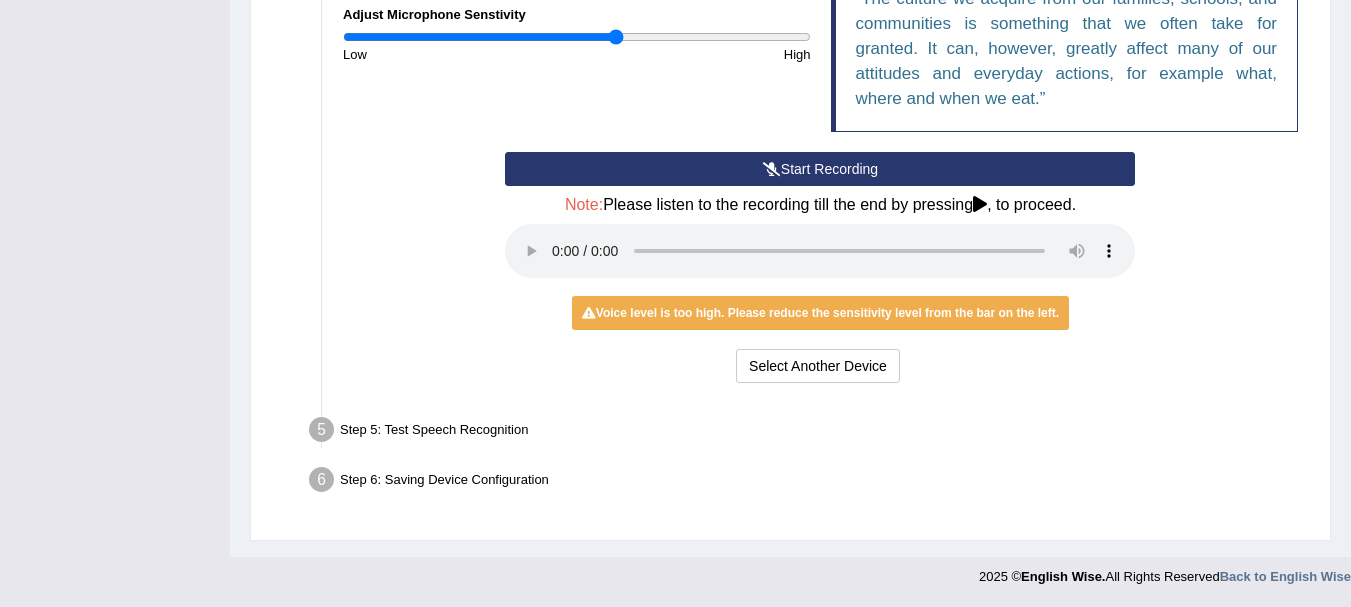 drag, startPoint x: 1209, startPoint y: 221, endPoint x: 1360, endPoint y: 202, distance: 152.19067 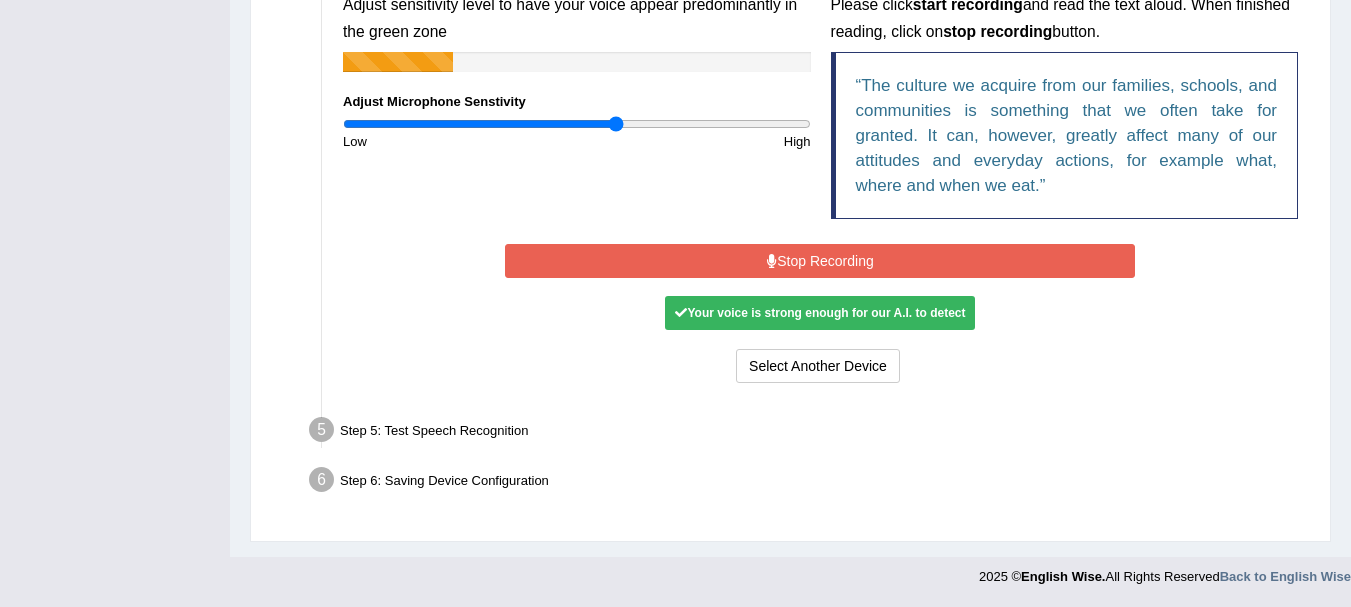 scroll, scrollTop: 656, scrollLeft: 0, axis: vertical 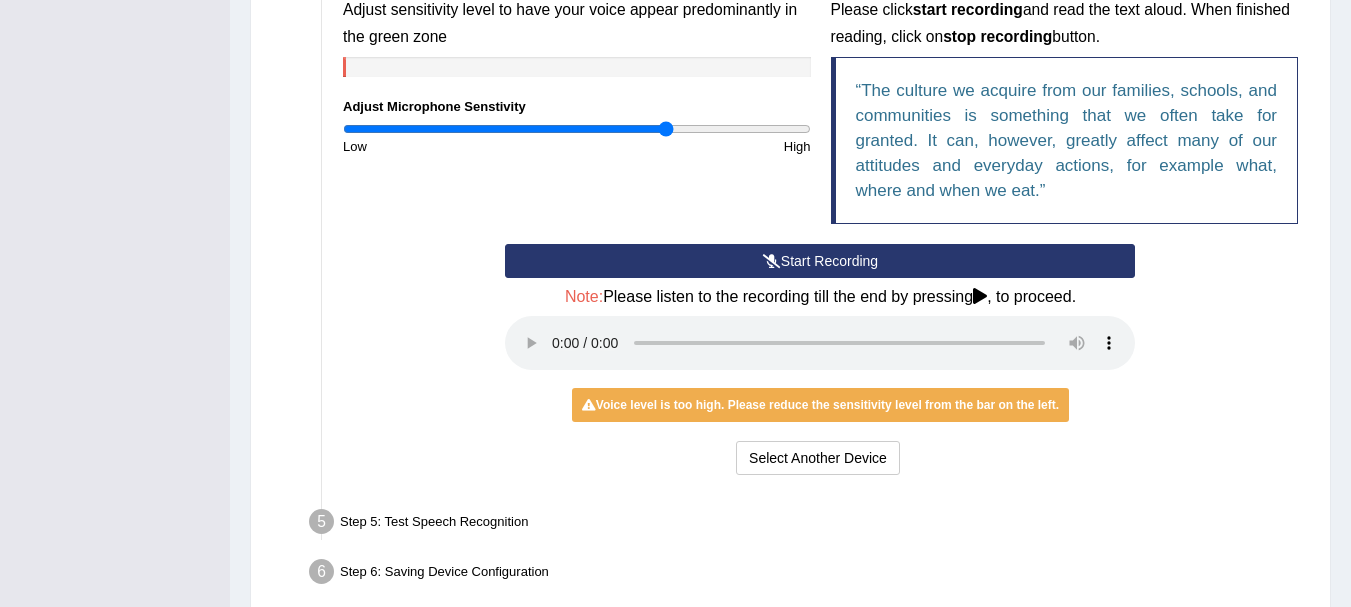 click at bounding box center [577, 129] 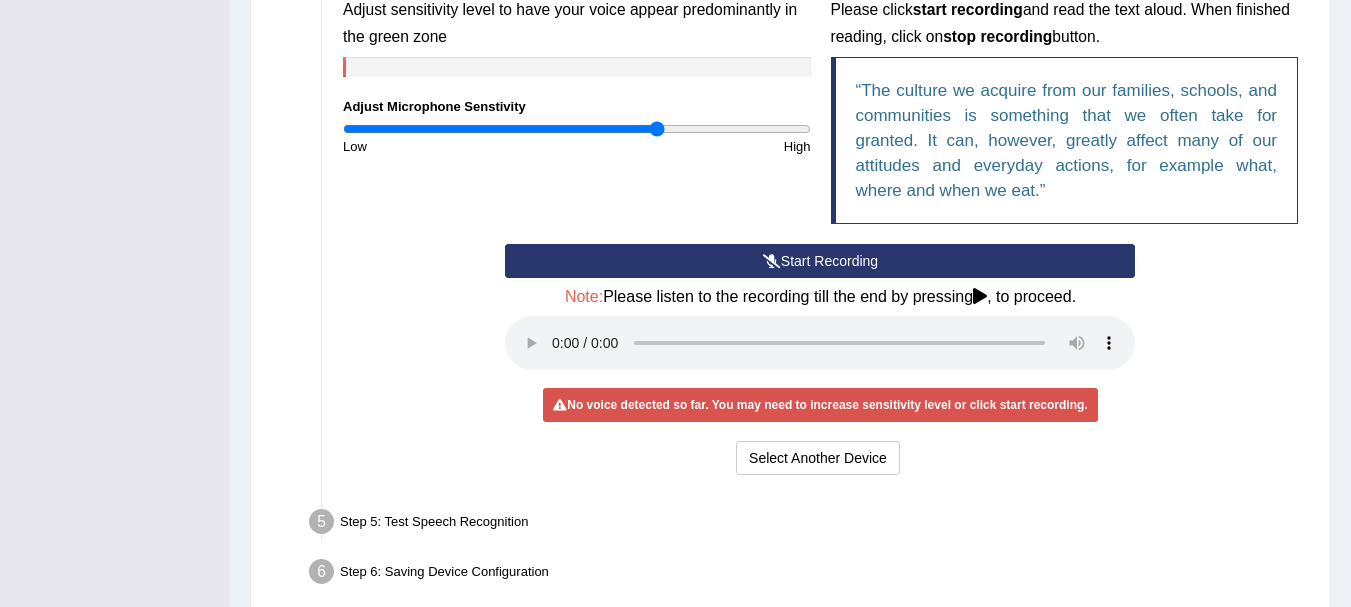 click at bounding box center (577, 129) 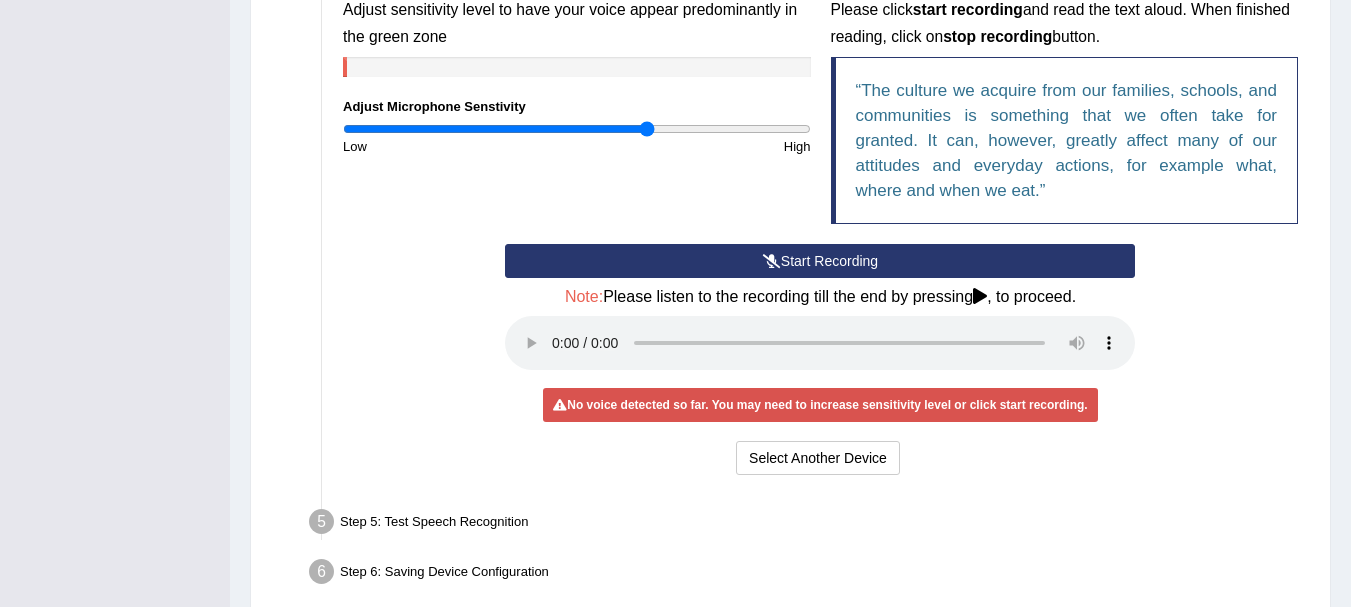 click at bounding box center [577, 129] 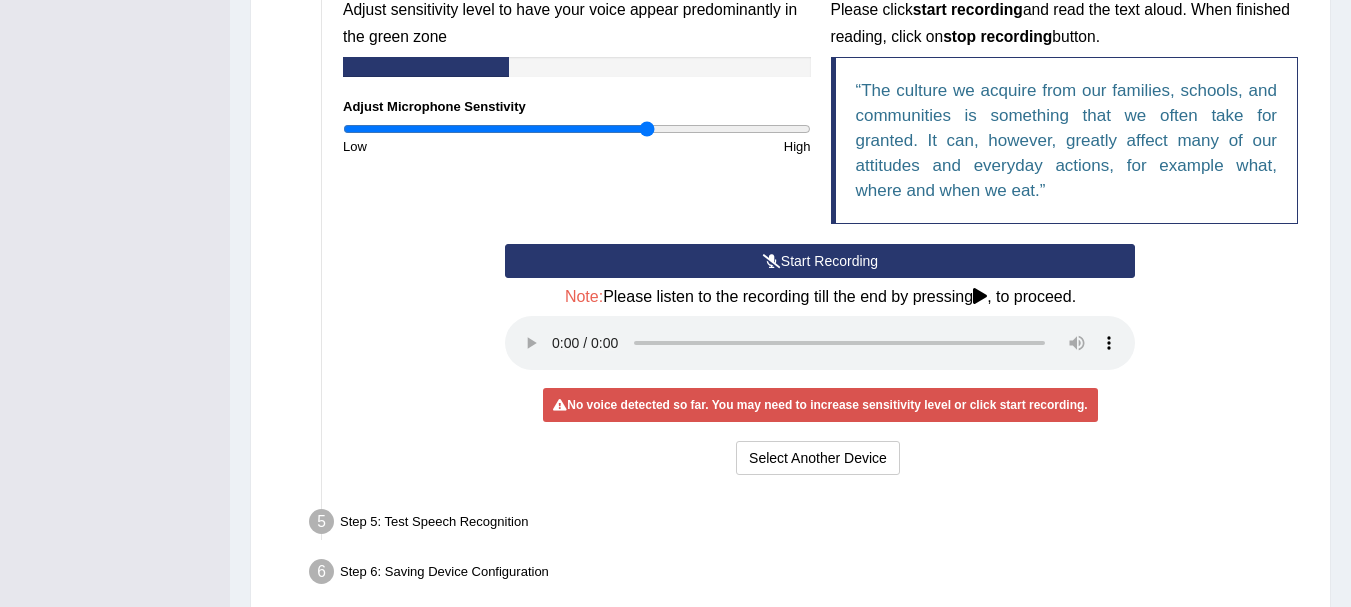 click at bounding box center [577, 129] 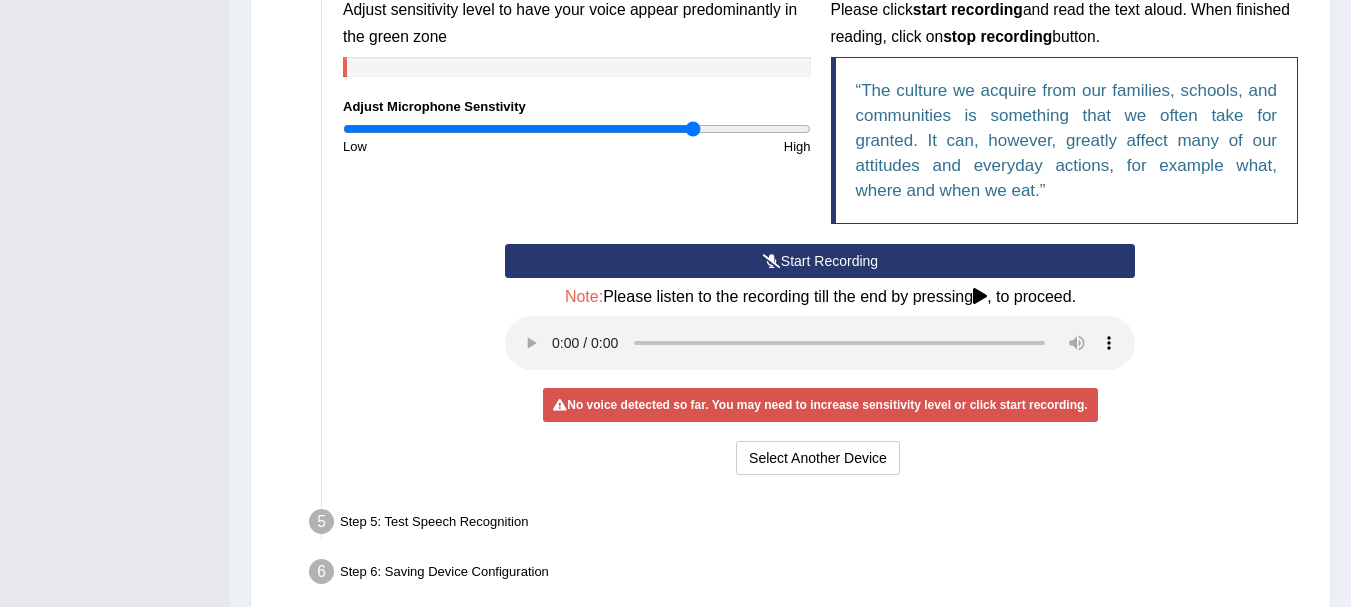 click at bounding box center (577, 129) 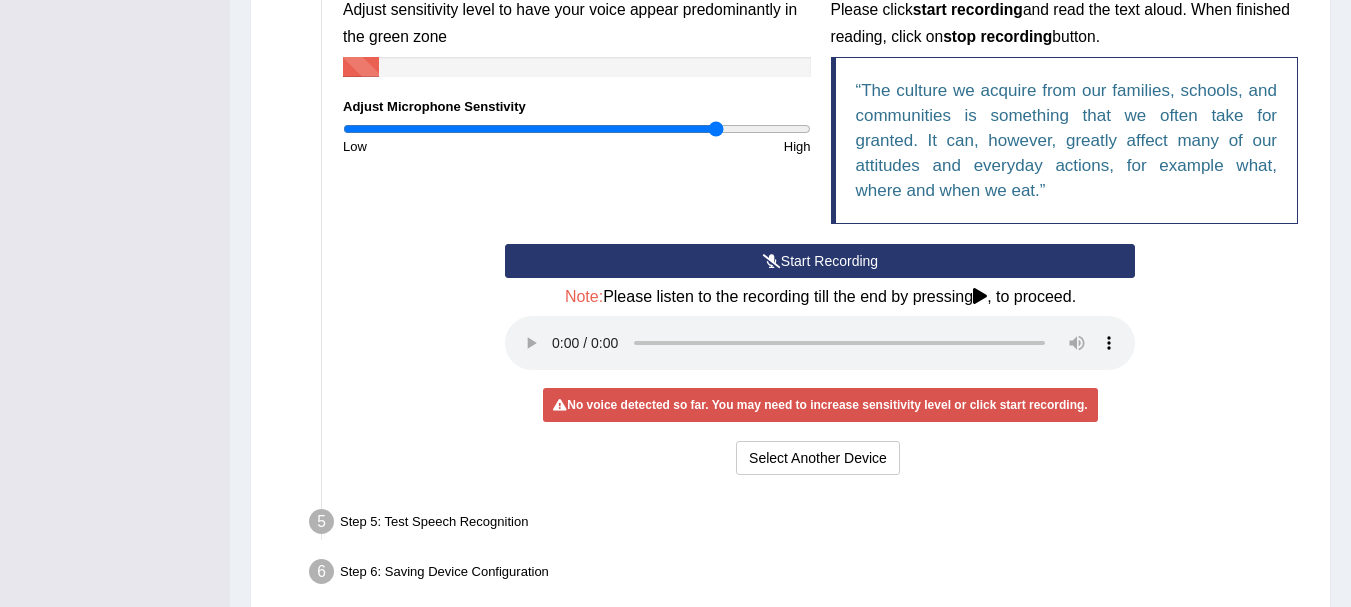 click at bounding box center [577, 129] 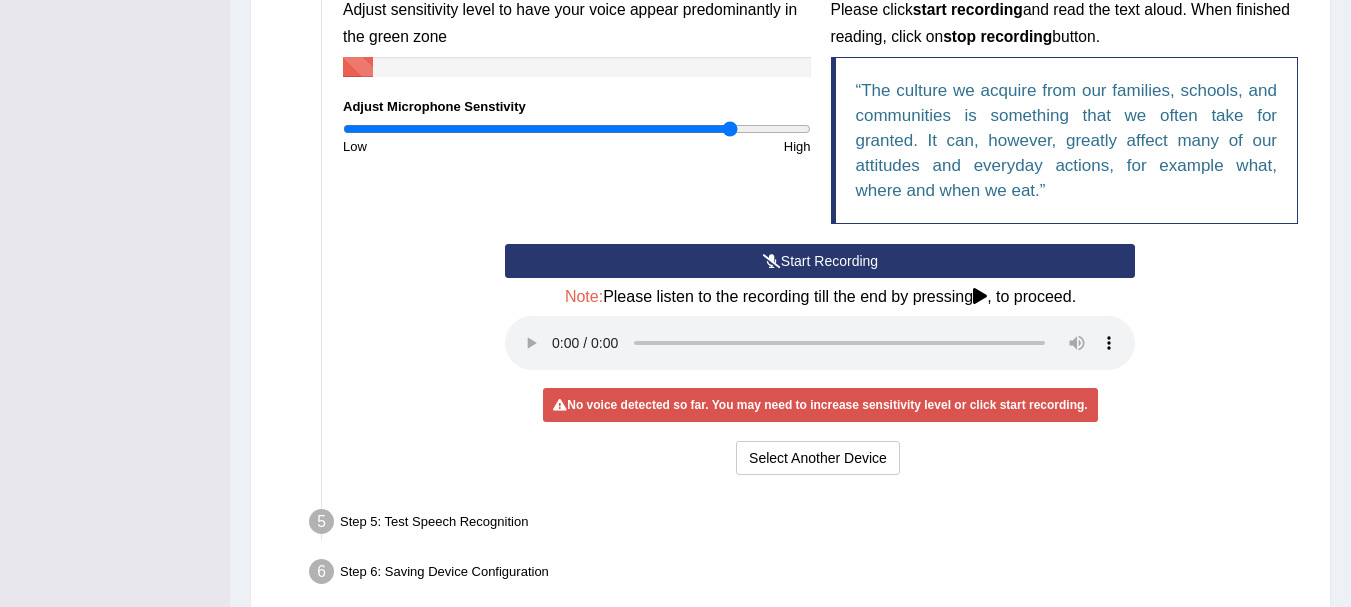 click at bounding box center (577, 129) 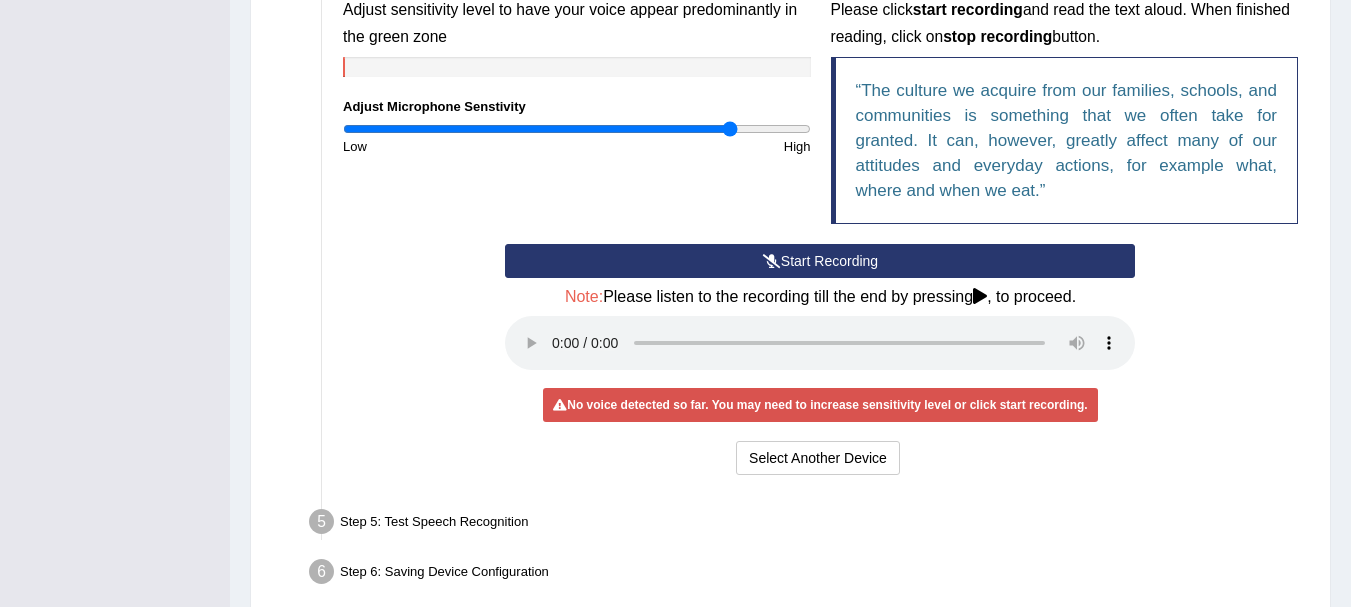 click at bounding box center [577, 129] 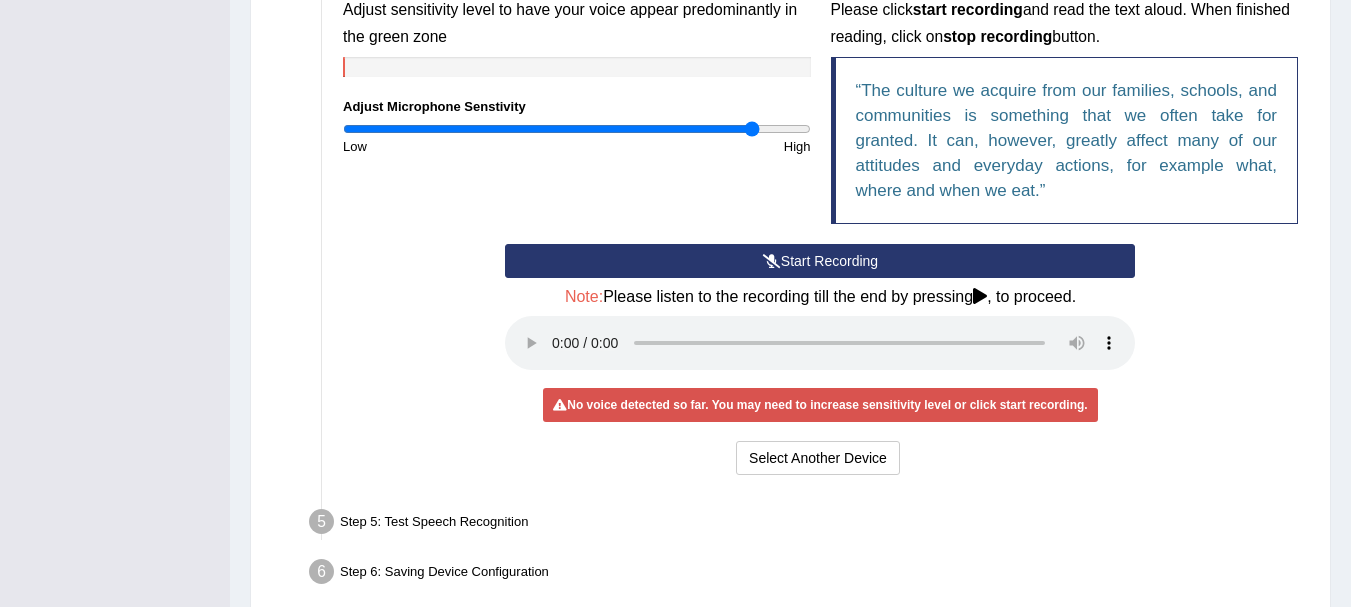 click at bounding box center (577, 129) 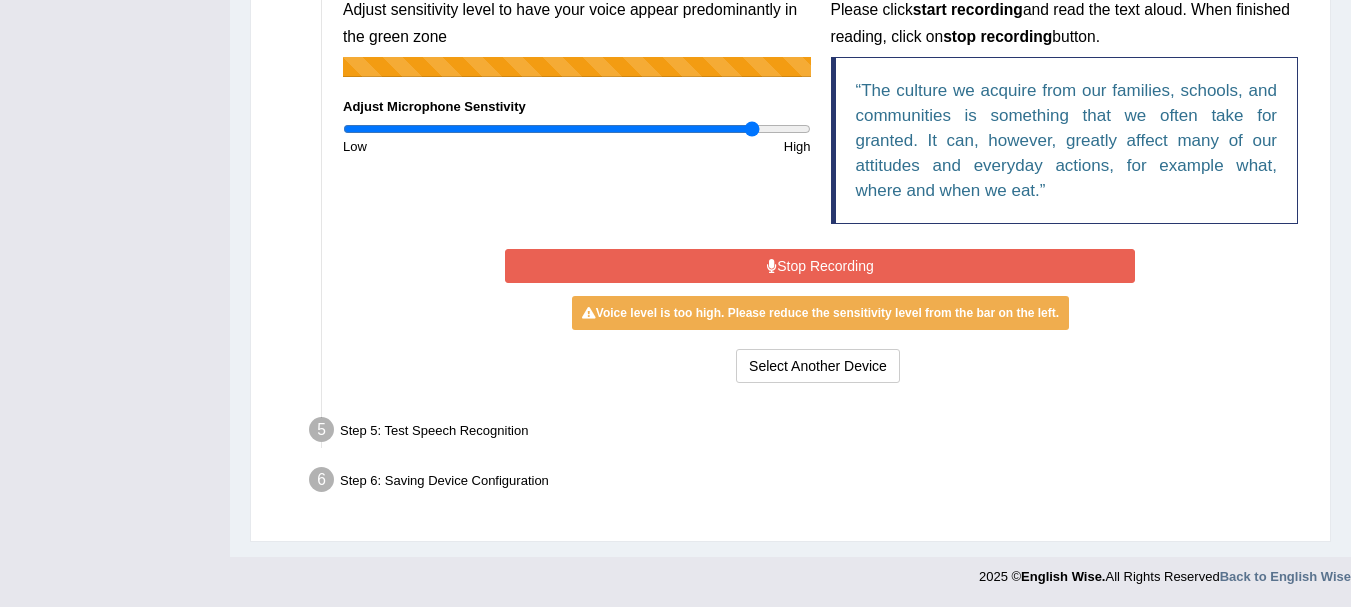 click on "Stop Recording" at bounding box center (820, 266) 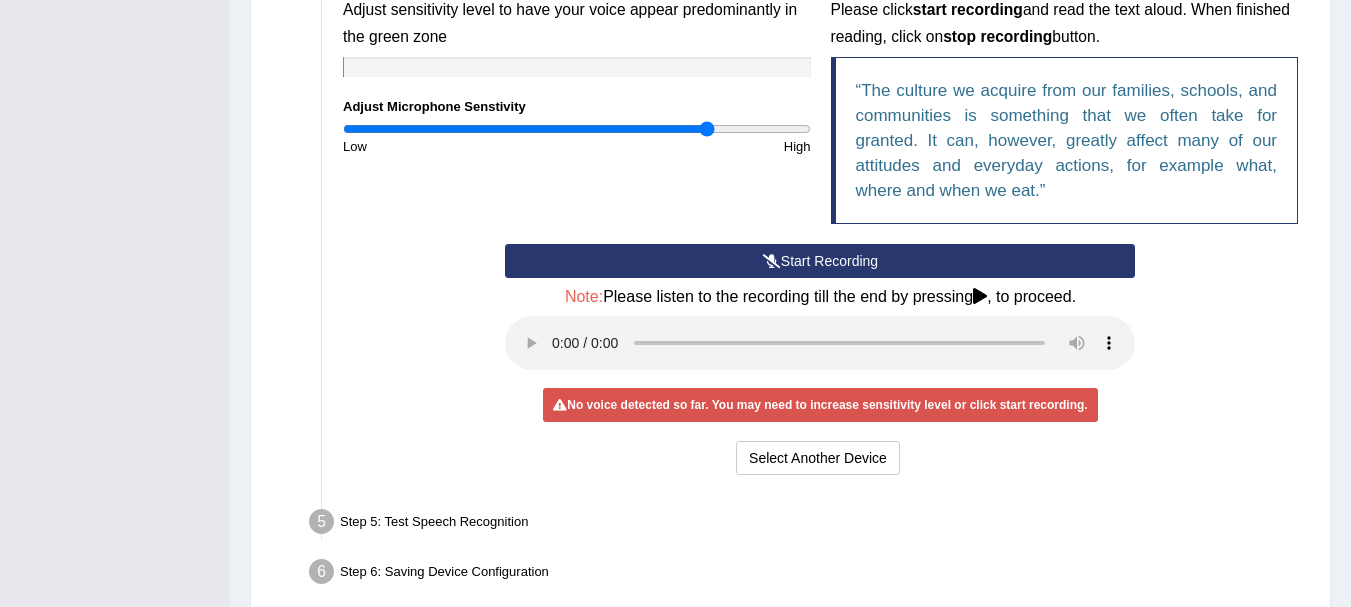 click at bounding box center [577, 129] 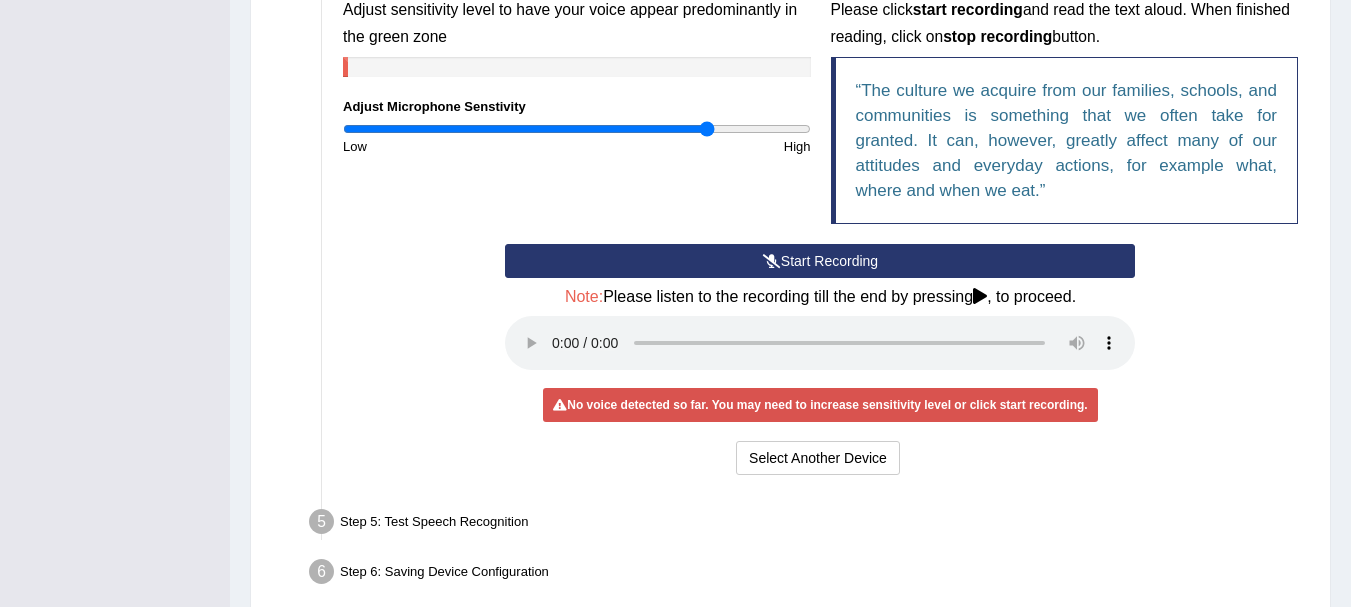 click on "Start Recording" at bounding box center [820, 261] 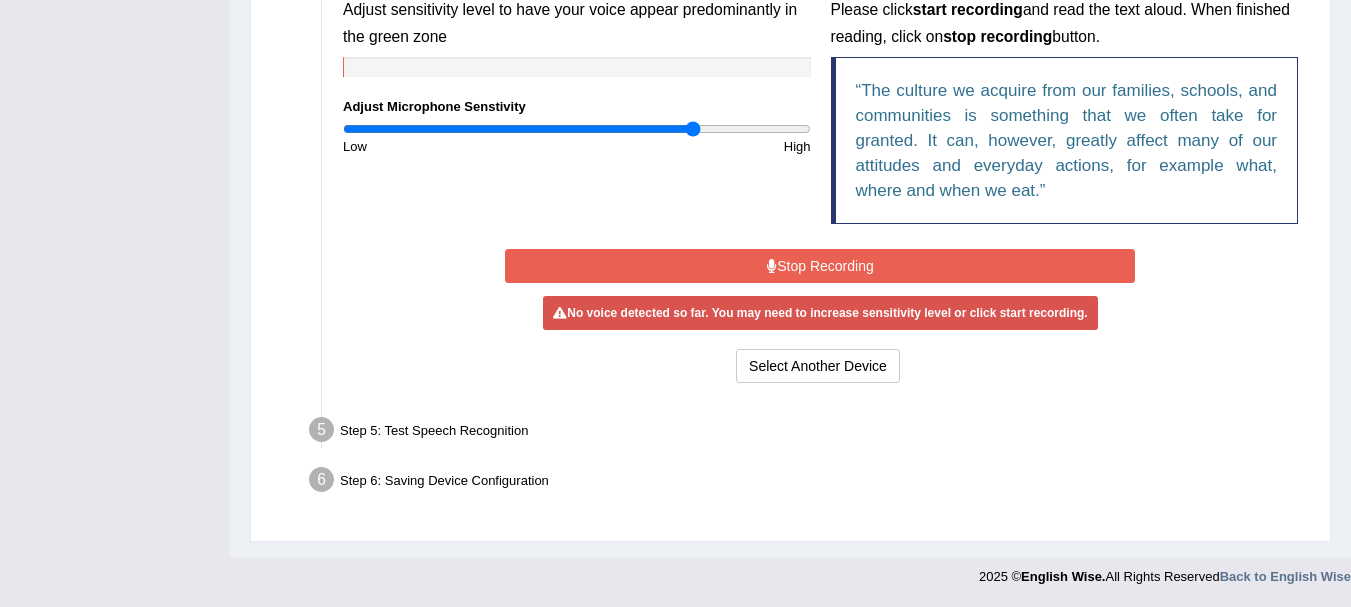 click at bounding box center [577, 129] 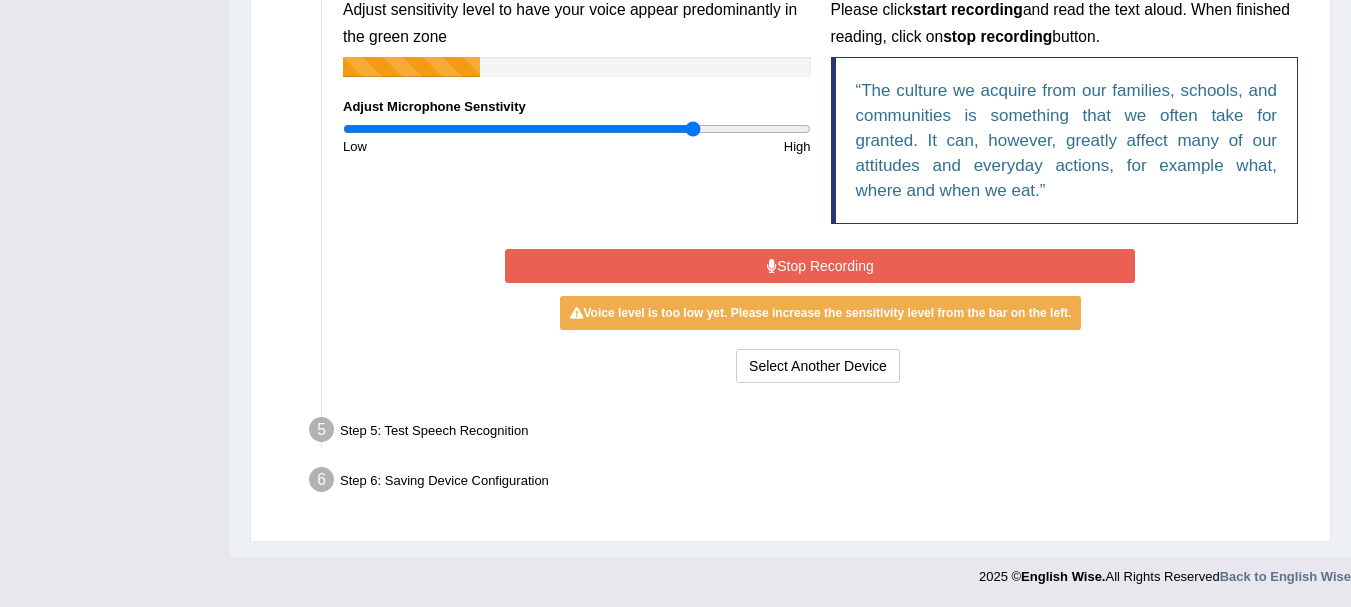 click on "Stop Recording" at bounding box center [820, 266] 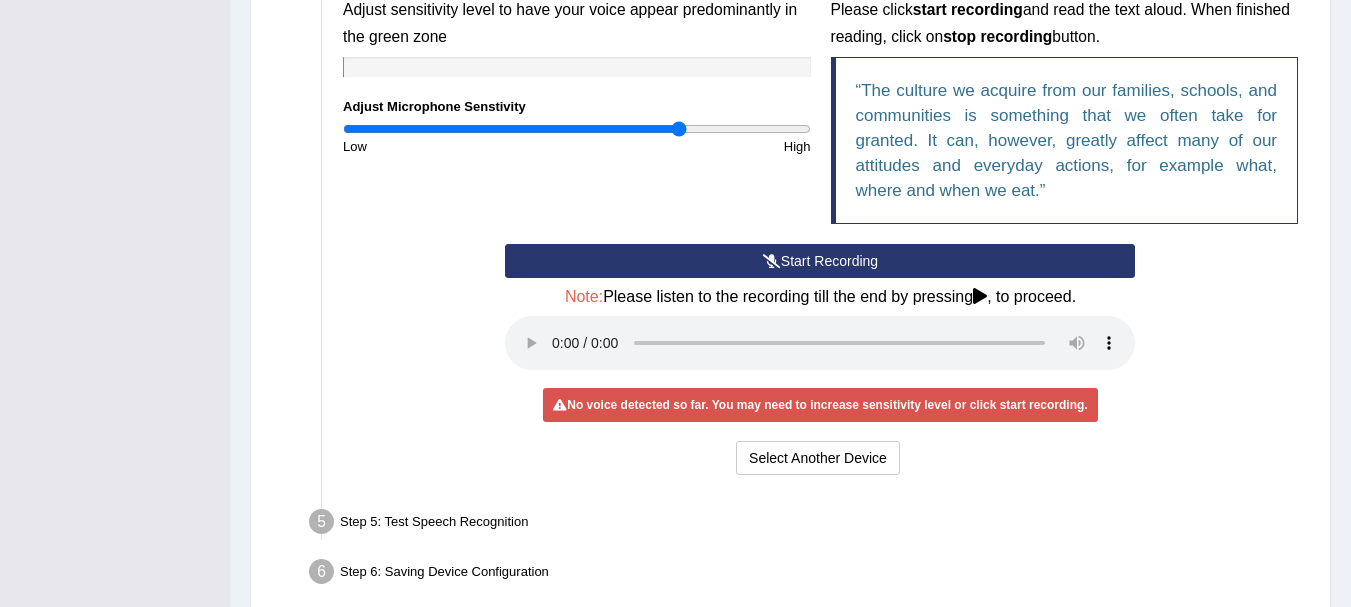 click at bounding box center (577, 129) 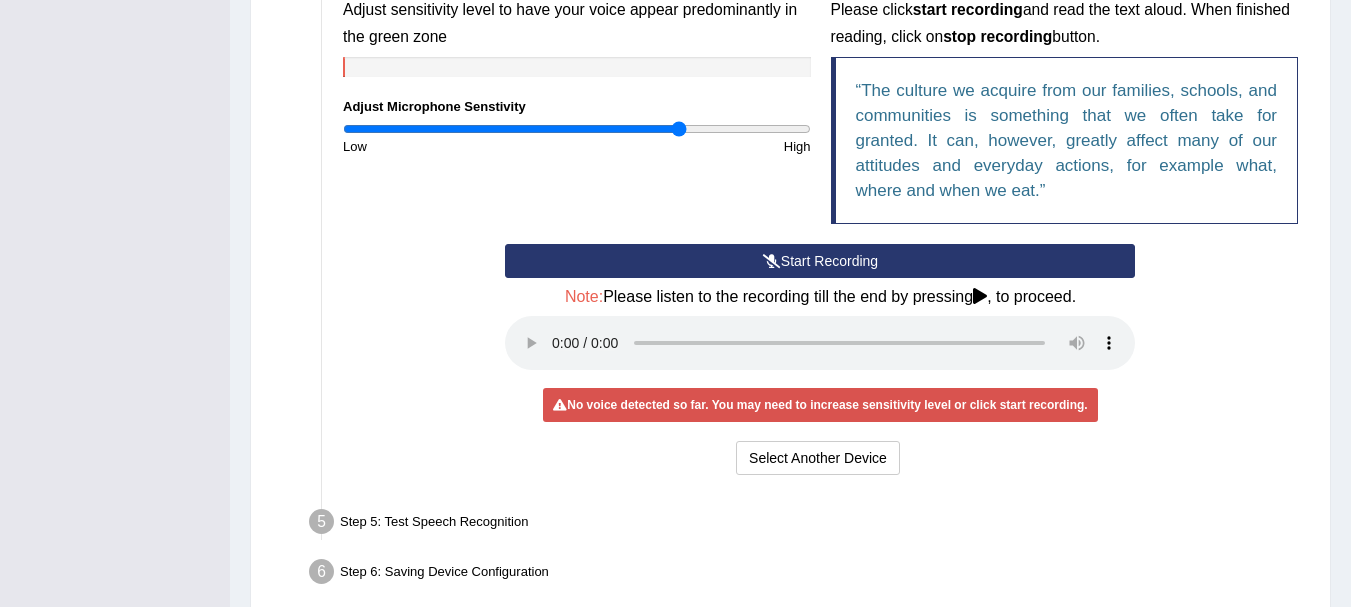 click on "Start Recording" at bounding box center [820, 261] 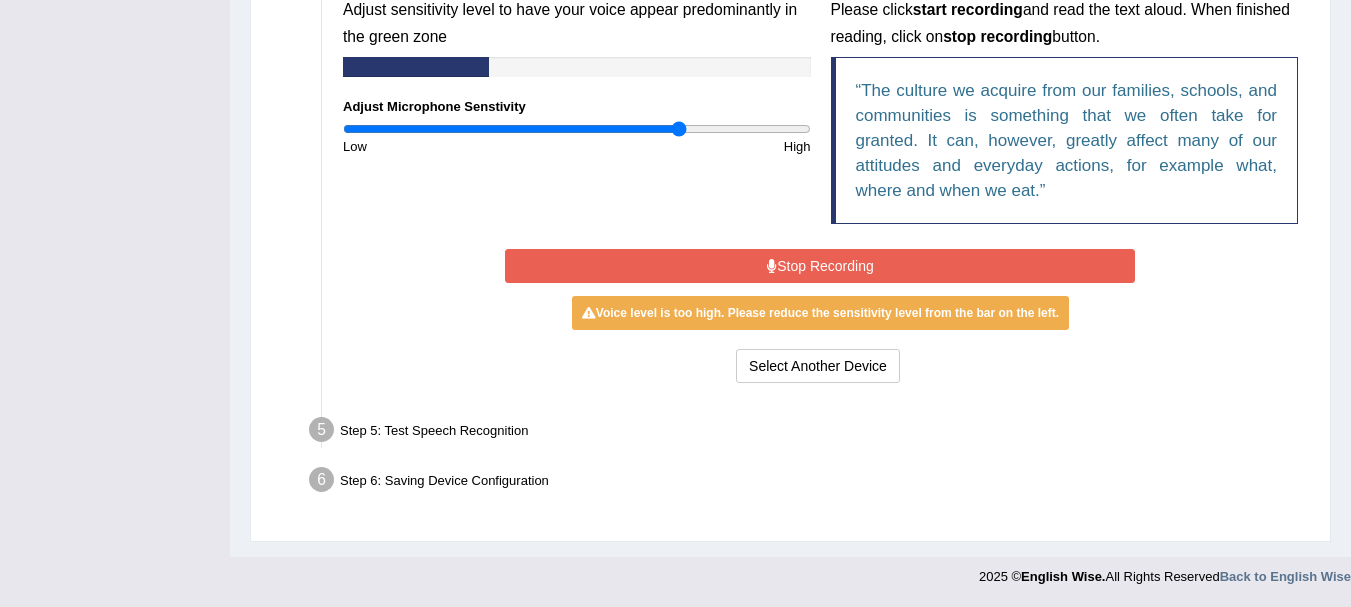 click on "Stop Recording" at bounding box center [820, 266] 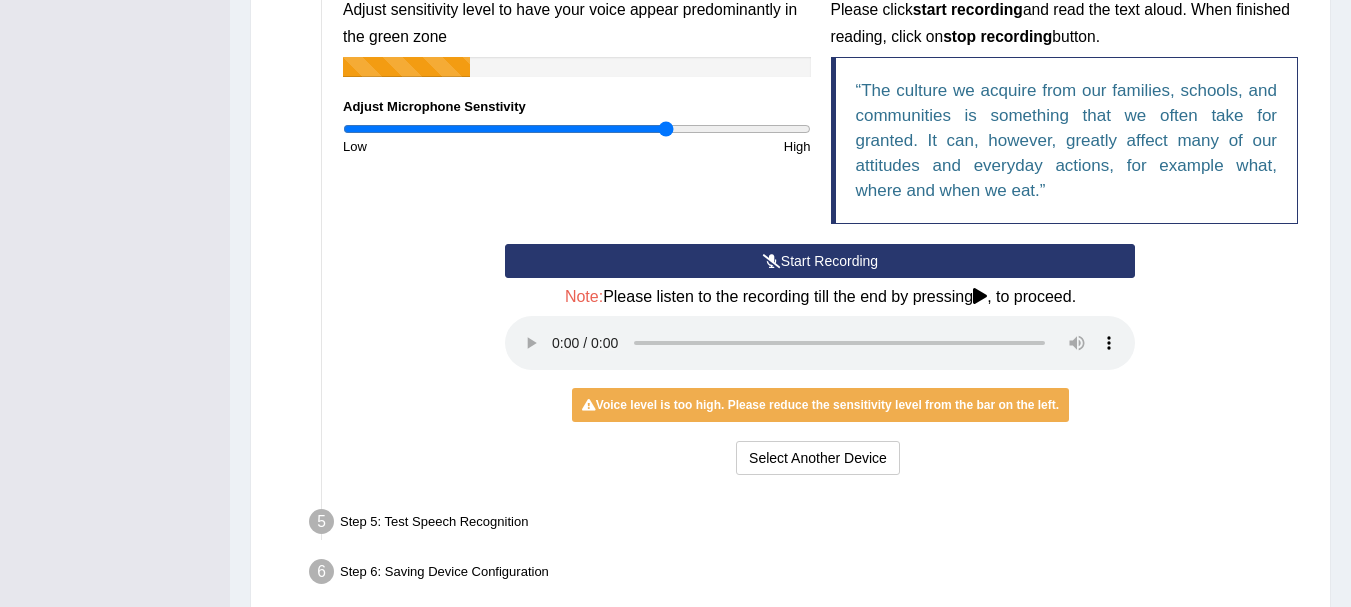 click at bounding box center [577, 129] 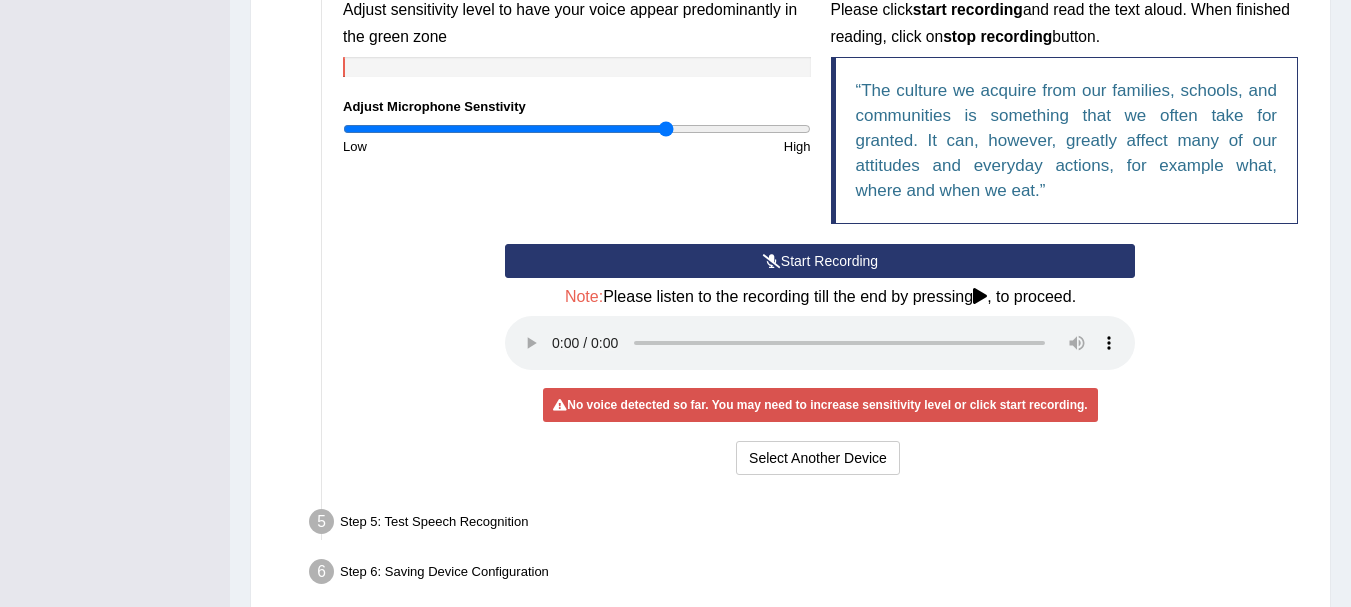 click at bounding box center (577, 129) 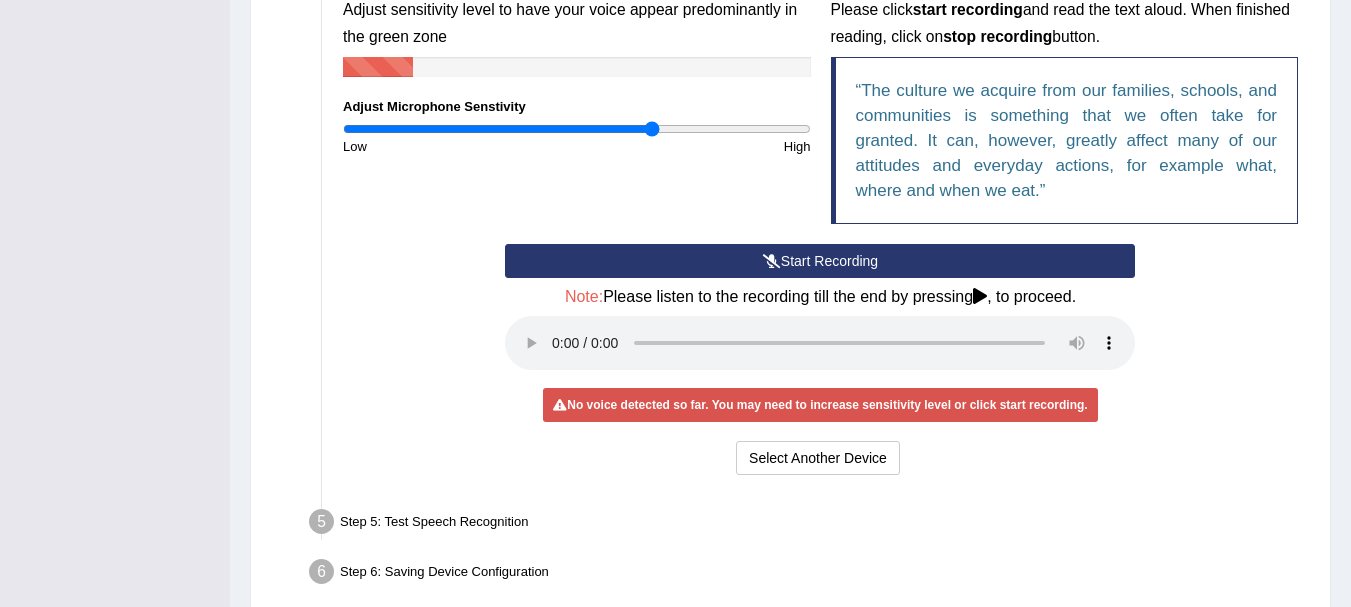click at bounding box center [577, 129] 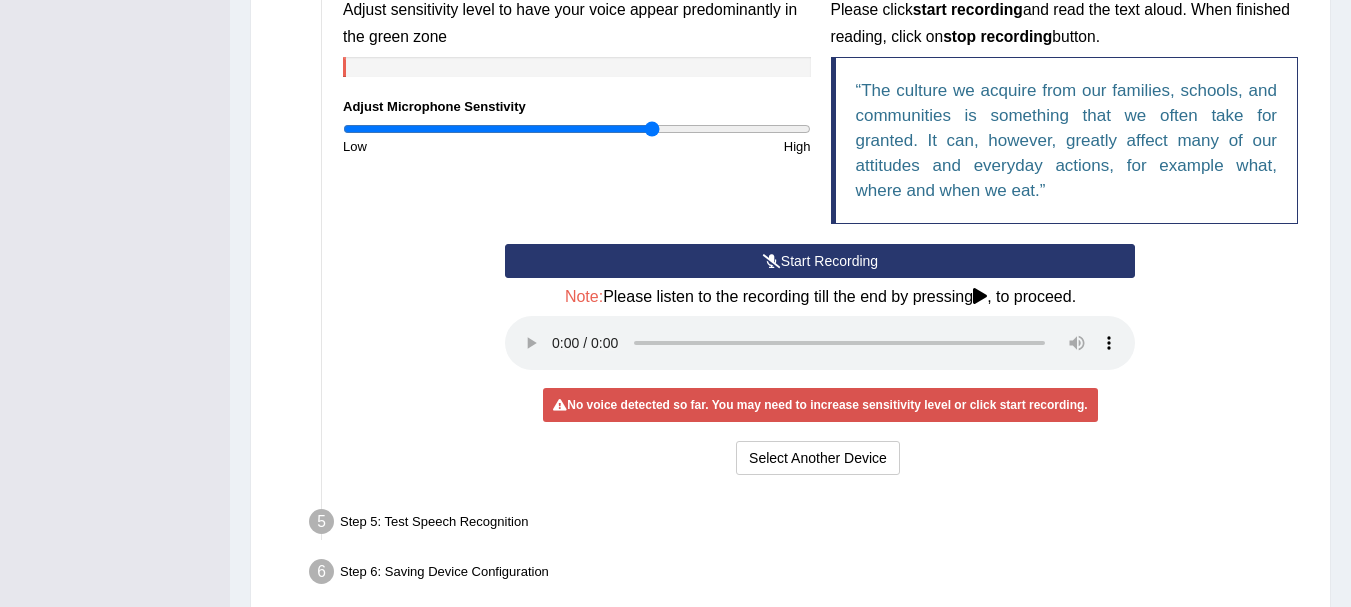 click on "Start Recording" at bounding box center [820, 261] 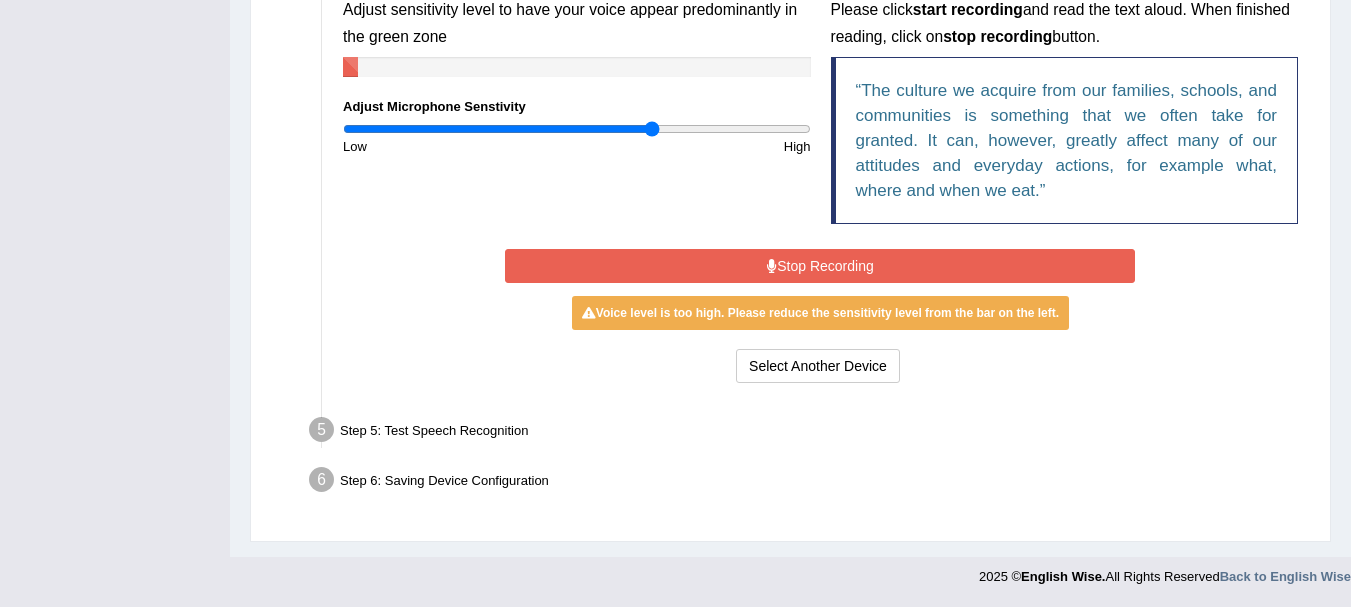 click on "Stop Recording" at bounding box center [820, 266] 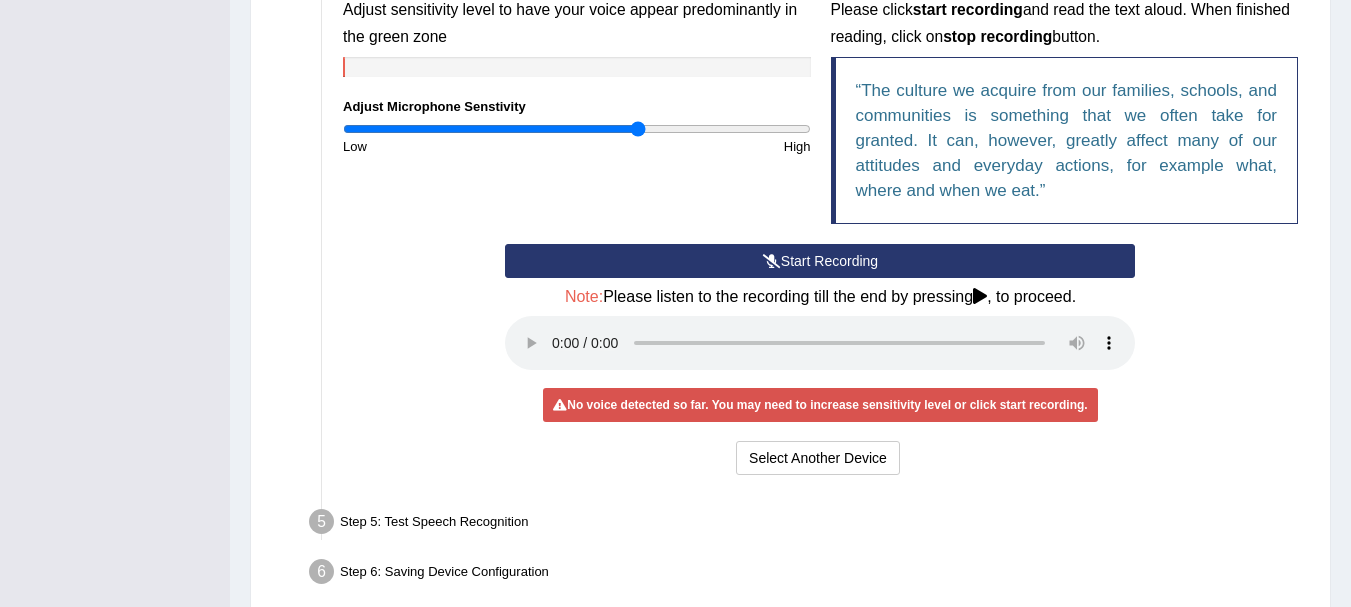 click at bounding box center [577, 129] 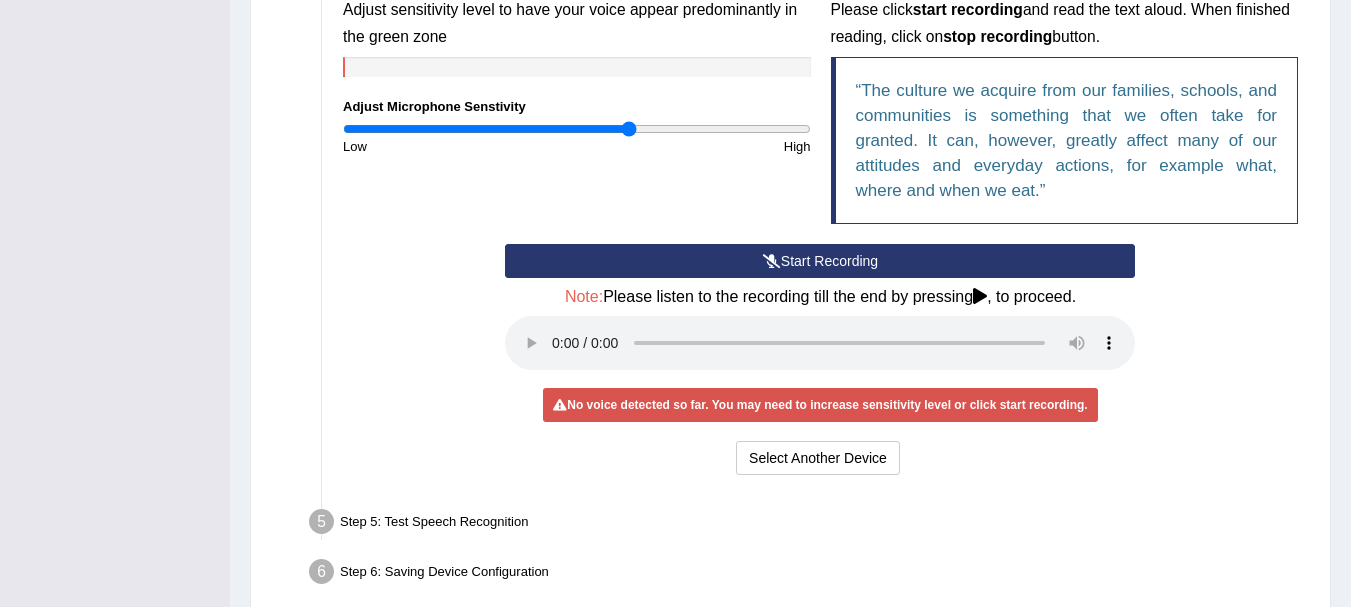 click at bounding box center (577, 129) 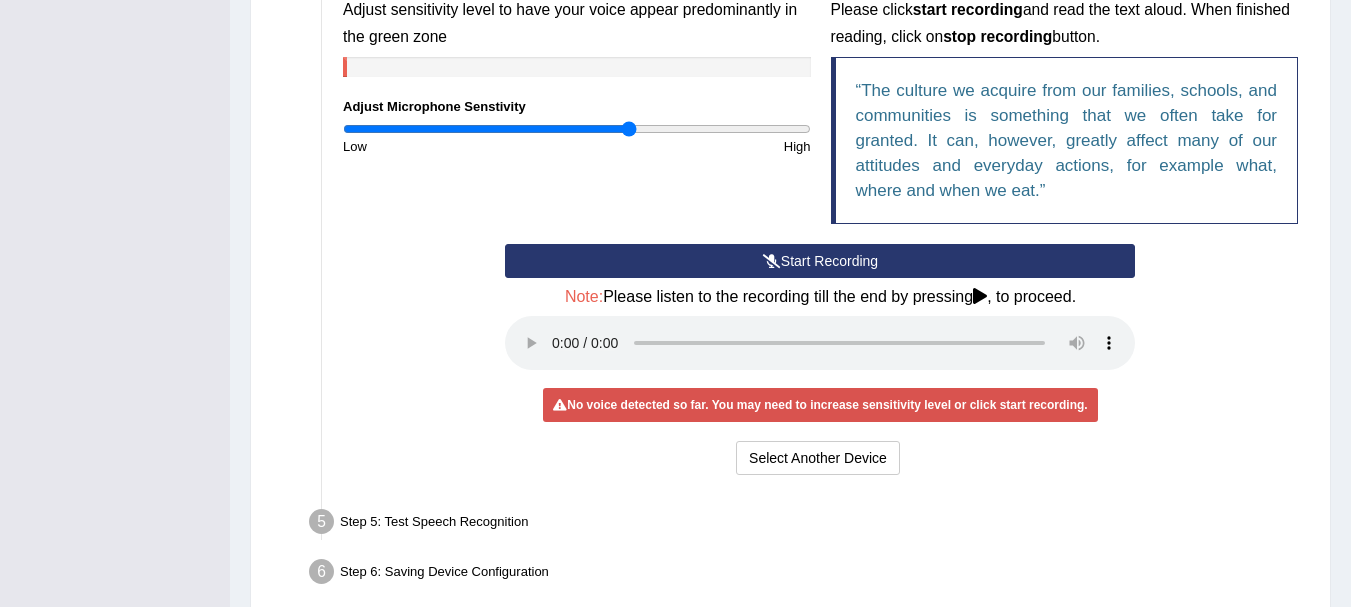 click at bounding box center (577, 129) 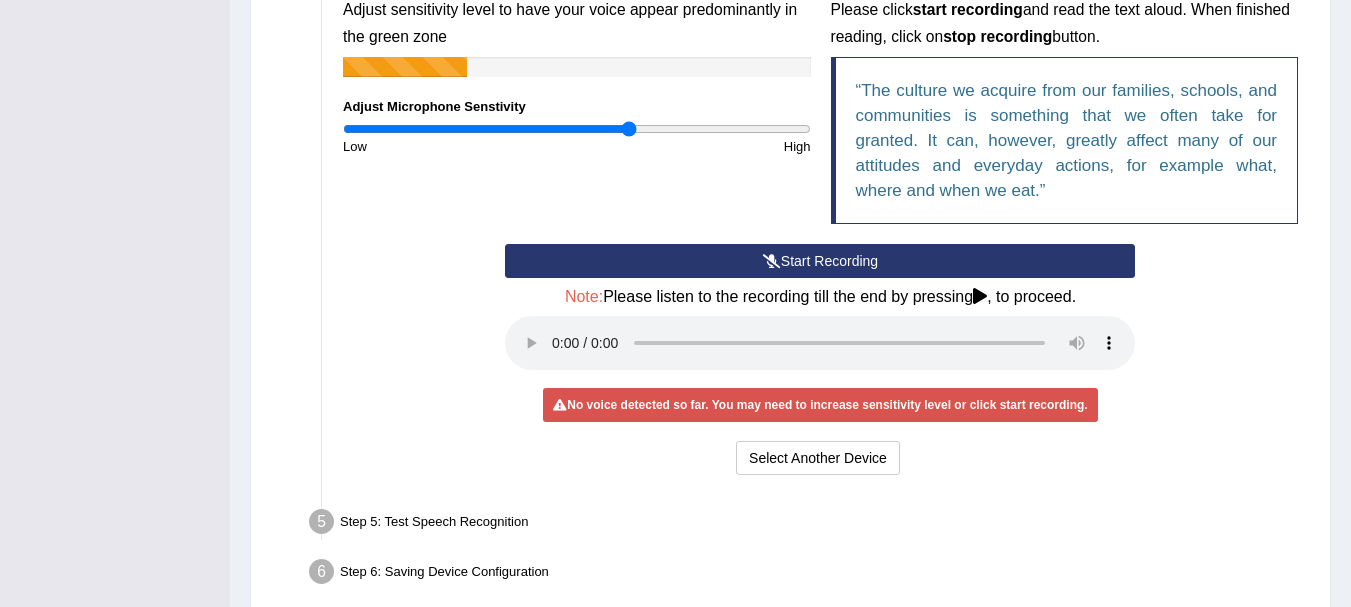 click at bounding box center [577, 129] 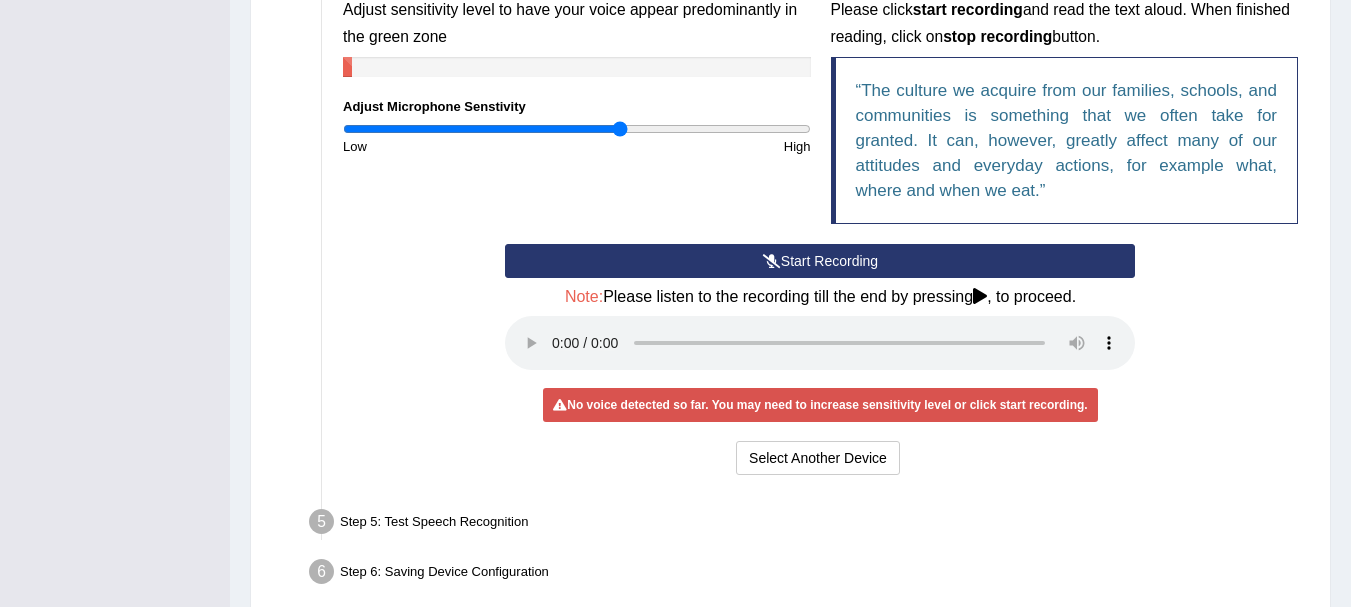 click at bounding box center [577, 129] 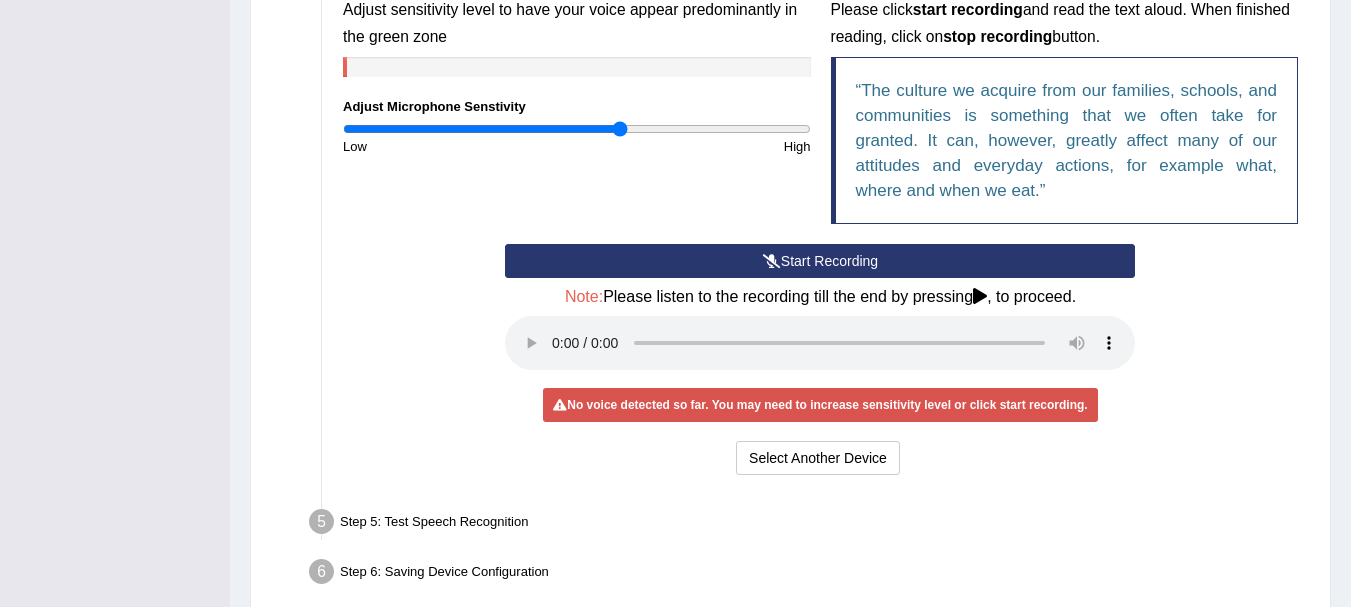 click at bounding box center [577, 129] 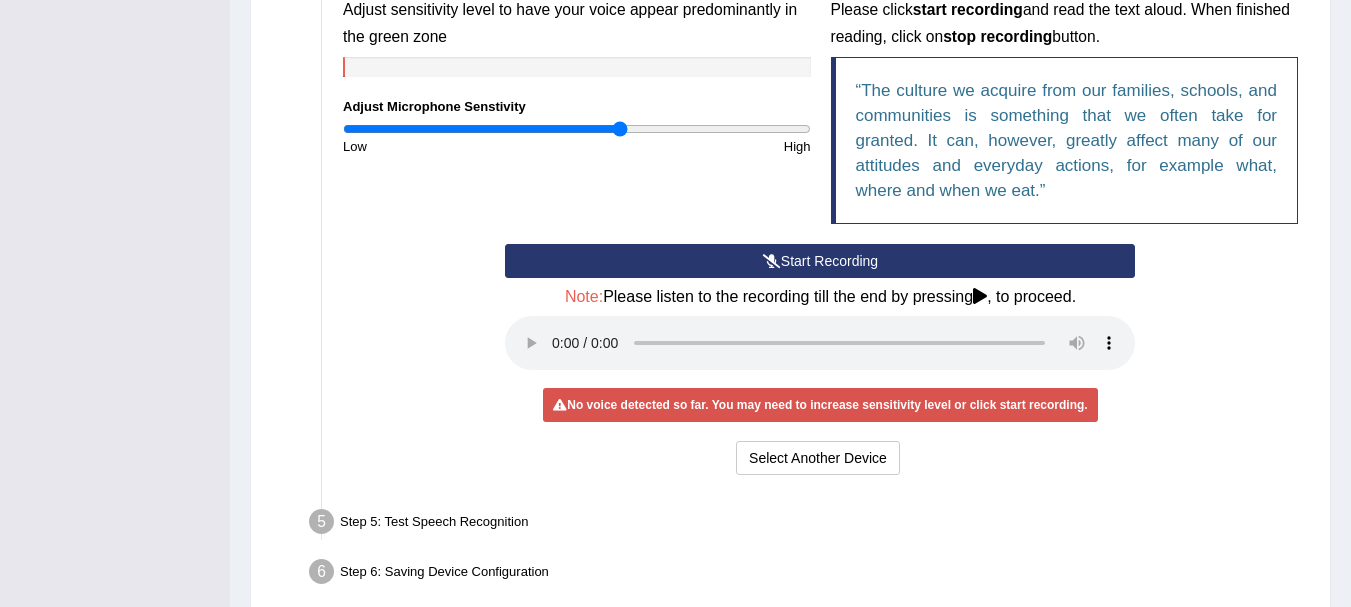 click at bounding box center (577, 129) 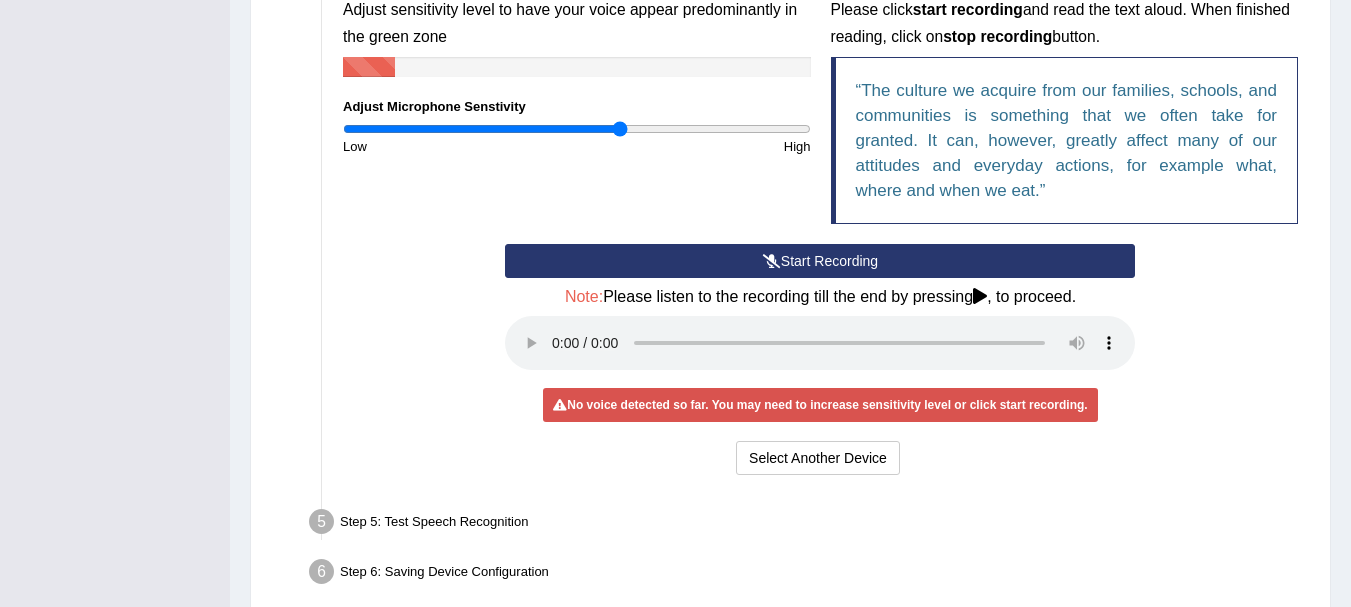 click at bounding box center [577, 129] 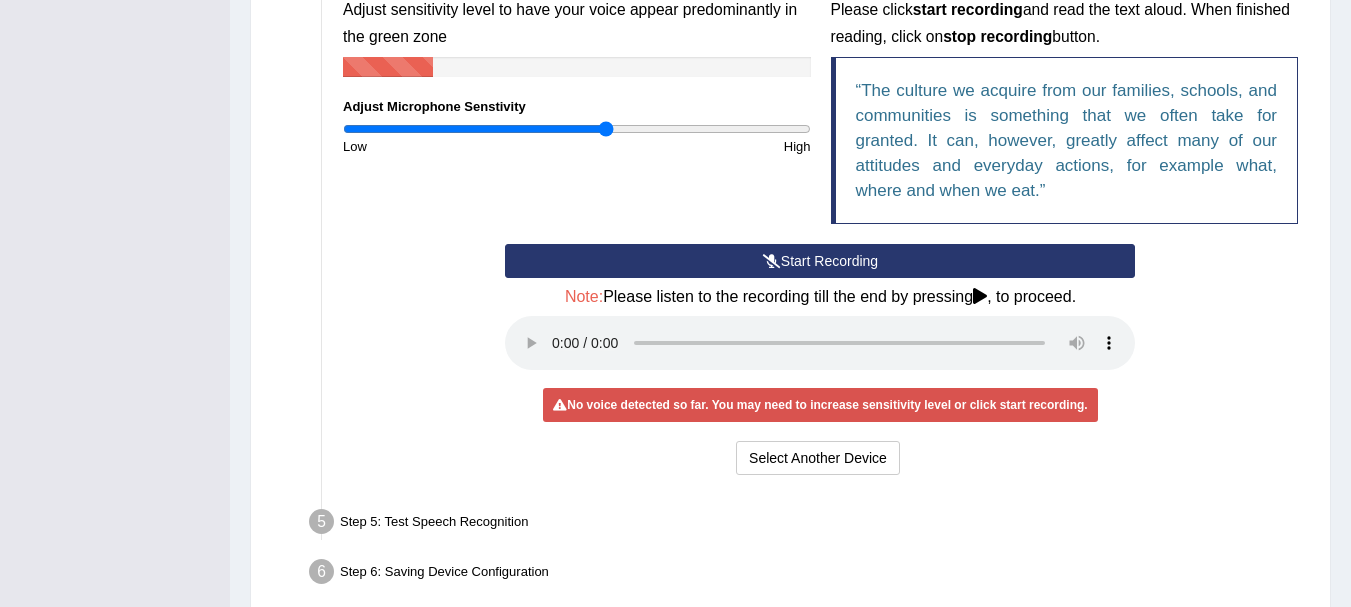 click at bounding box center (577, 129) 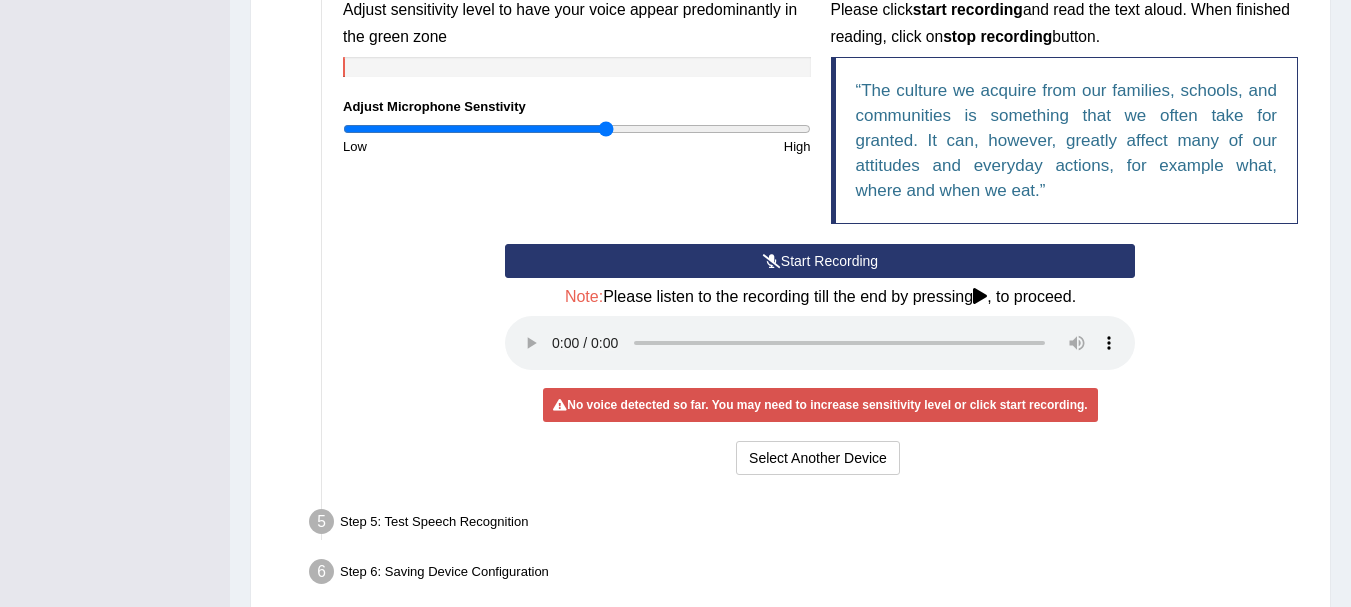 click on "Start Recording" at bounding box center [820, 261] 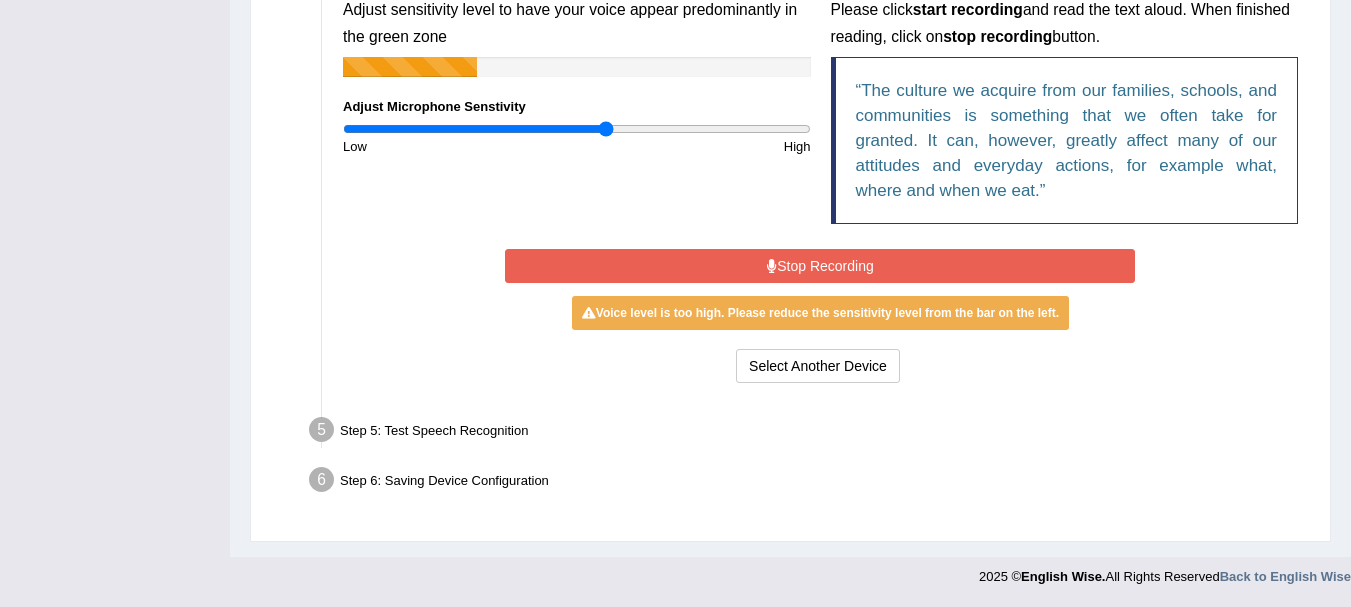 click on "Stop Recording" at bounding box center (820, 266) 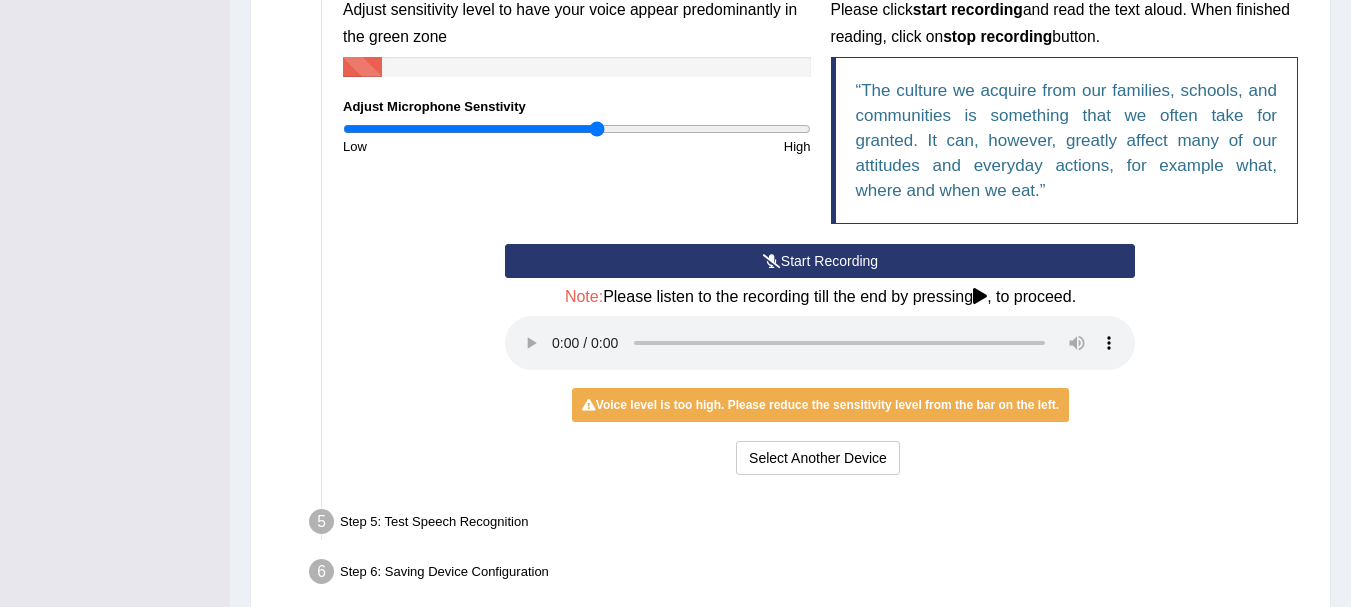 click at bounding box center (577, 129) 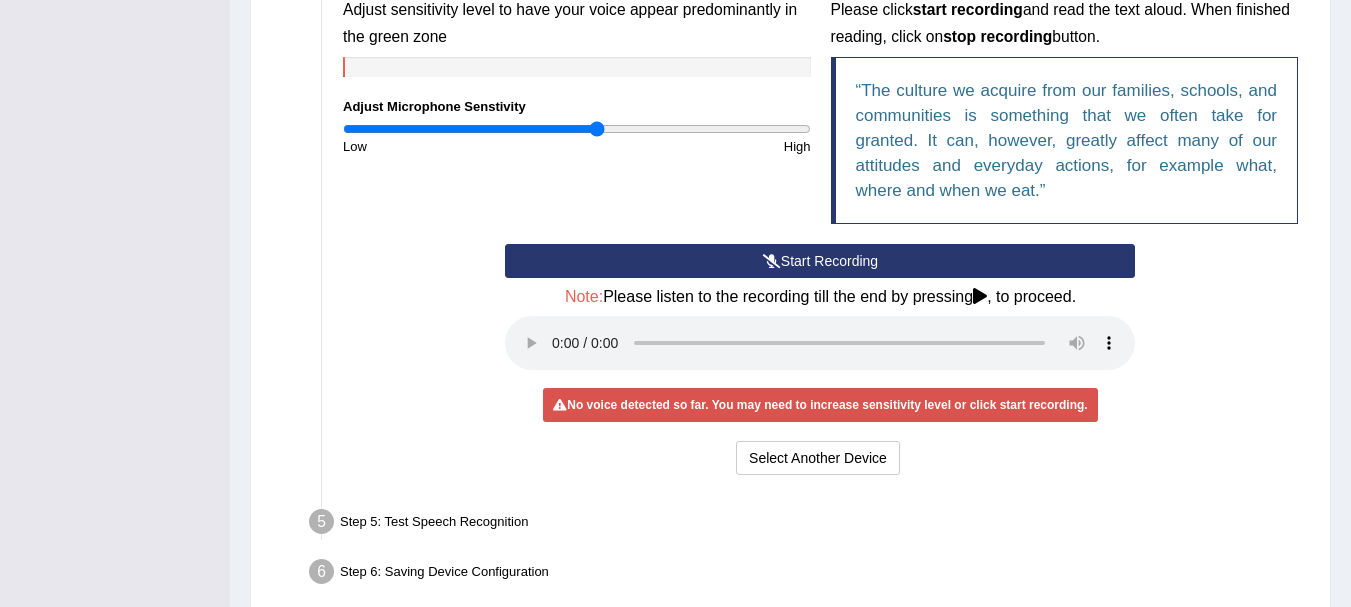 click at bounding box center [577, 129] 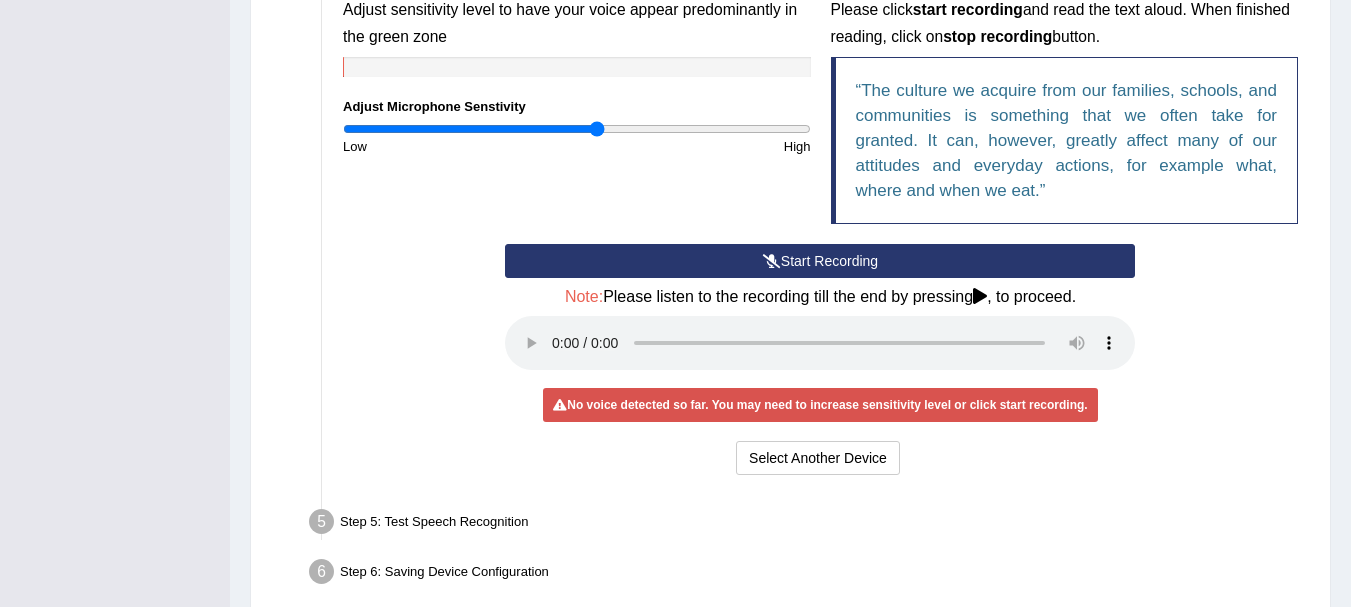 click at bounding box center (577, 129) 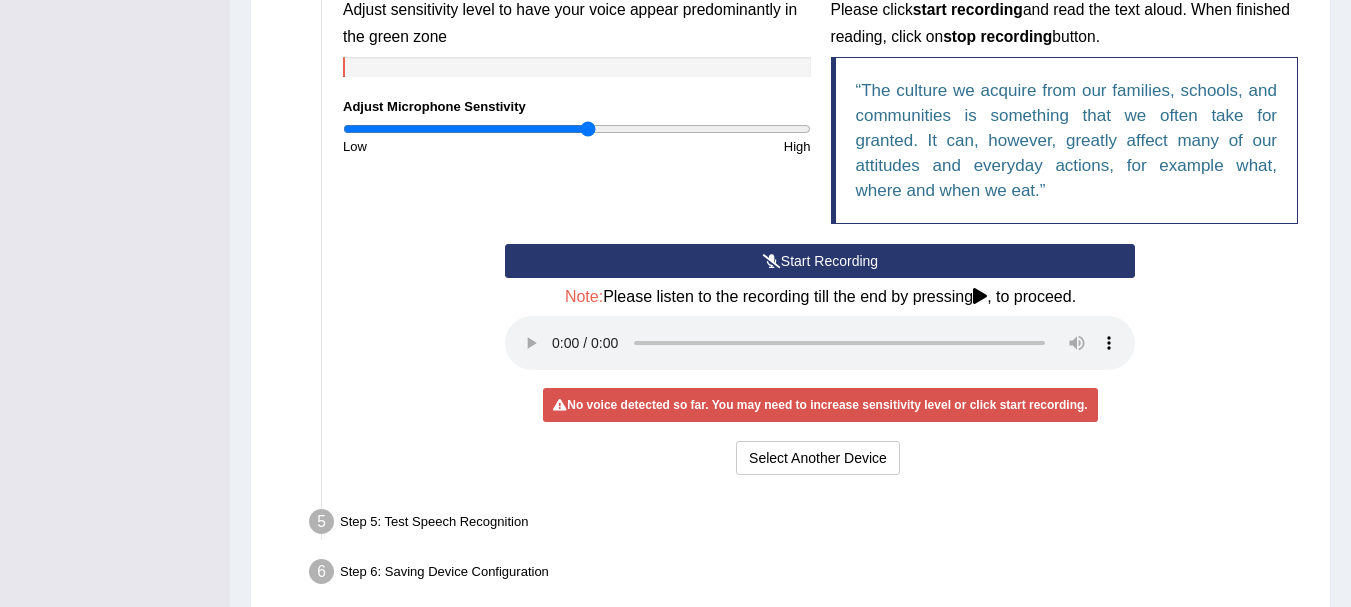 click at bounding box center (577, 129) 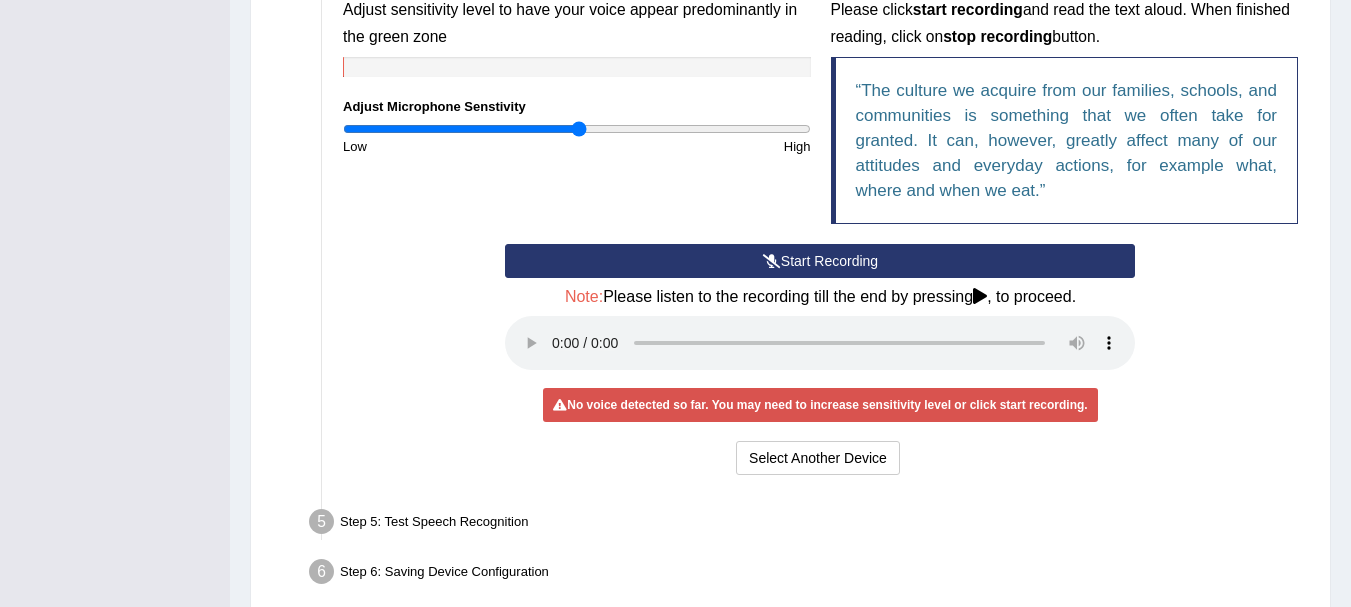 click at bounding box center [577, 129] 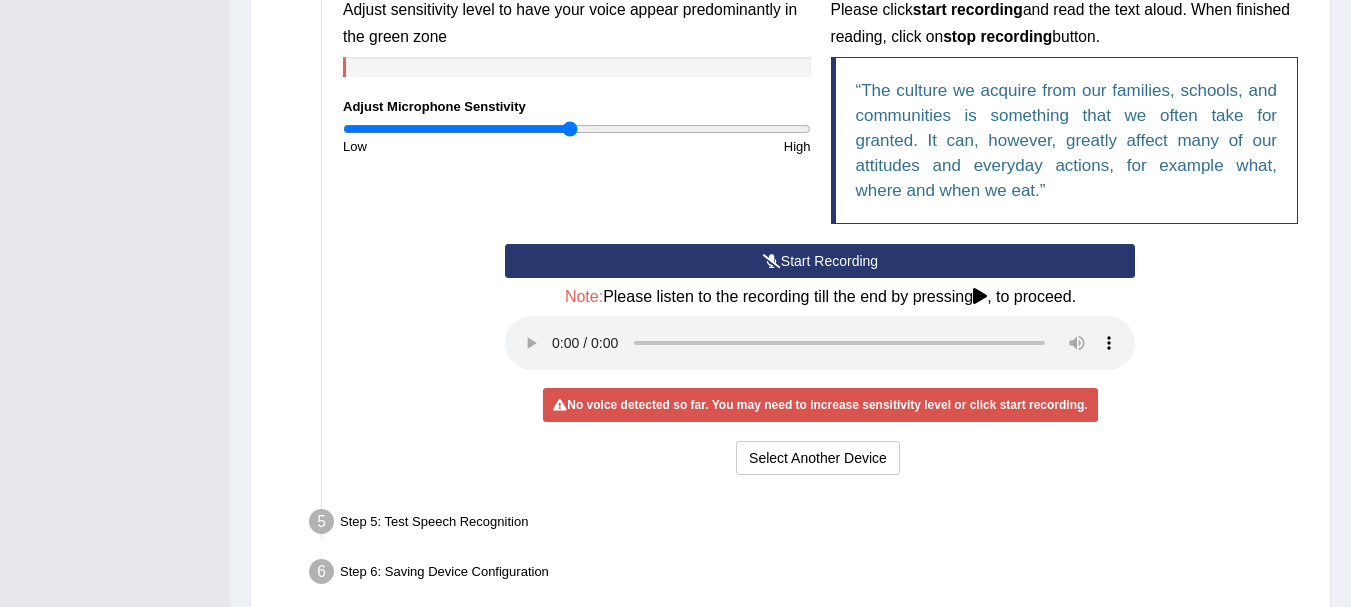 click at bounding box center (577, 129) 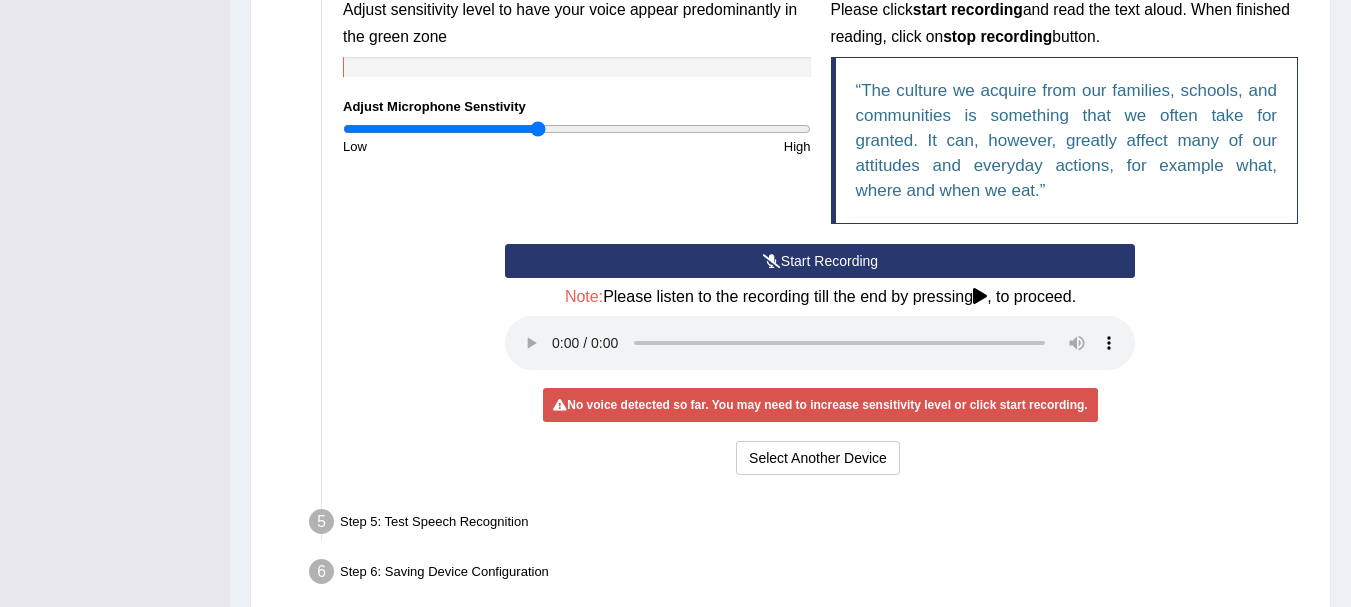 click at bounding box center [577, 129] 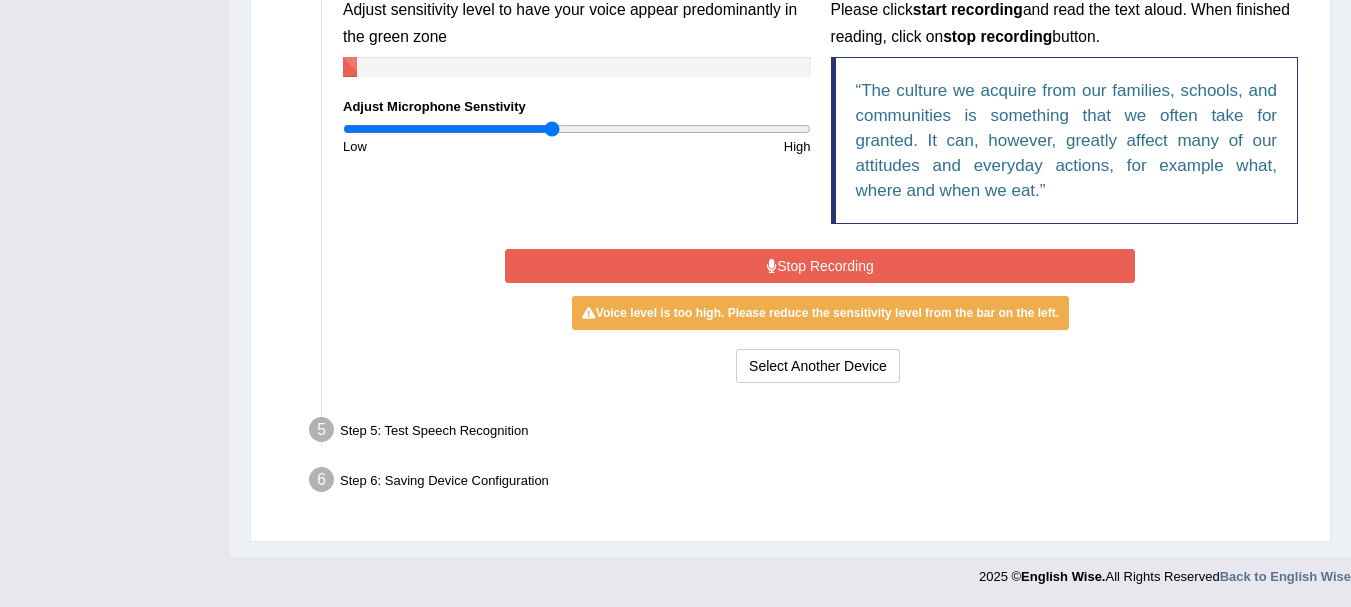 click at bounding box center (577, 129) 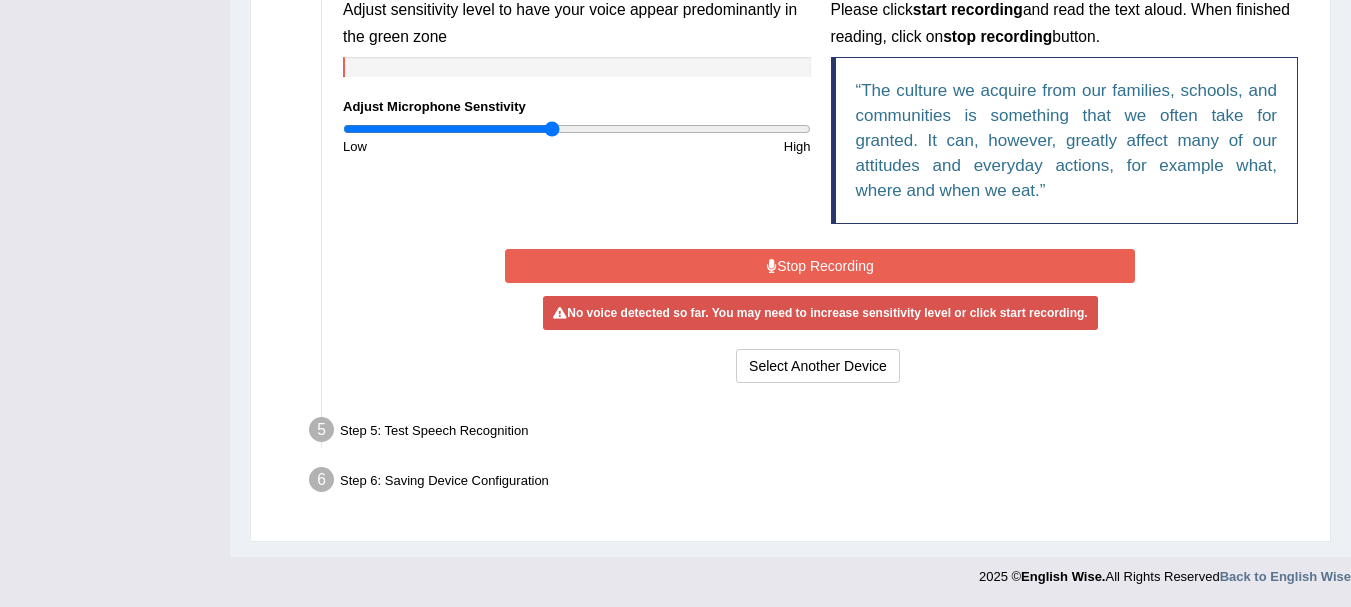 click on "Stop Recording" at bounding box center [820, 266] 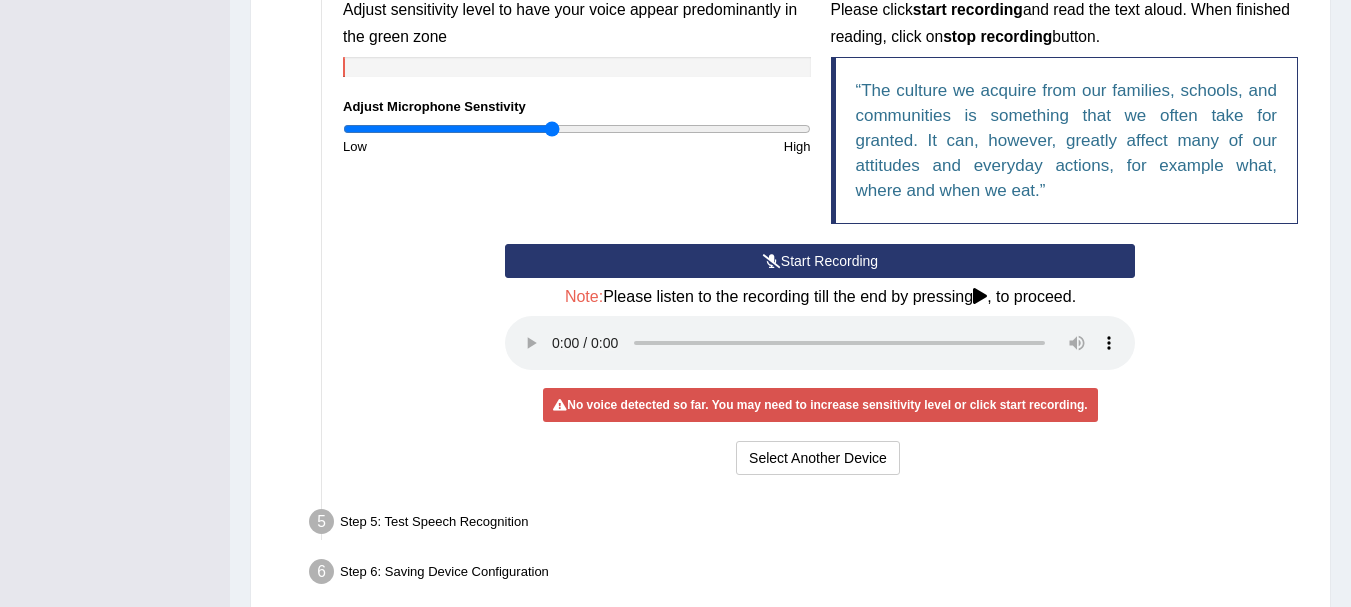 click on "Start Recording" at bounding box center [820, 261] 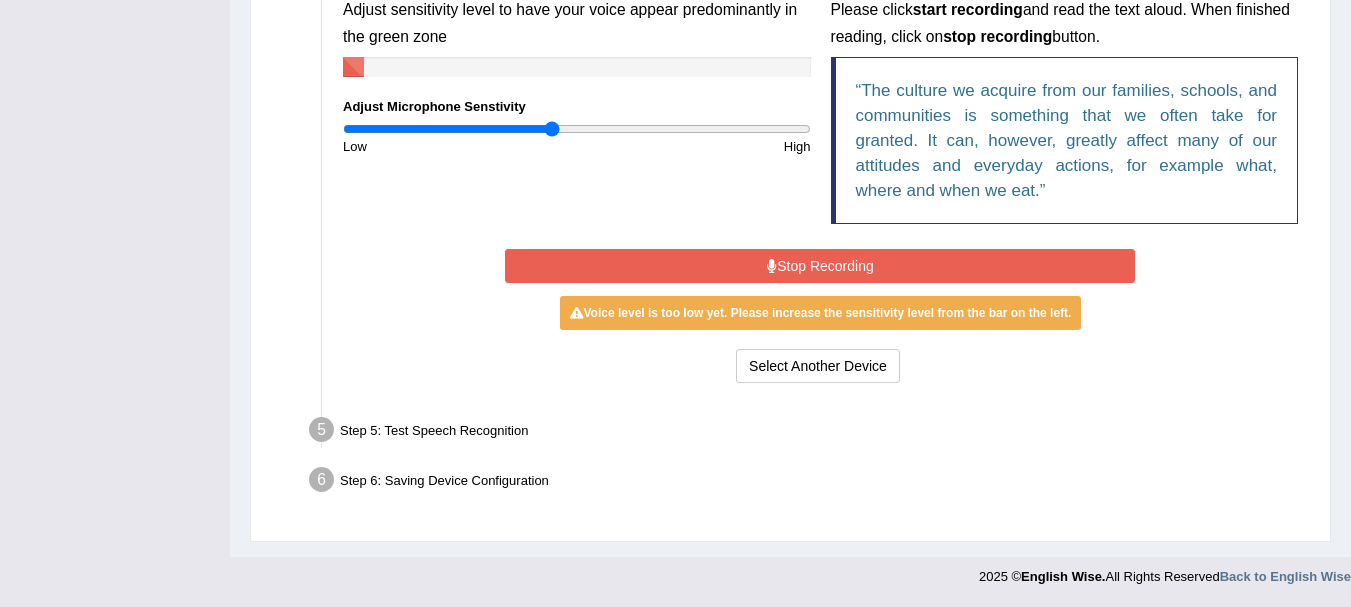 click on "Stop Recording" at bounding box center (820, 266) 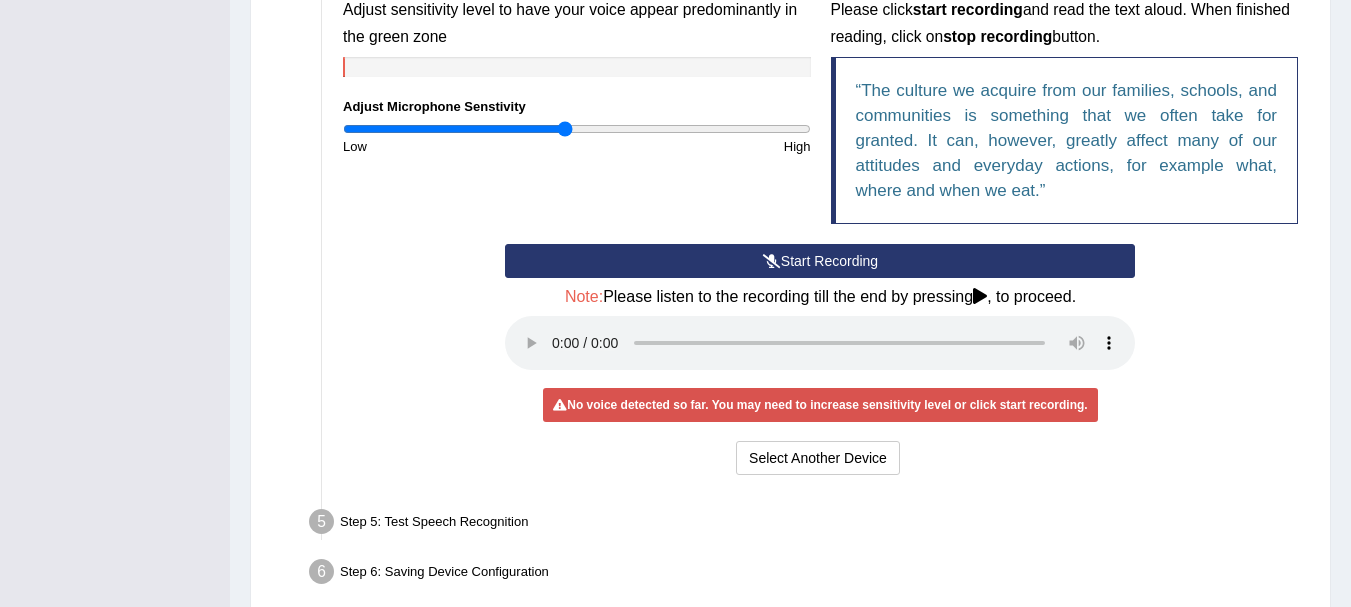 type on "0.96" 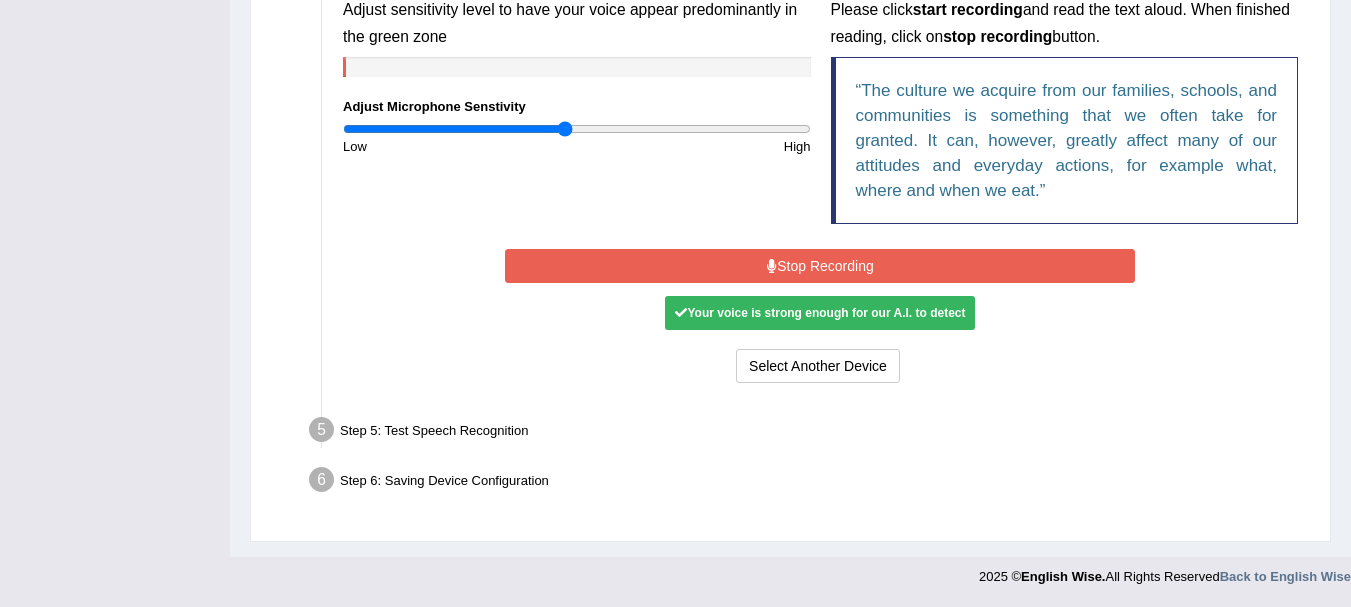 click on "Stop Recording" at bounding box center (820, 266) 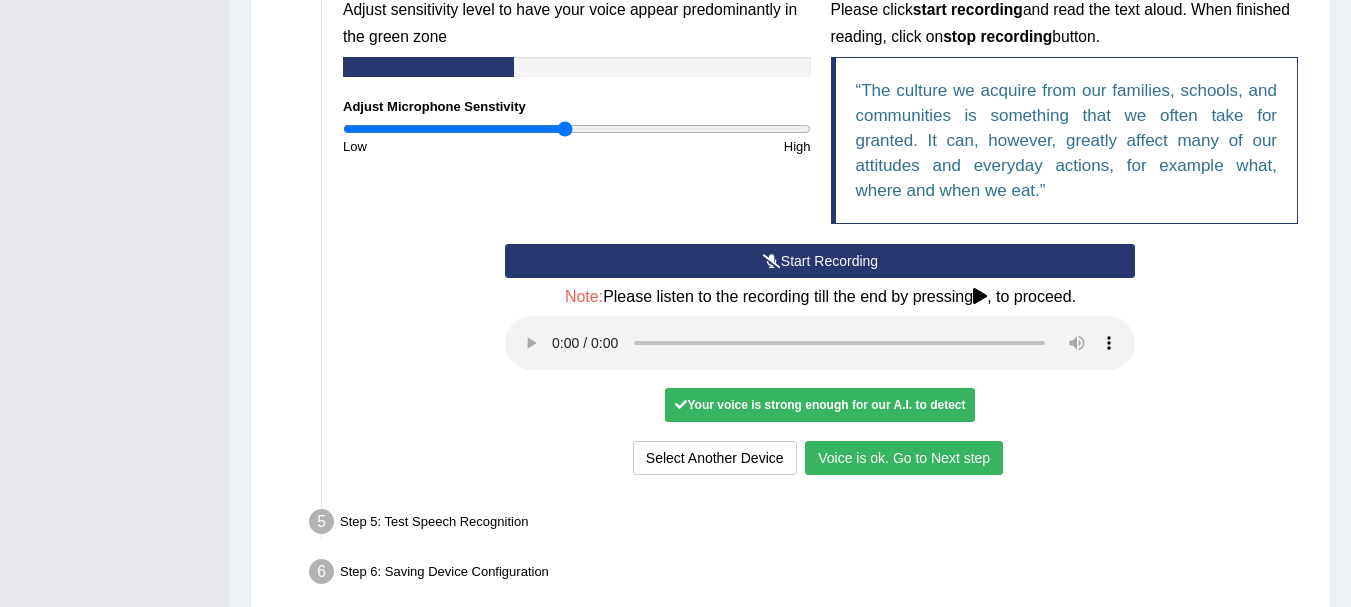 click on "Start Recording" at bounding box center (820, 261) 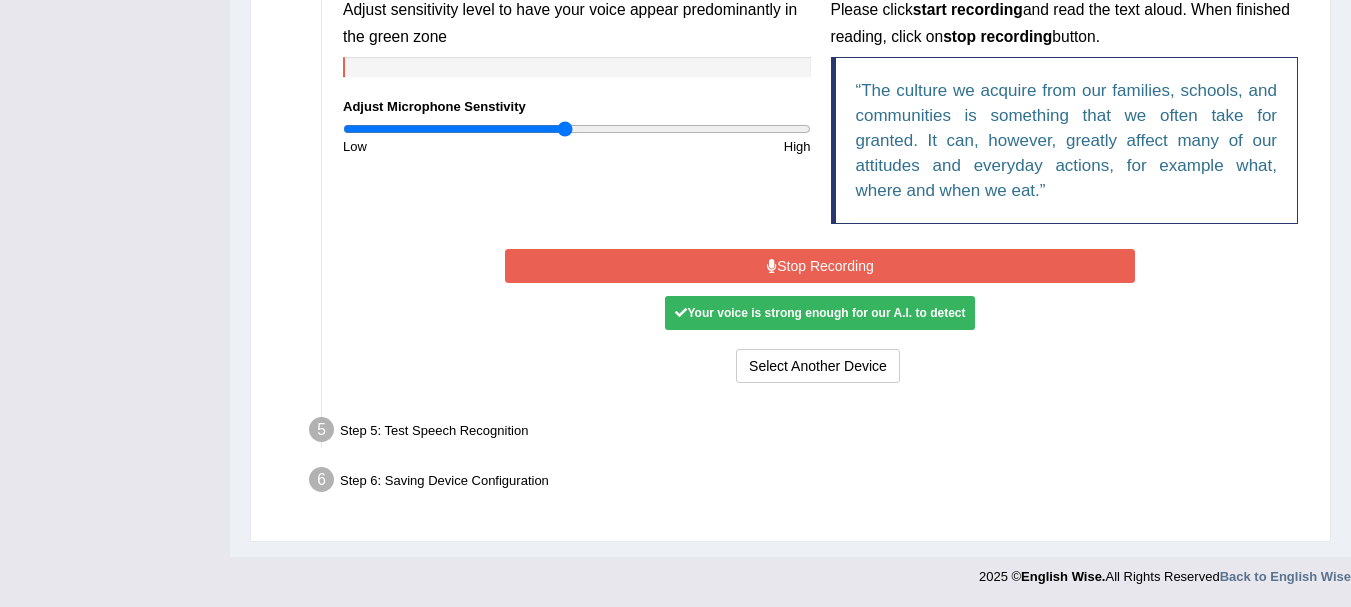 click on "Stop Recording" at bounding box center [820, 266] 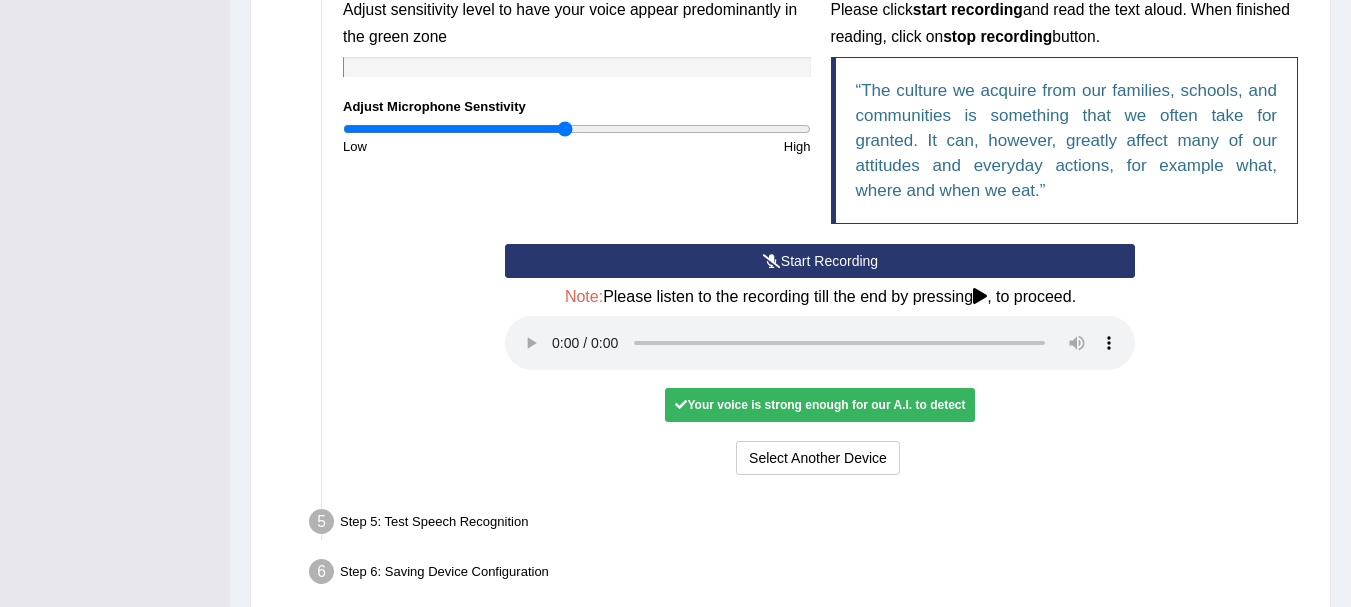 click on "Start Recording" at bounding box center (820, 261) 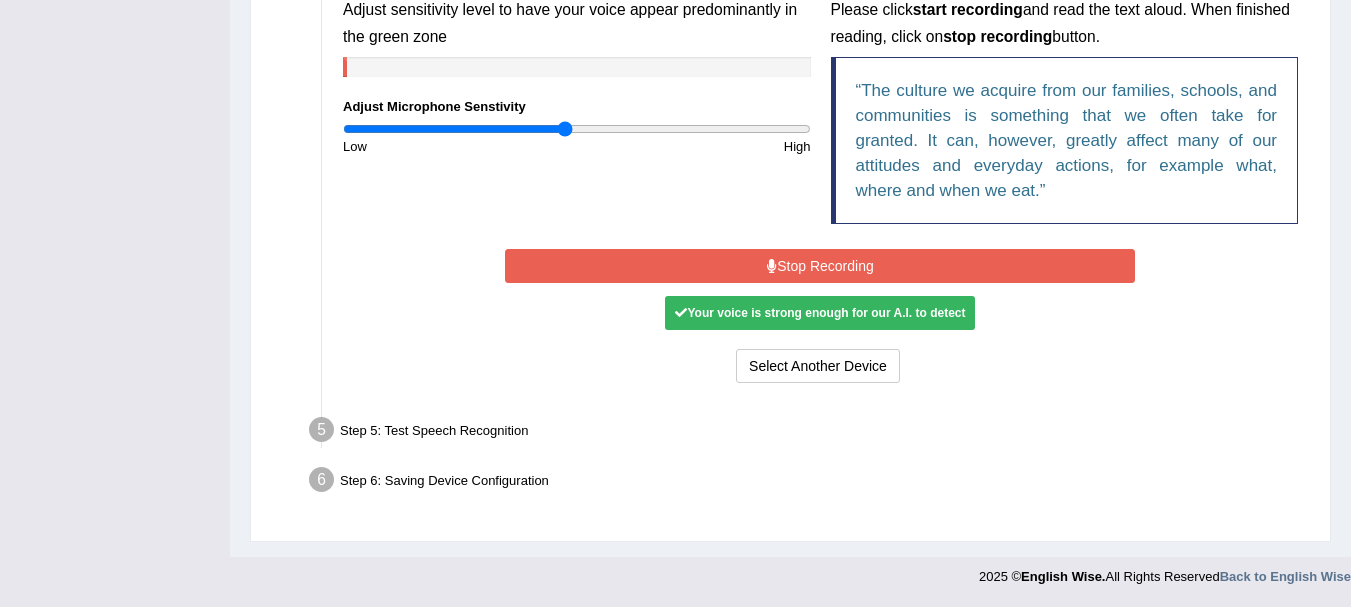 click on "Stop Recording" at bounding box center (820, 266) 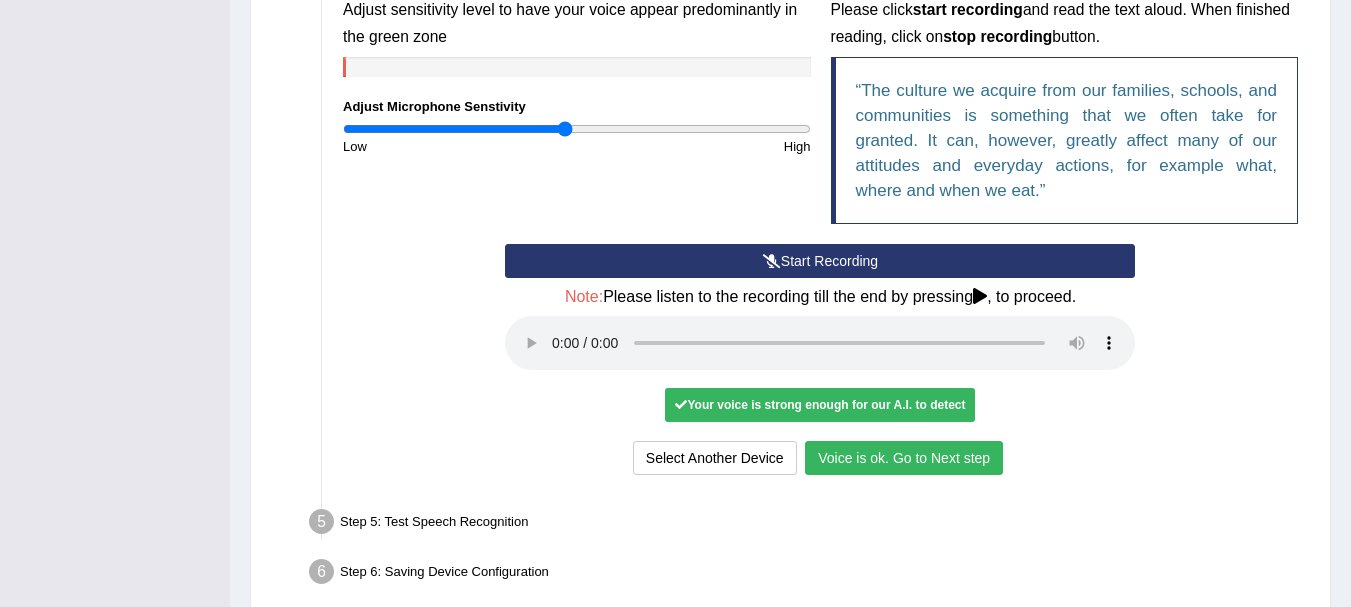 click on "Voice is ok. Go to Next step" at bounding box center (904, 458) 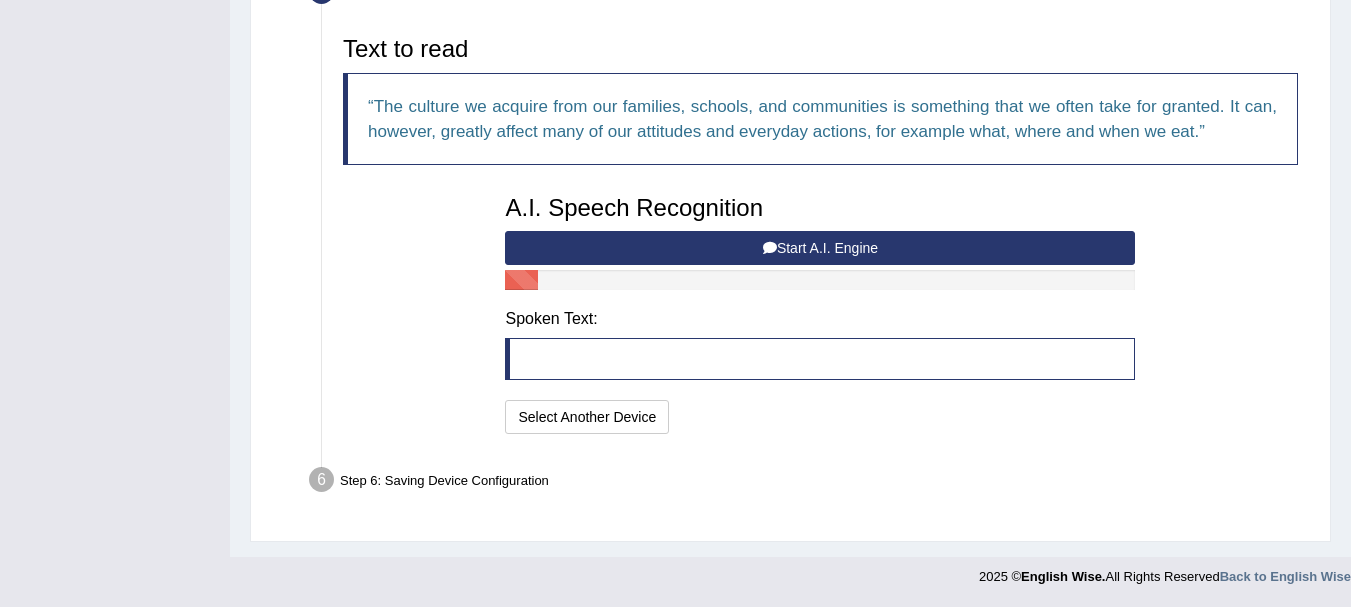 scroll, scrollTop: 644, scrollLeft: 0, axis: vertical 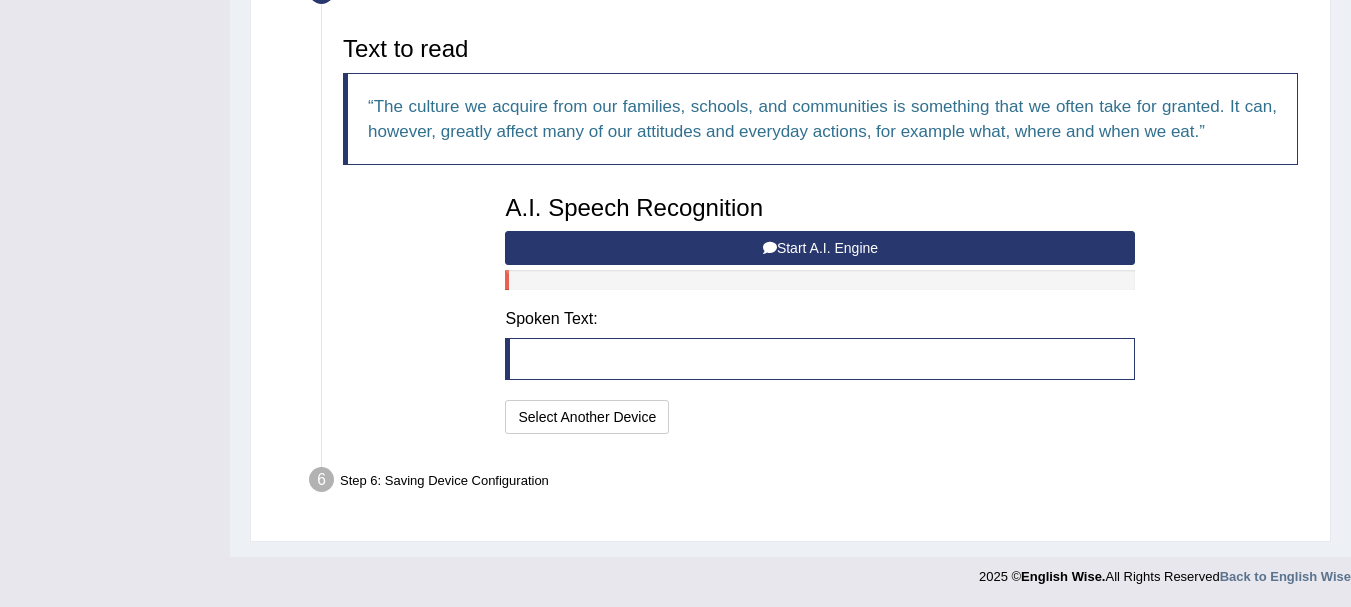 click on "Start A.I. Engine" at bounding box center (820, 248) 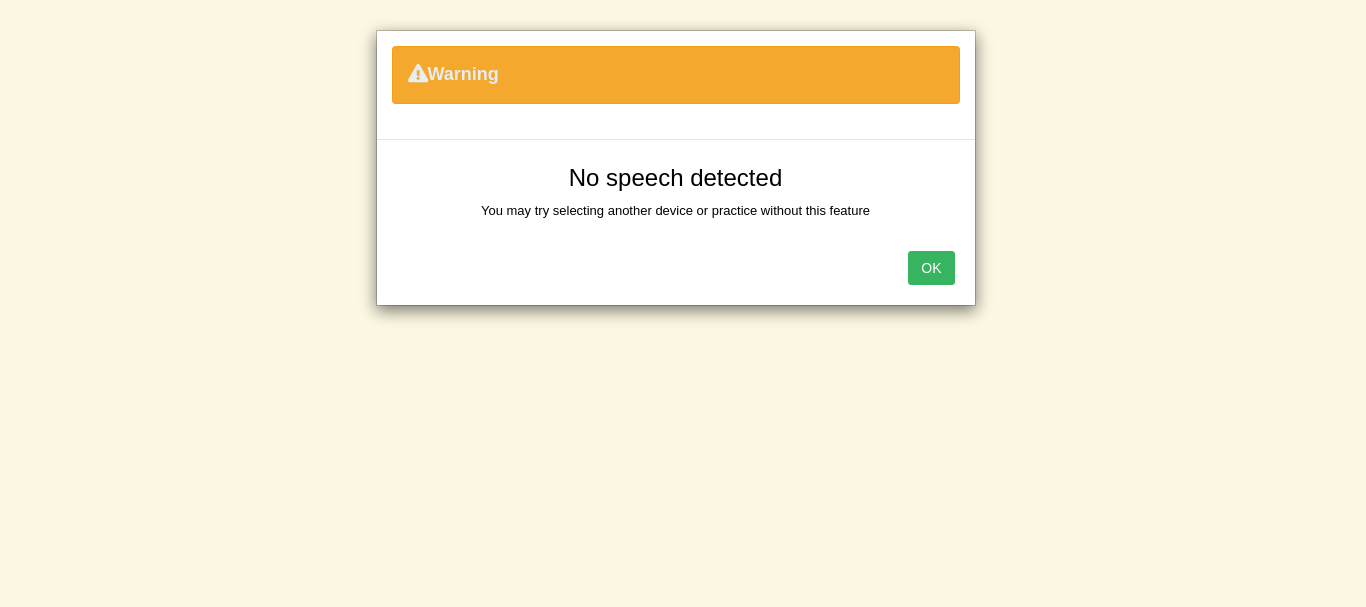 click on "OK" at bounding box center (931, 268) 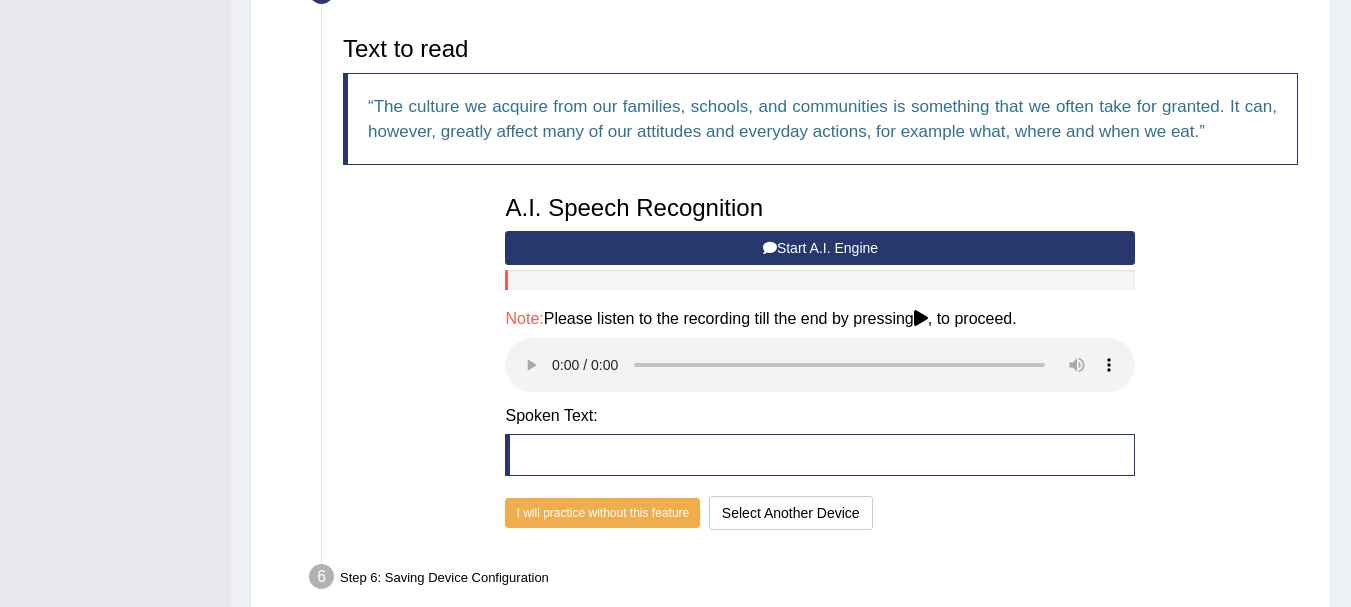 click on "Start A.I. Engine" at bounding box center [820, 248] 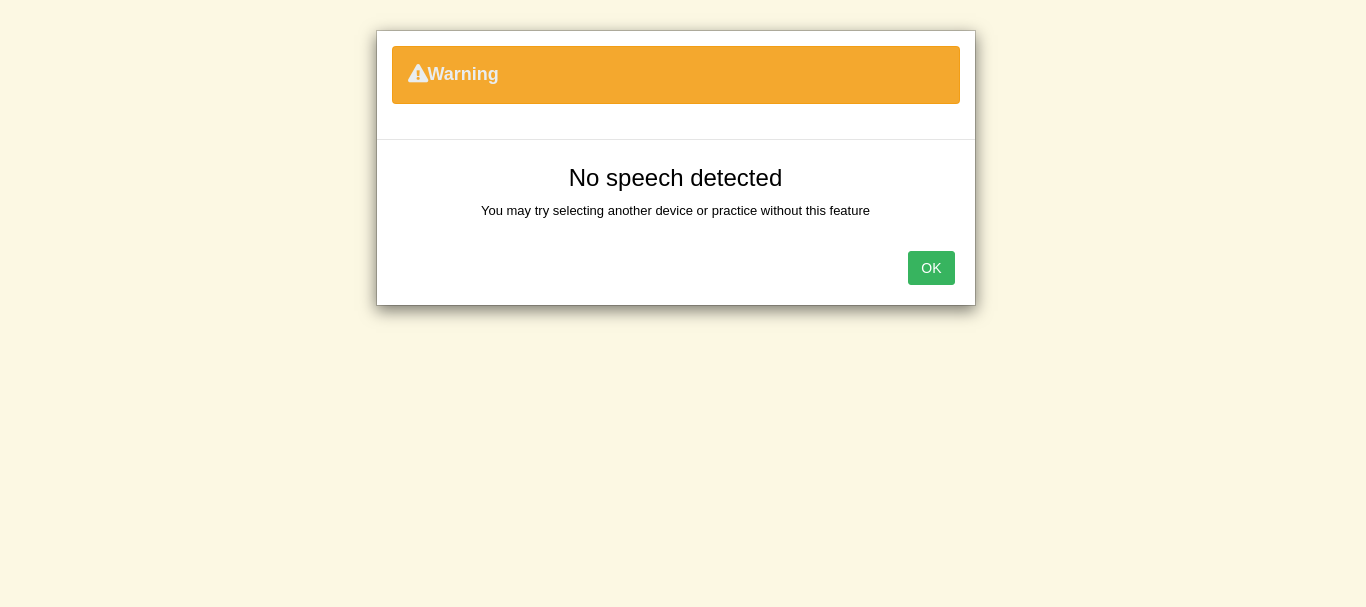 click on "OK" at bounding box center [931, 268] 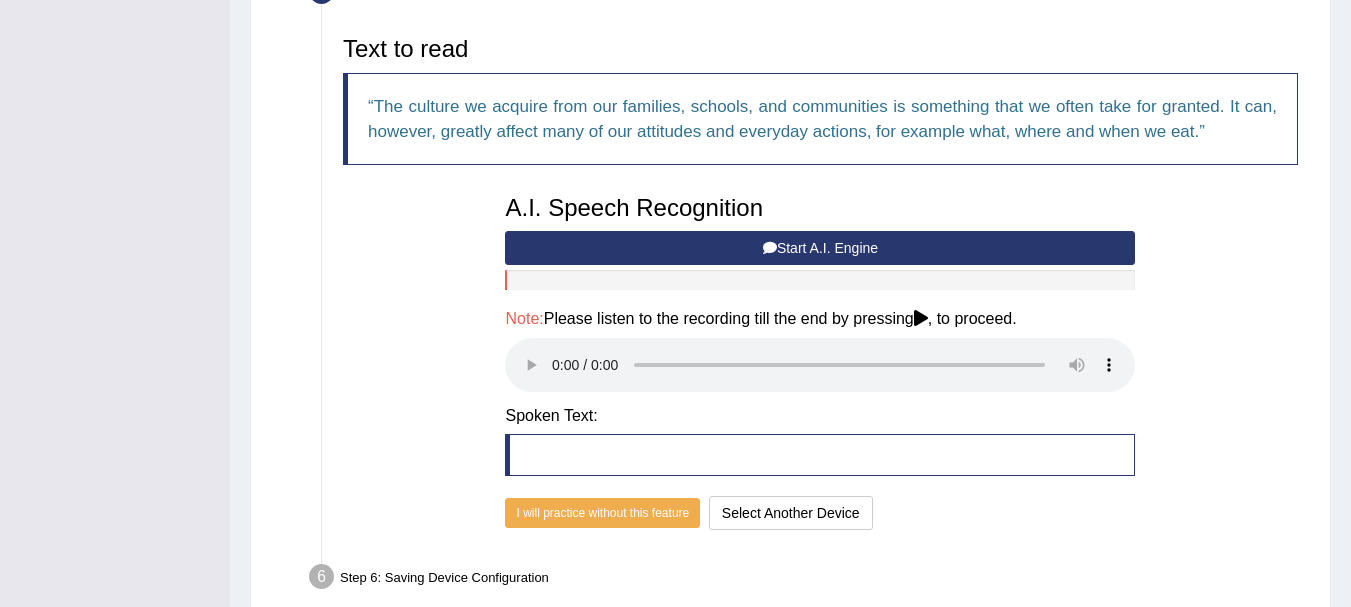 click on "Start A.I. Engine" at bounding box center [820, 248] 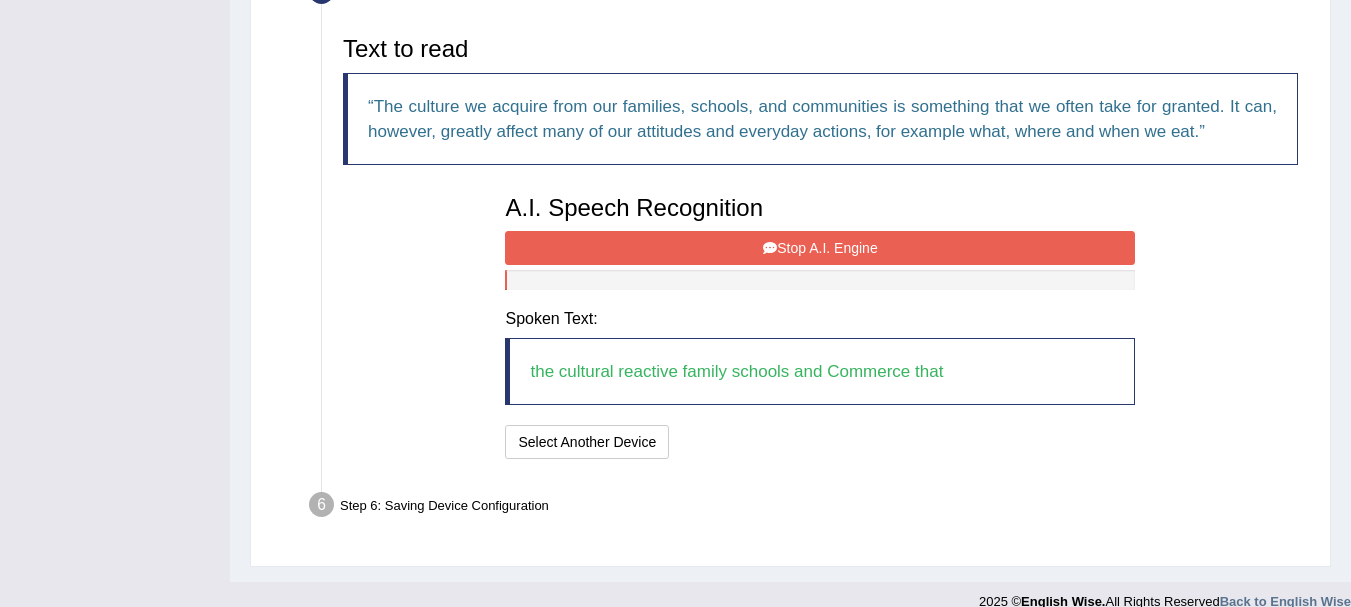 click on "Stop A.I. Engine" at bounding box center [820, 248] 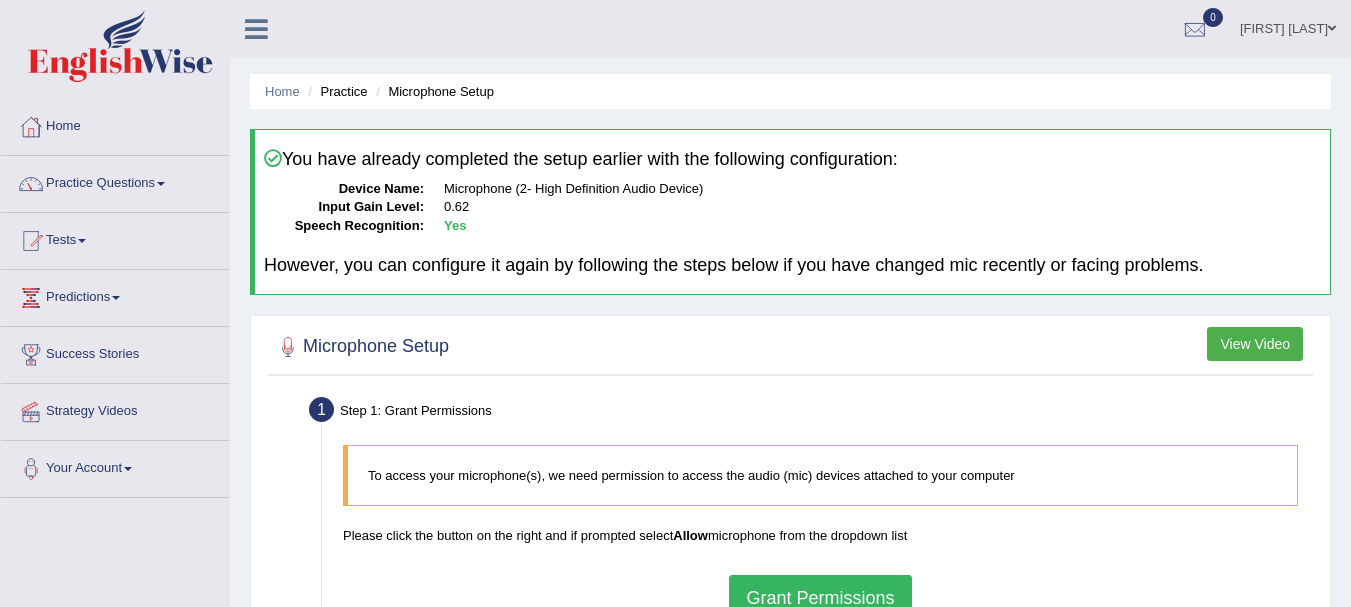 scroll, scrollTop: 0, scrollLeft: 0, axis: both 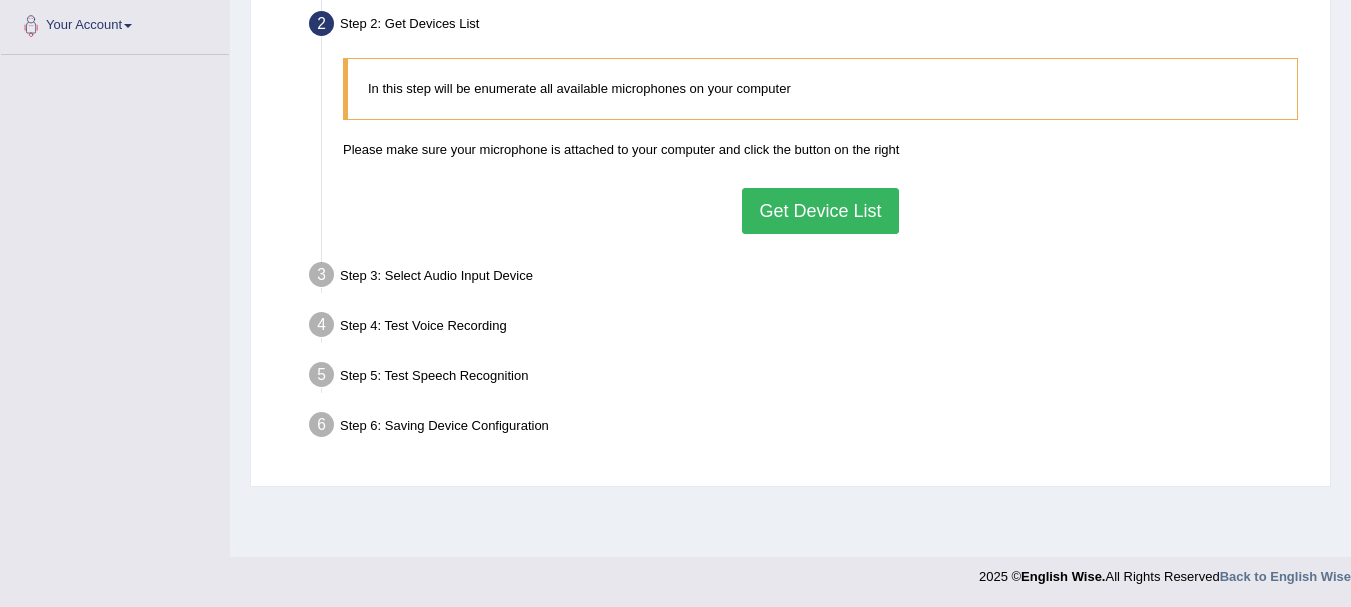 click on "Get Device List" at bounding box center [820, 211] 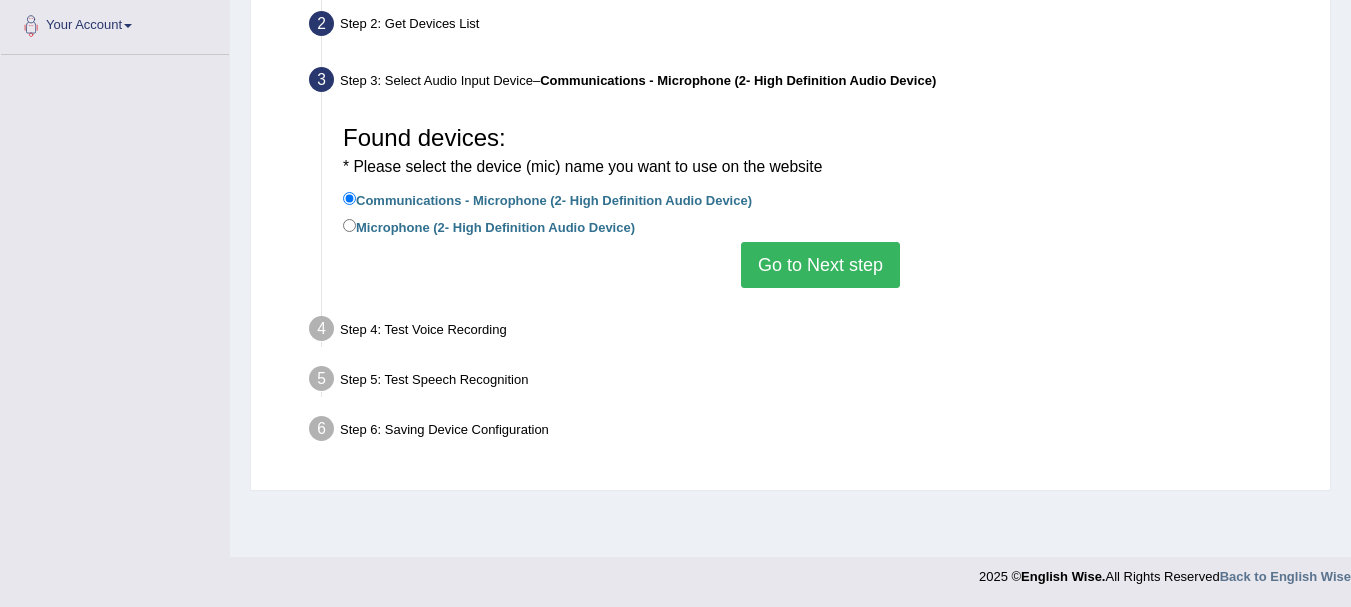 click on "Go to Next step" at bounding box center (820, 265) 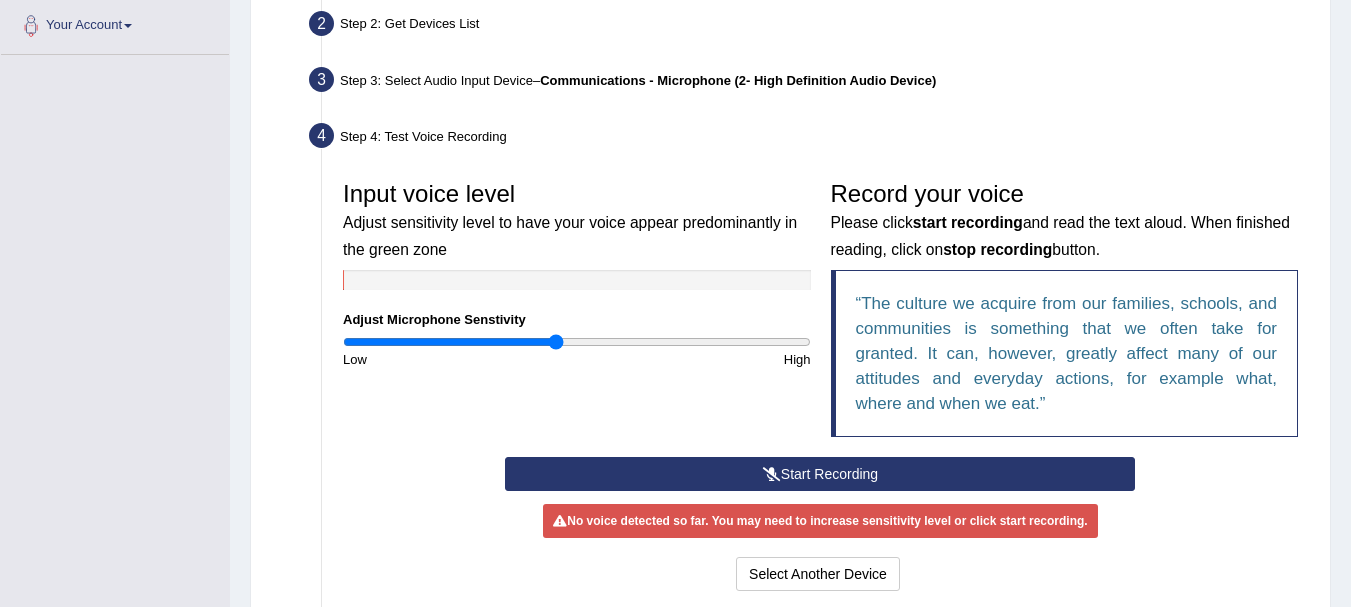 click at bounding box center (577, 342) 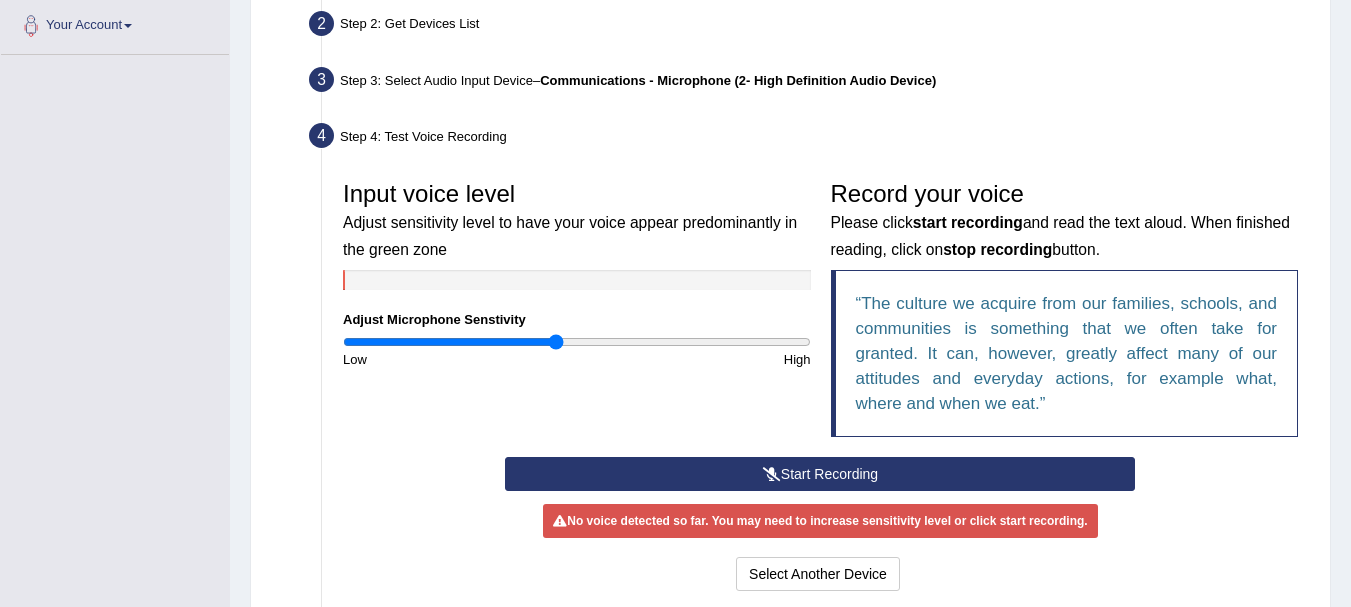 click on "Start Recording" at bounding box center [820, 474] 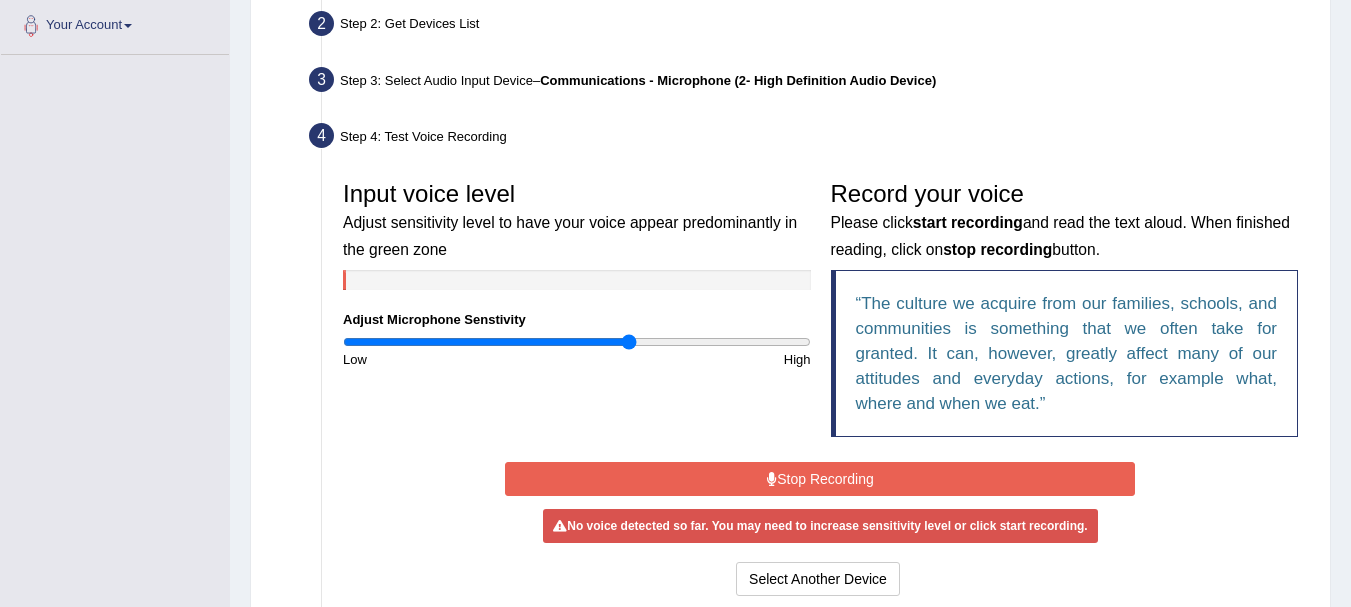 click at bounding box center (577, 342) 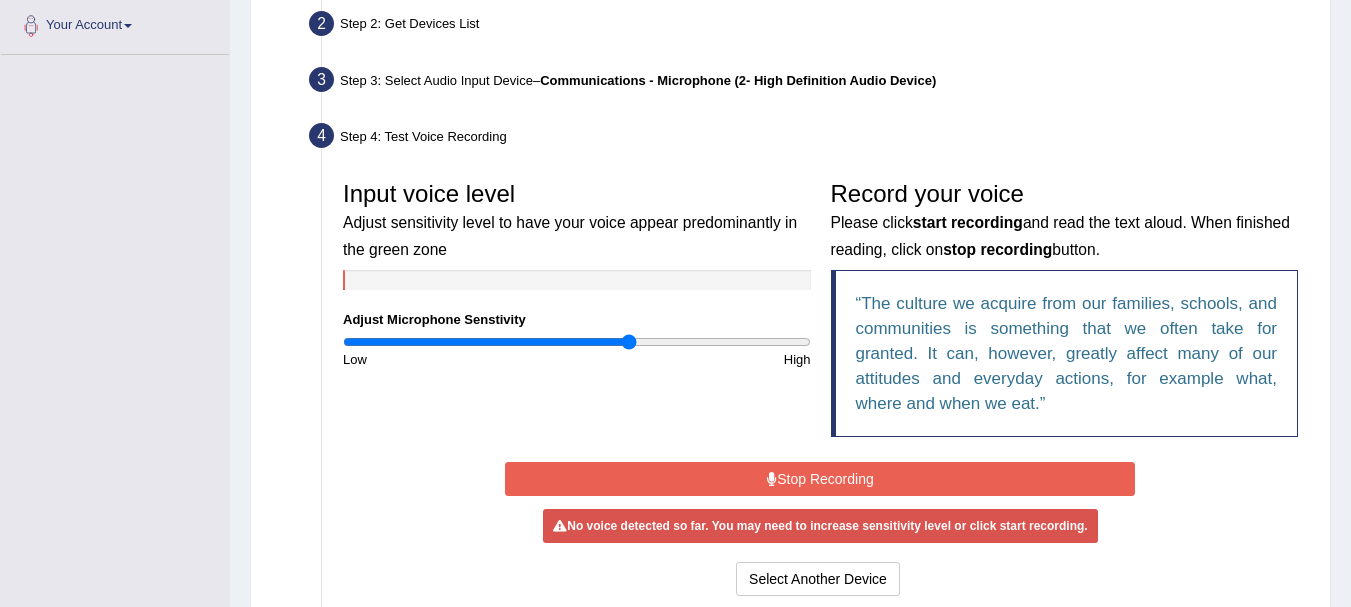 click on "Stop Recording" at bounding box center [820, 479] 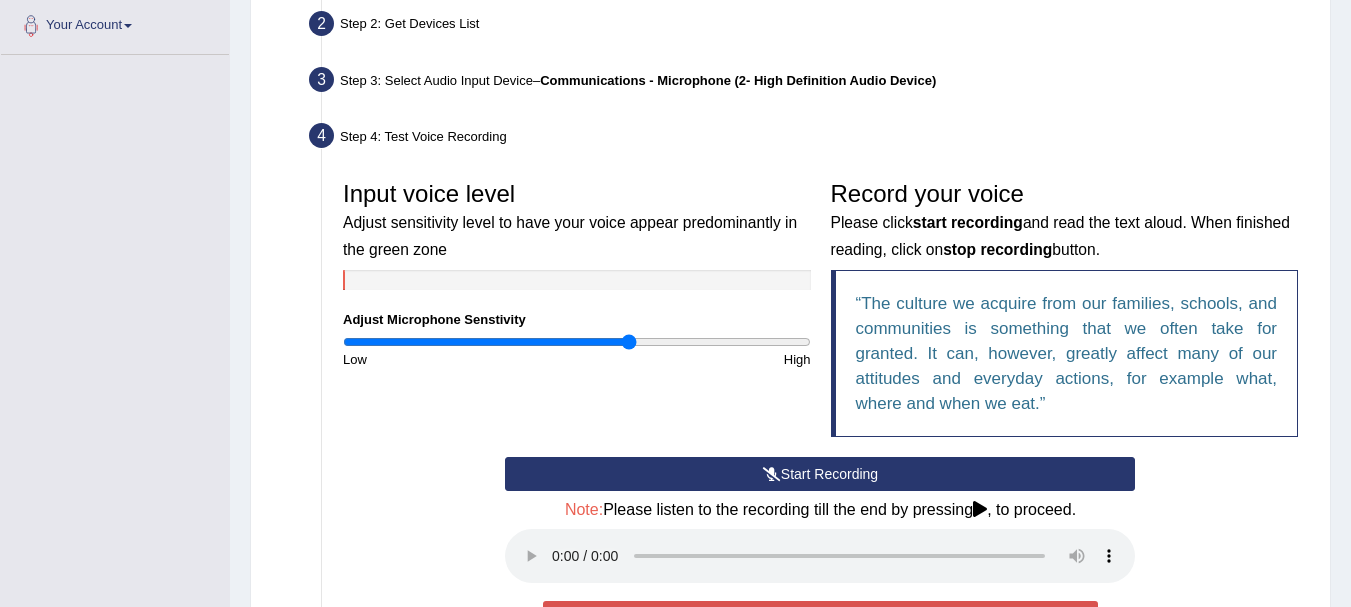 click at bounding box center [772, 474] 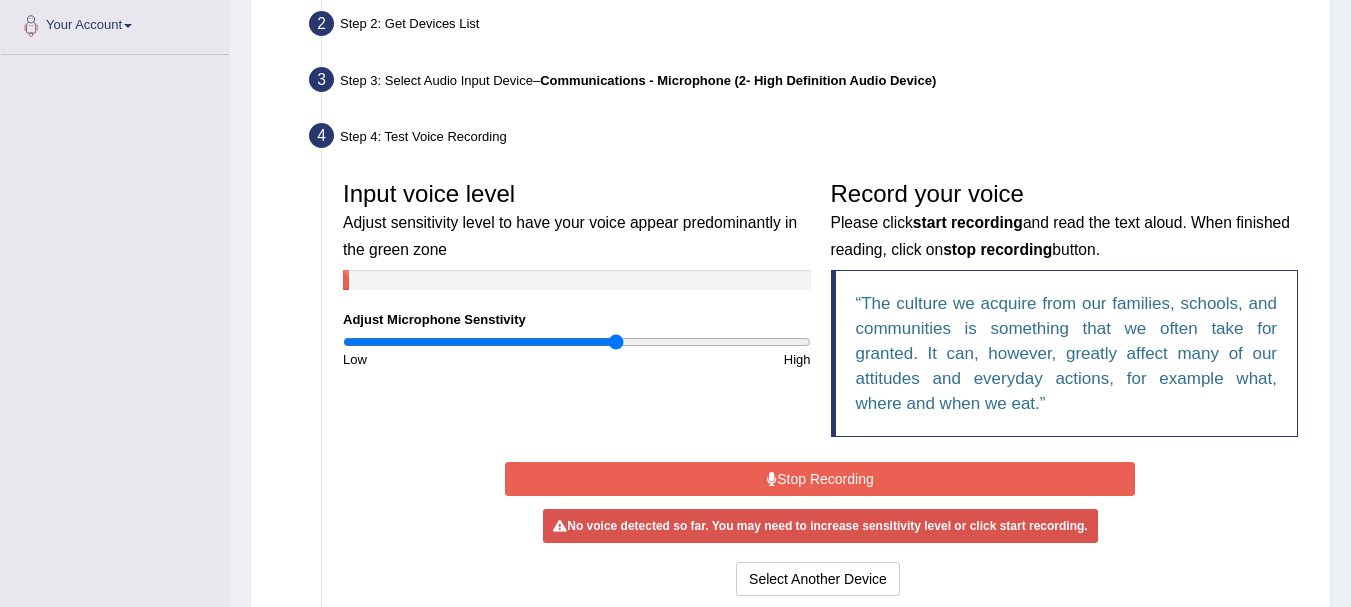 click at bounding box center (577, 342) 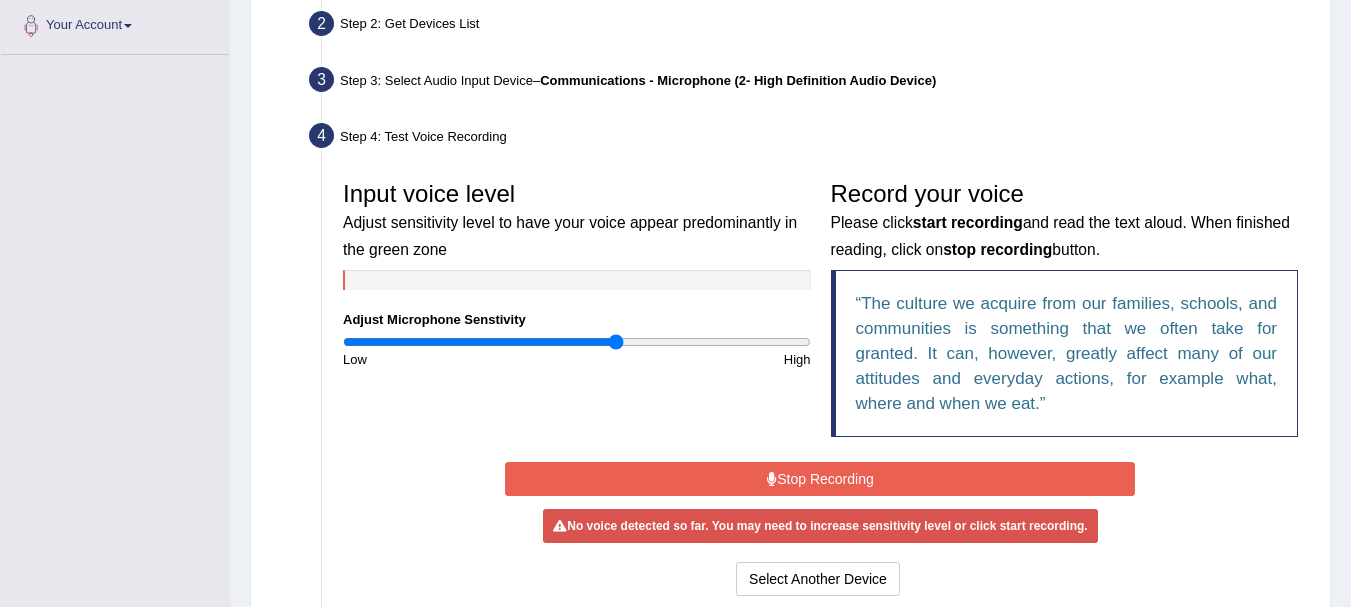 click on "Stop Recording" at bounding box center (820, 479) 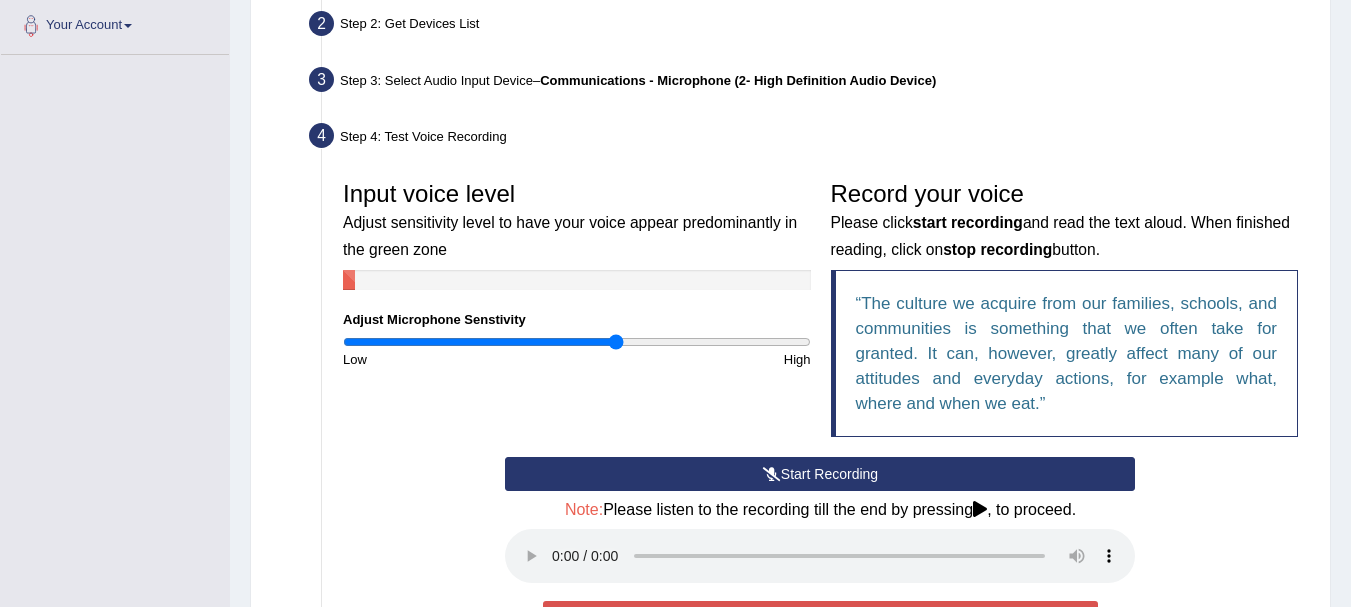 click on "Start Recording" at bounding box center (820, 474) 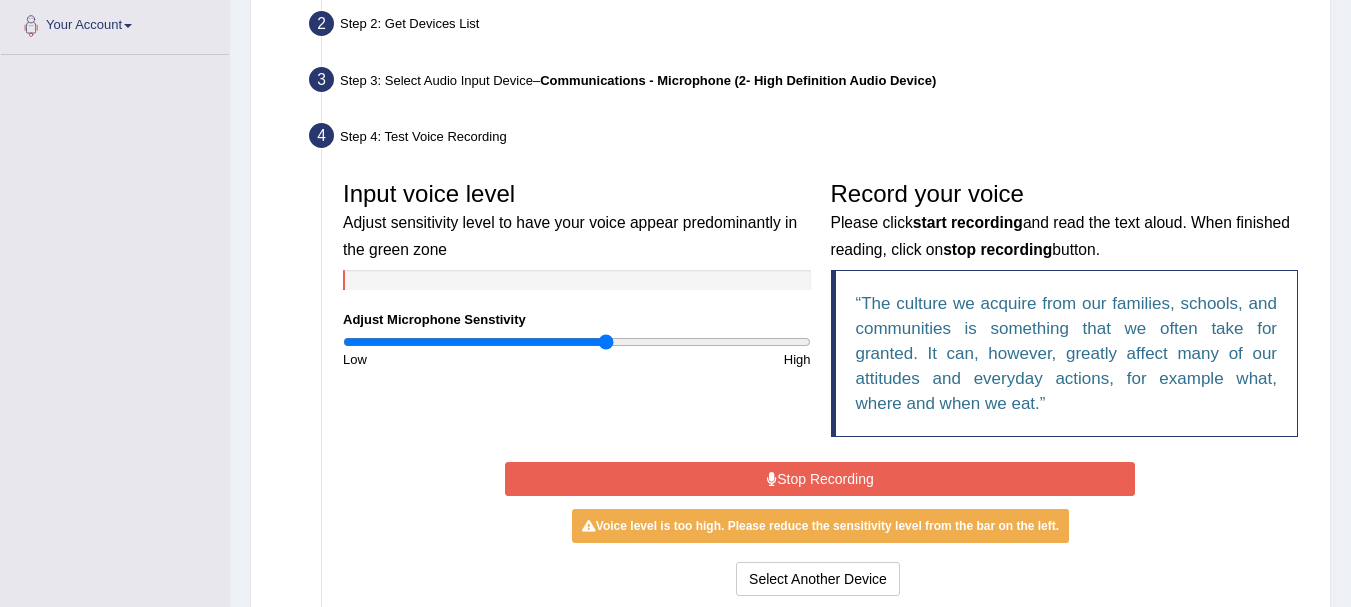 click at bounding box center [577, 342] 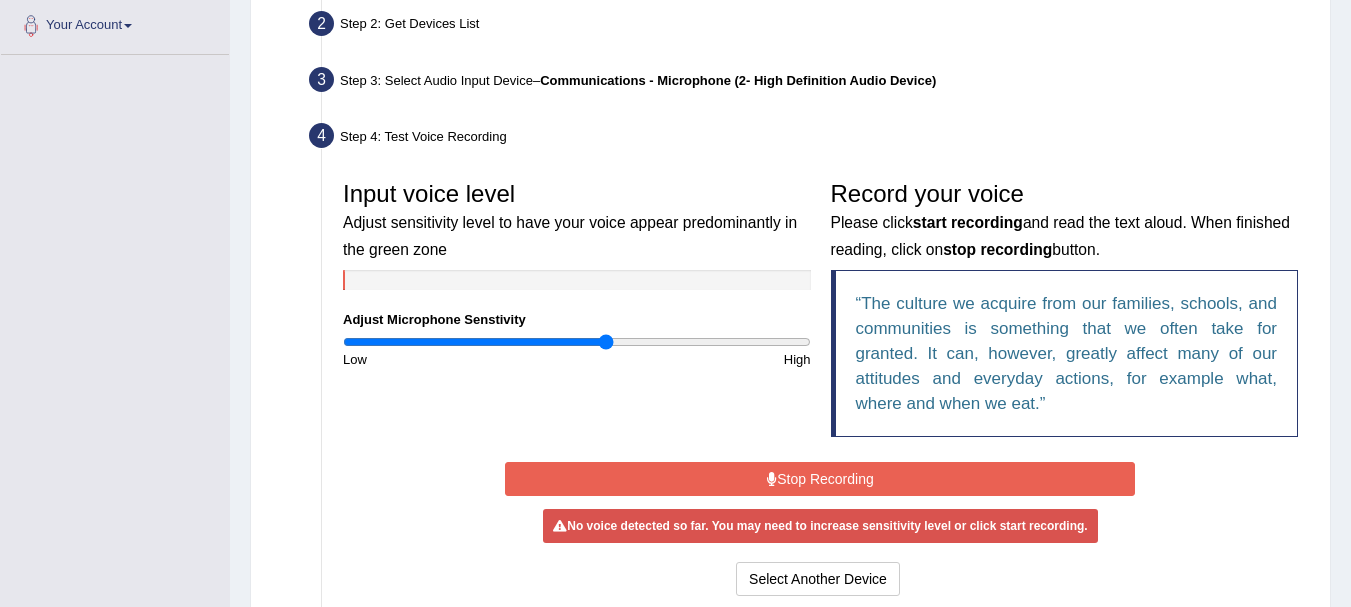 click on "Stop Recording" at bounding box center (820, 479) 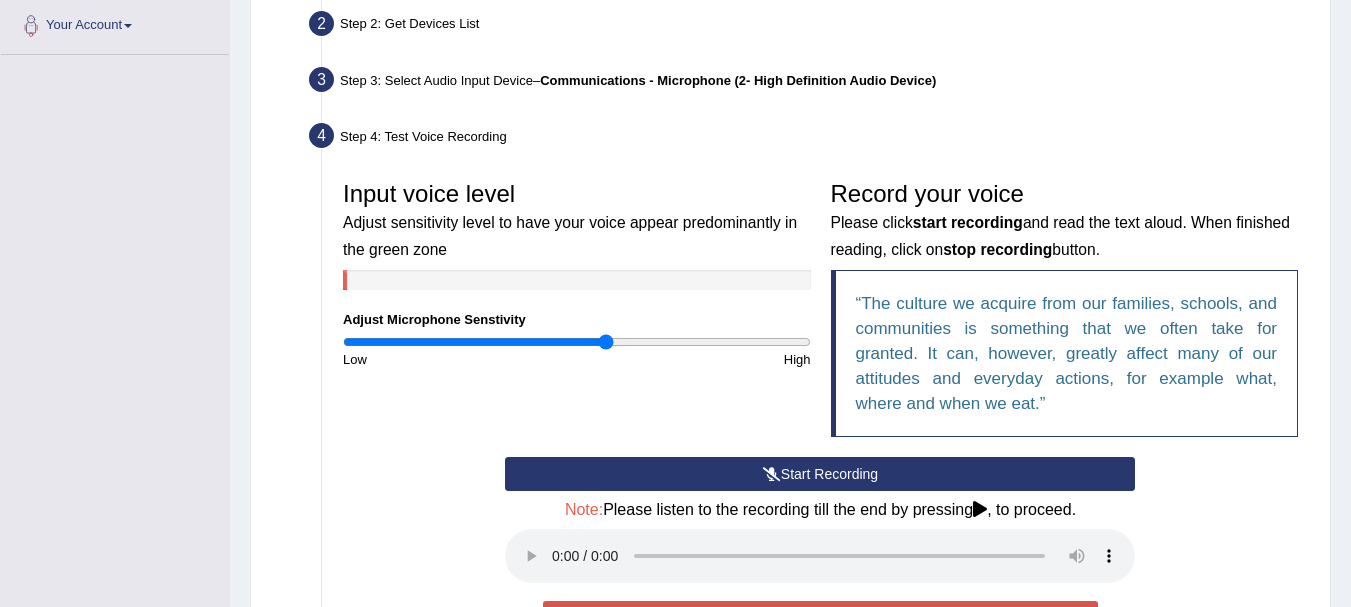 click on "Start Recording" at bounding box center [820, 474] 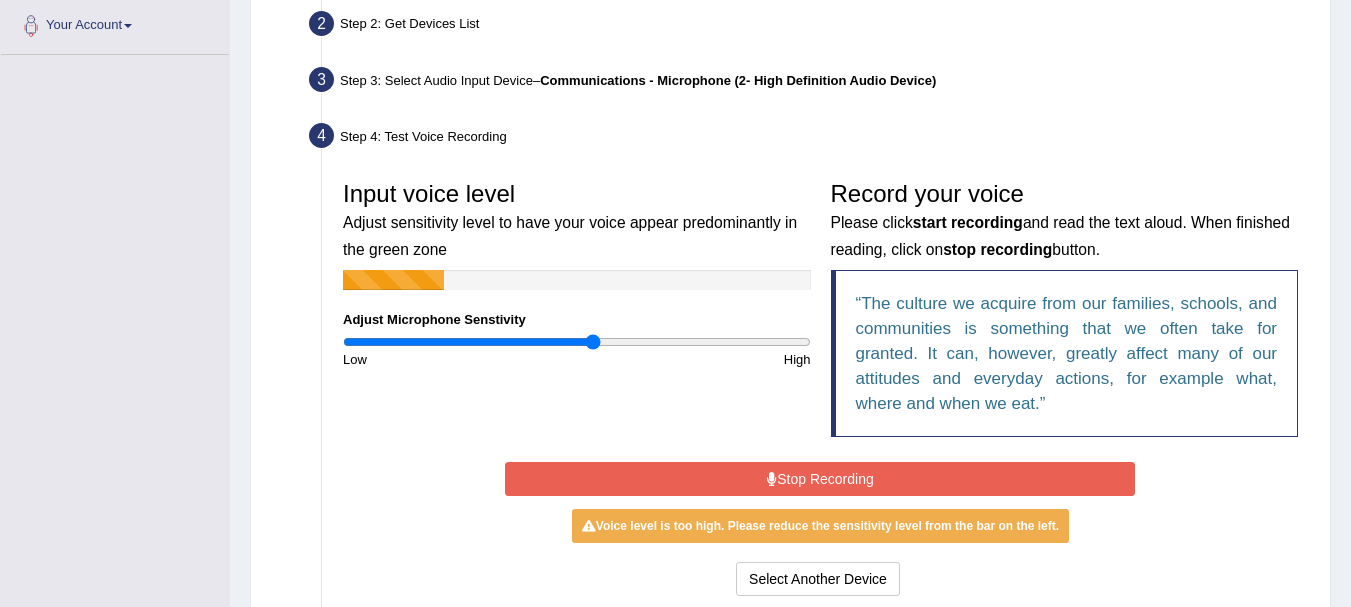 type on "1.08" 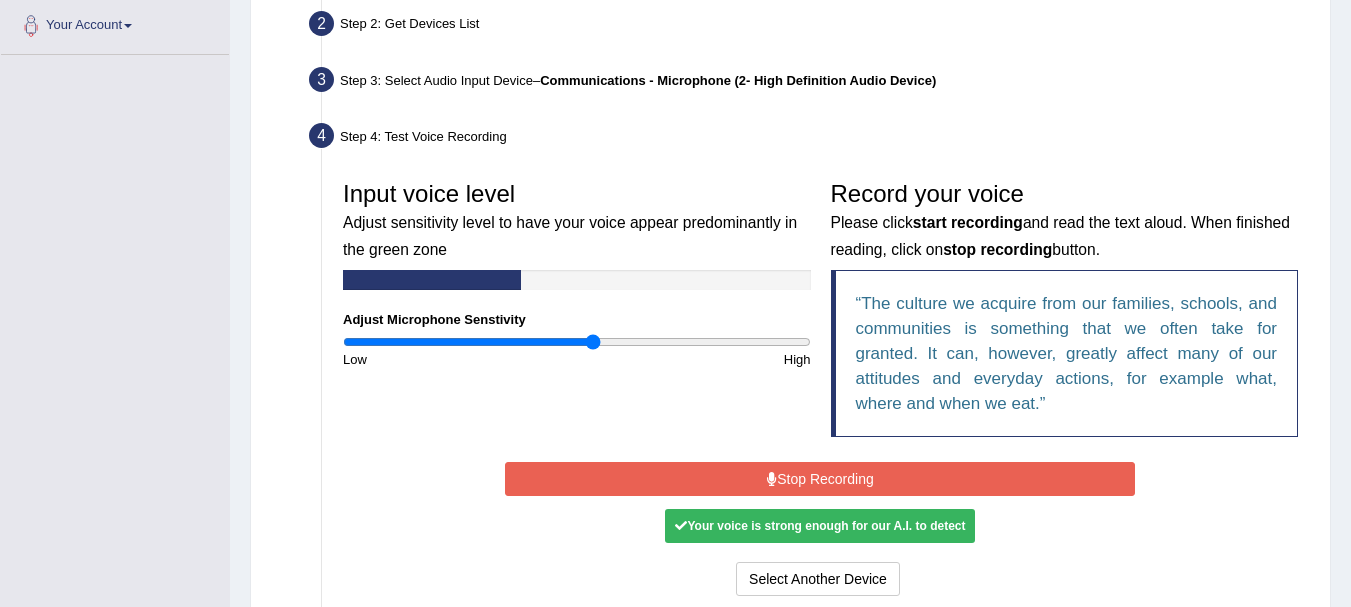 click on "Stop Recording" at bounding box center [820, 479] 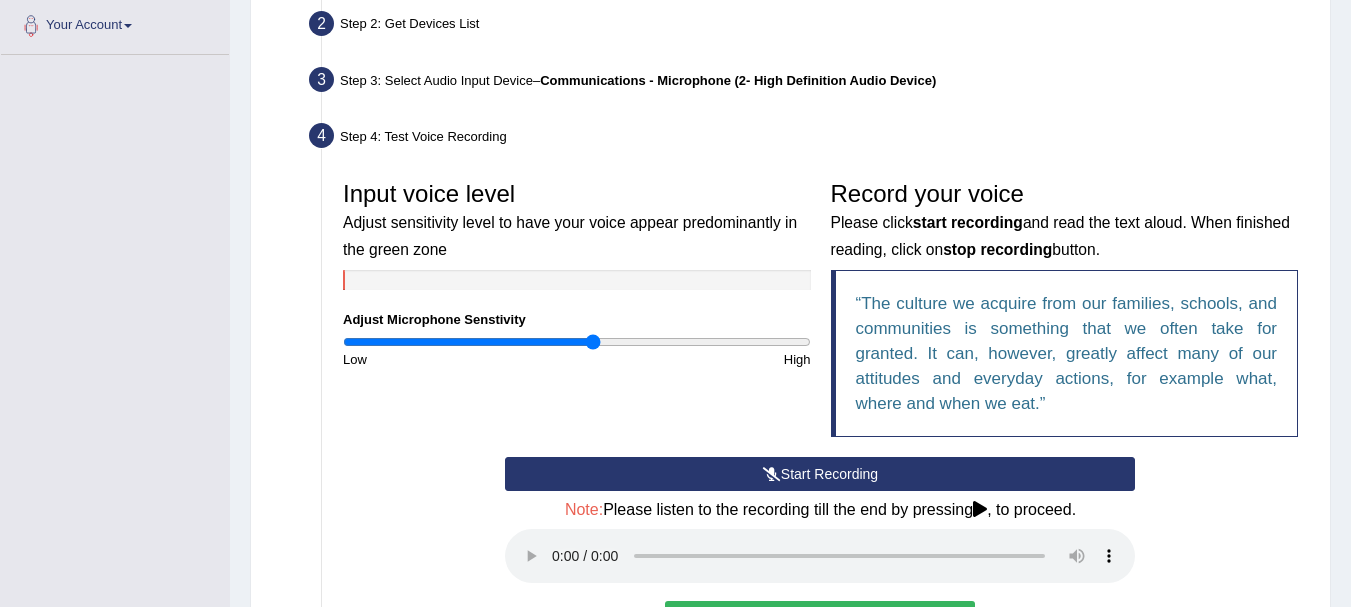 click on "Start Recording" at bounding box center [820, 474] 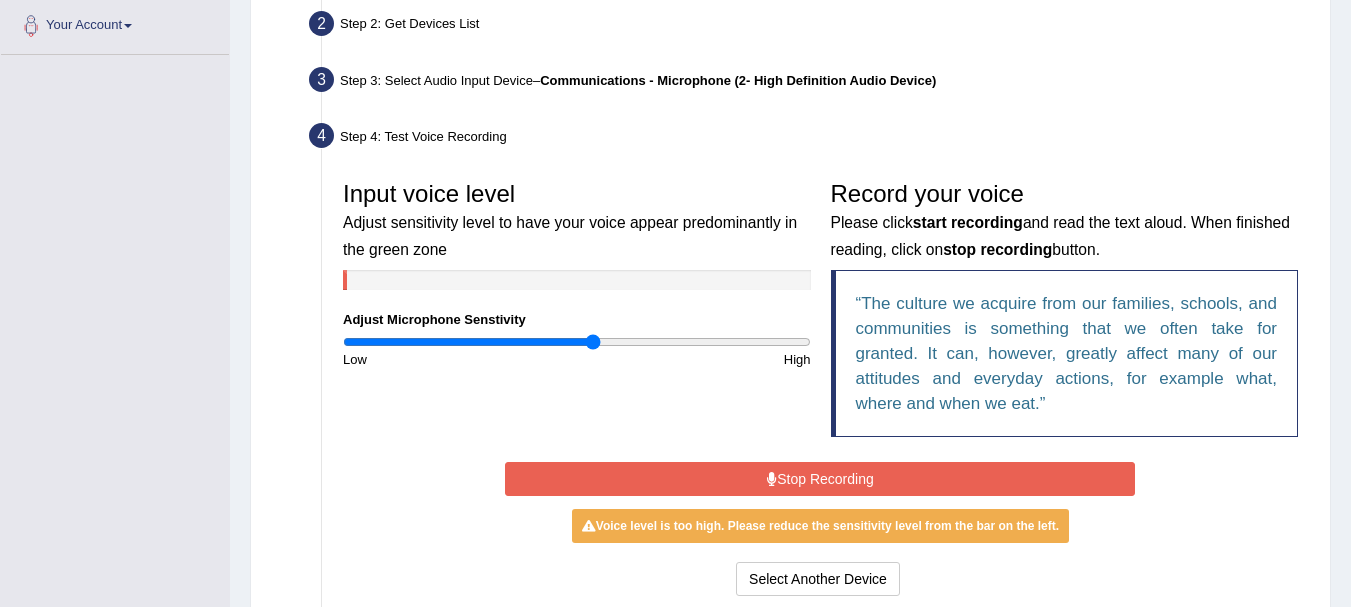click on "Stop Recording" at bounding box center [820, 479] 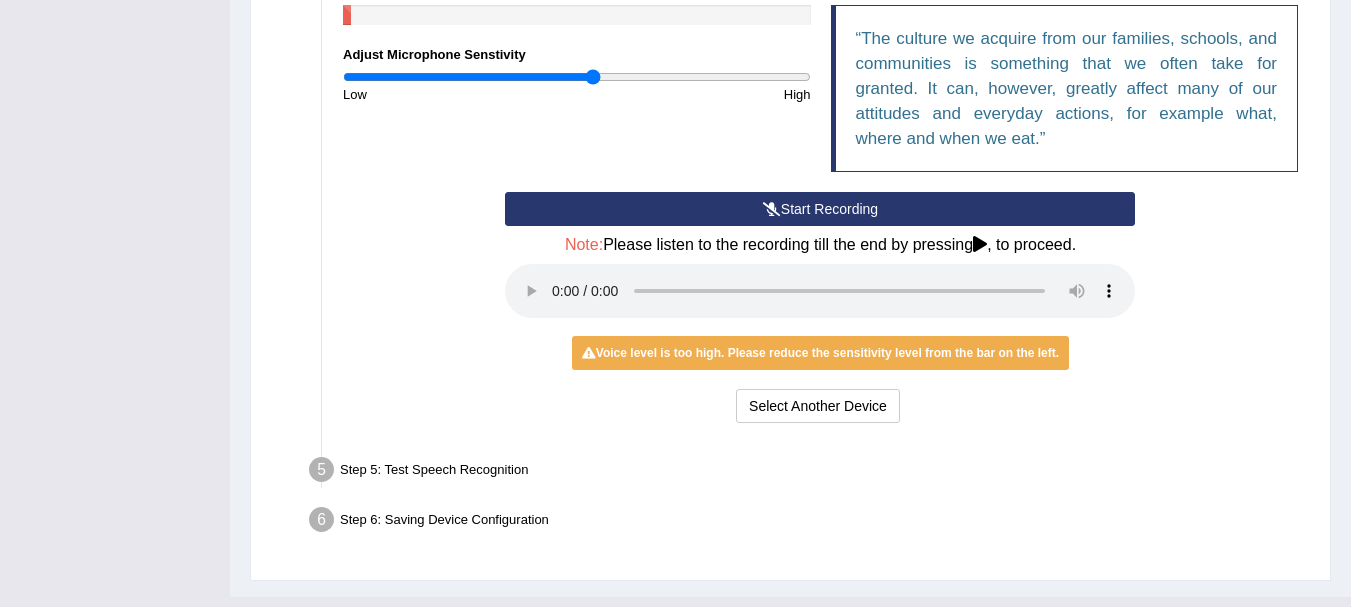 scroll, scrollTop: 668, scrollLeft: 0, axis: vertical 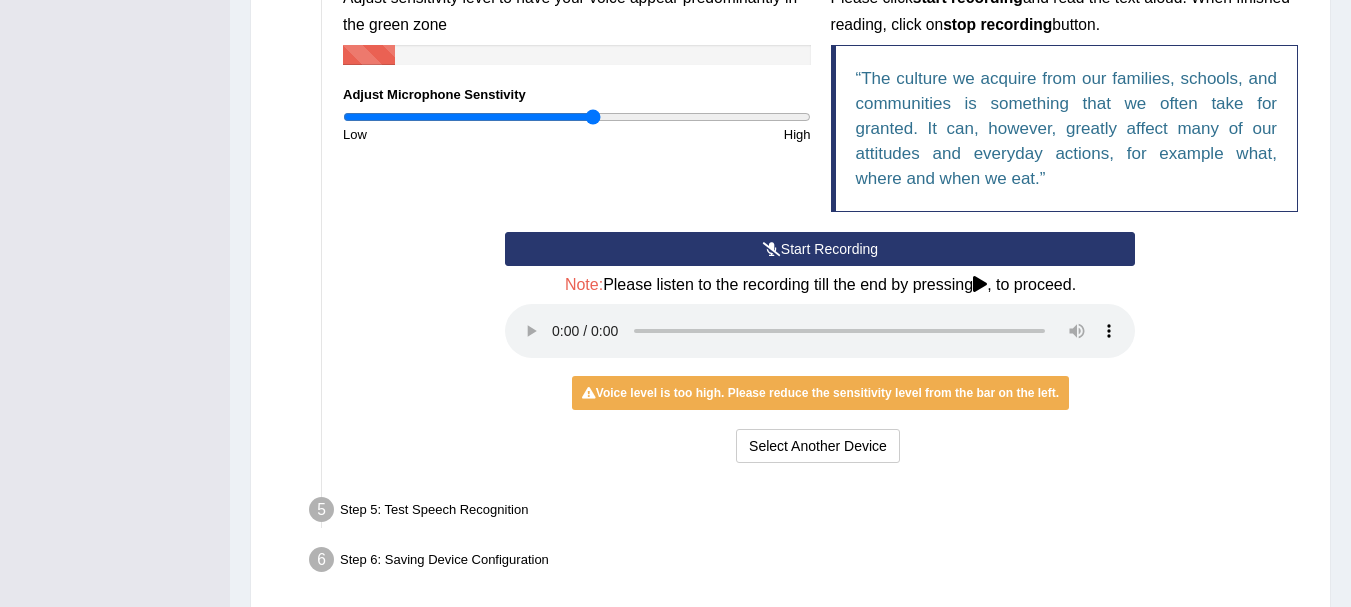 click on "Start Recording" at bounding box center (820, 249) 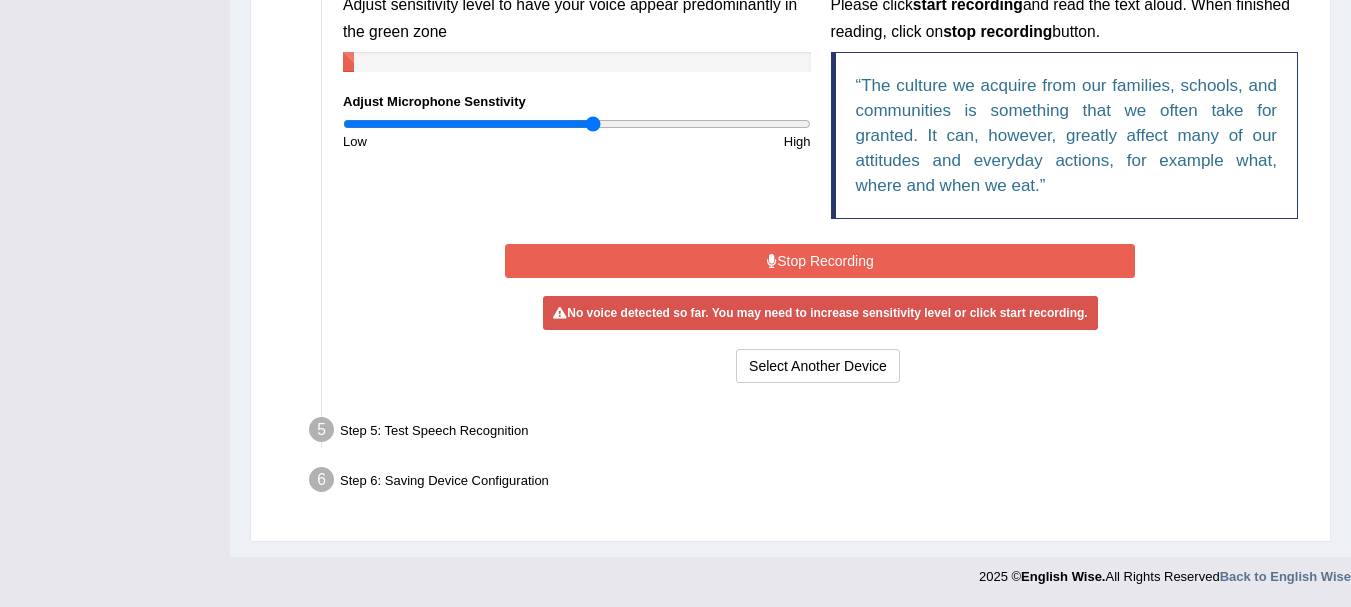 scroll, scrollTop: 656, scrollLeft: 0, axis: vertical 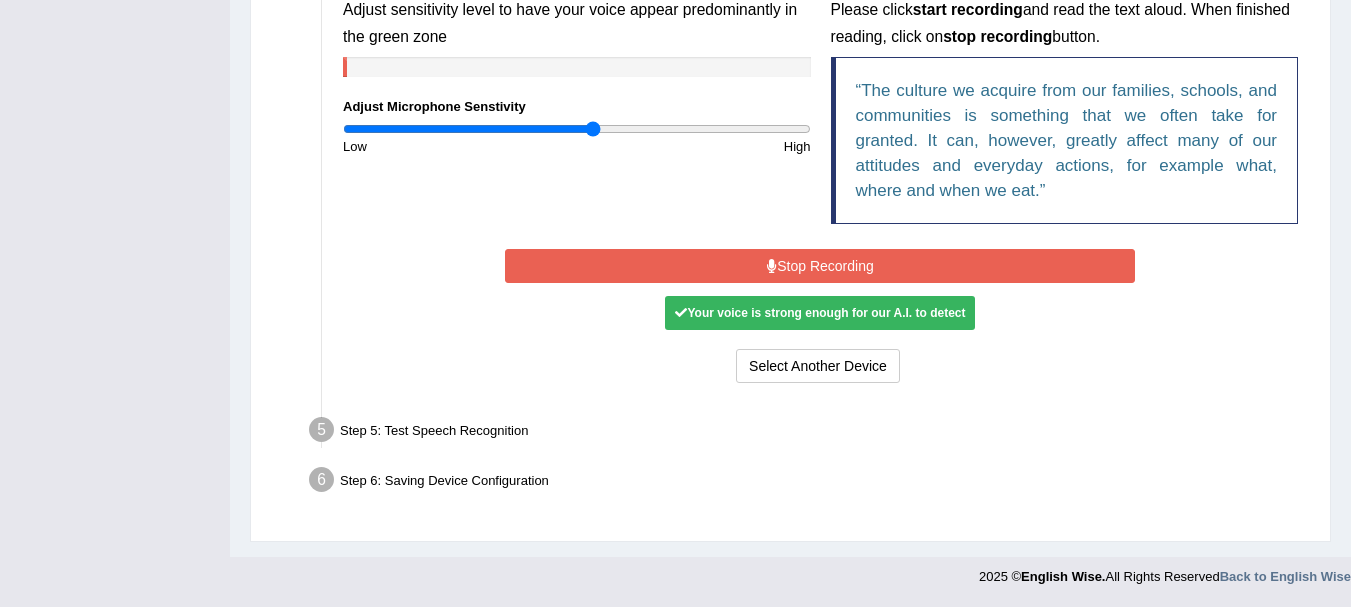 click on "Stop Recording" at bounding box center (820, 266) 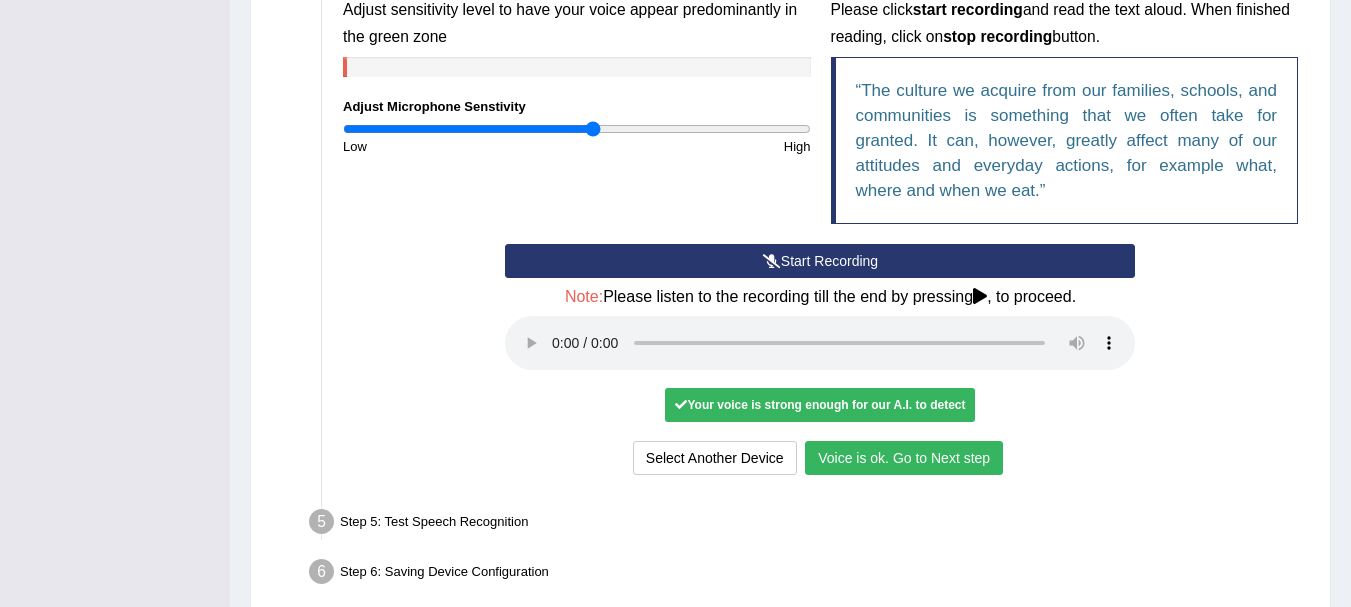 click on "Voice is ok. Go to Next step" at bounding box center (904, 458) 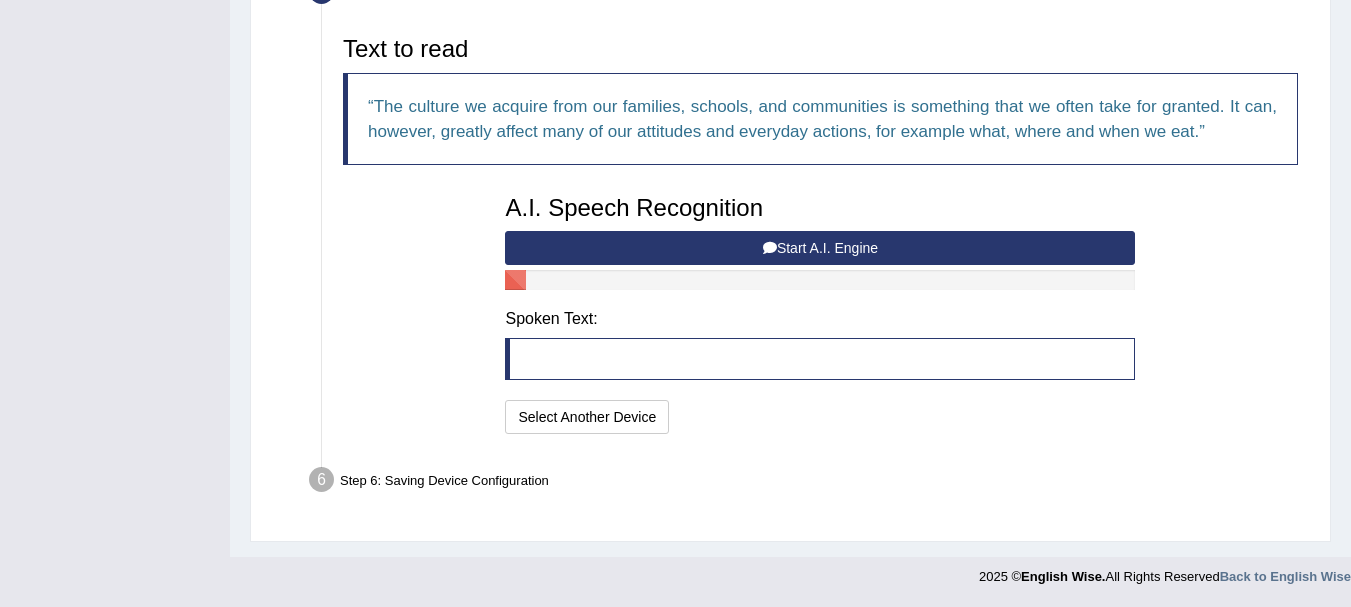 scroll, scrollTop: 644, scrollLeft: 0, axis: vertical 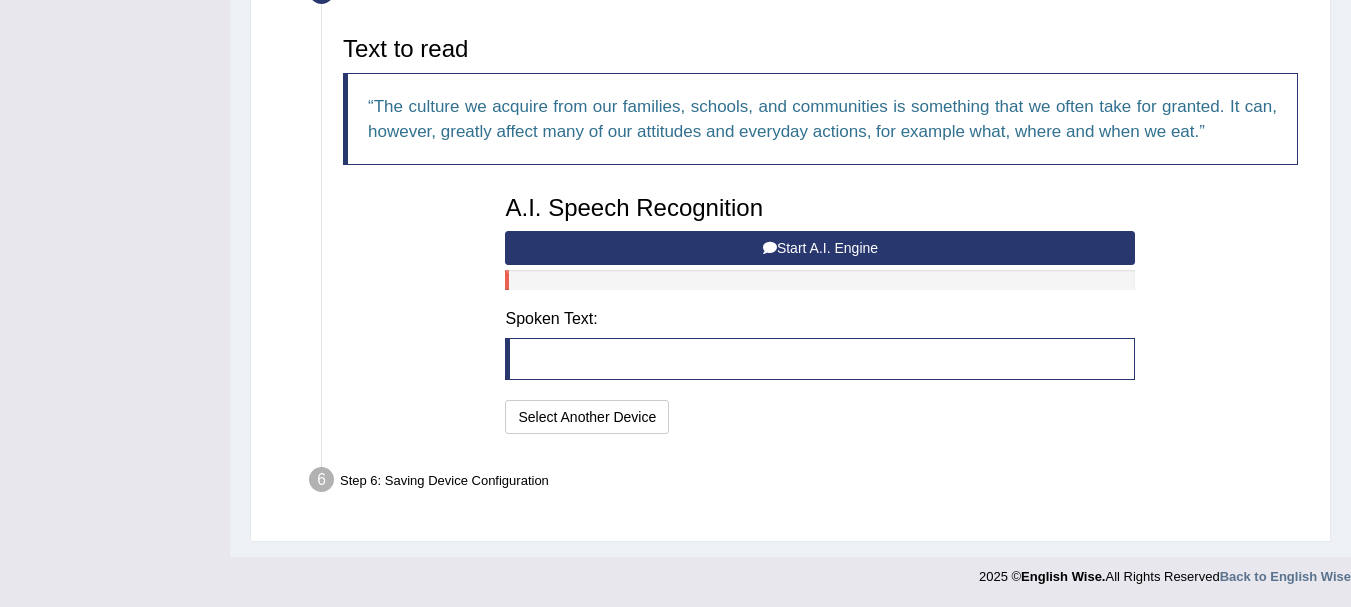 click on "Start A.I. Engine" at bounding box center (820, 248) 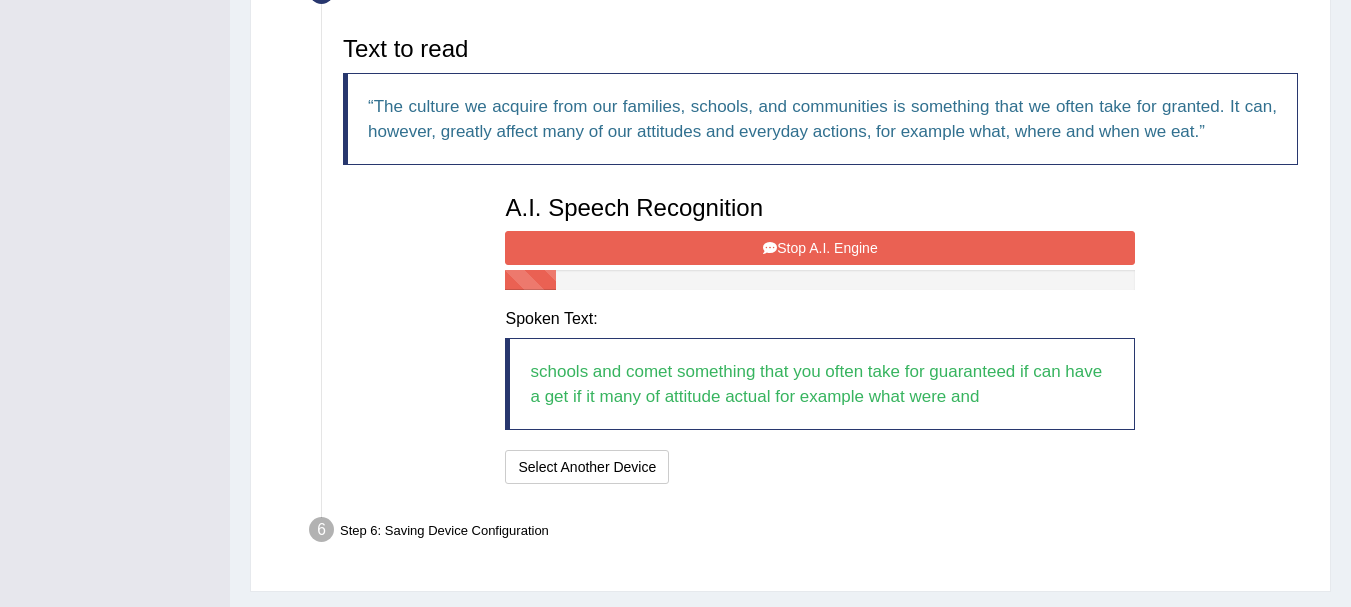 click on "Stop A.I. Engine" at bounding box center (820, 248) 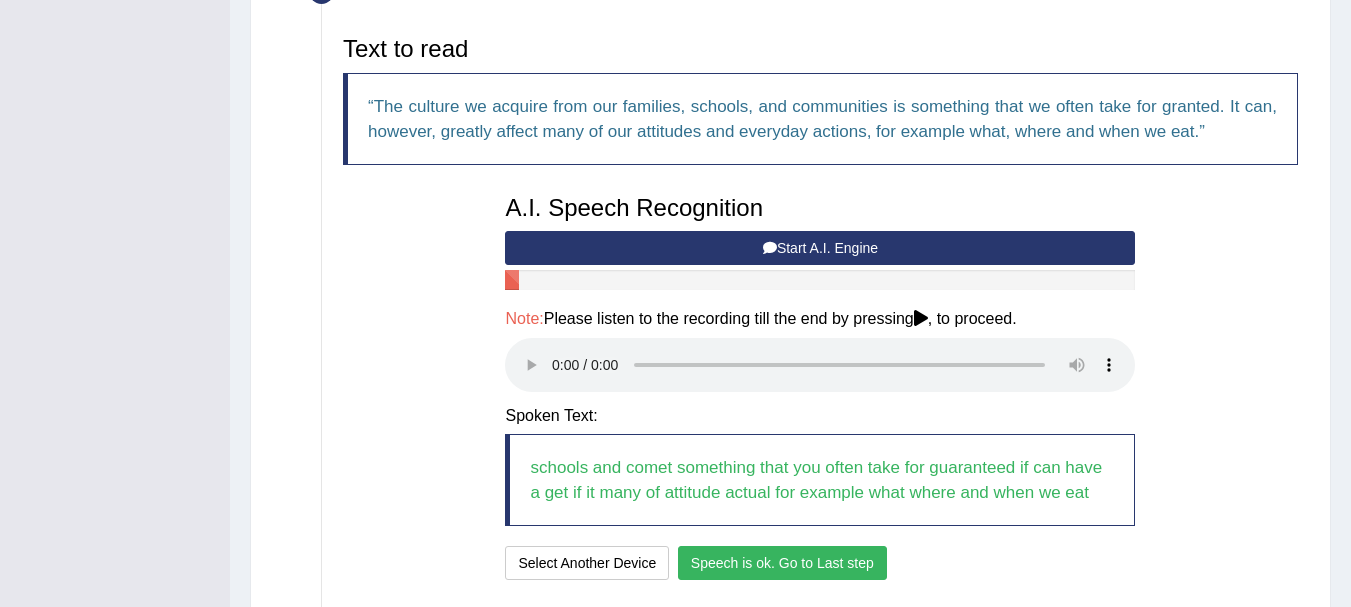 click on "Start A.I. Engine" at bounding box center (820, 248) 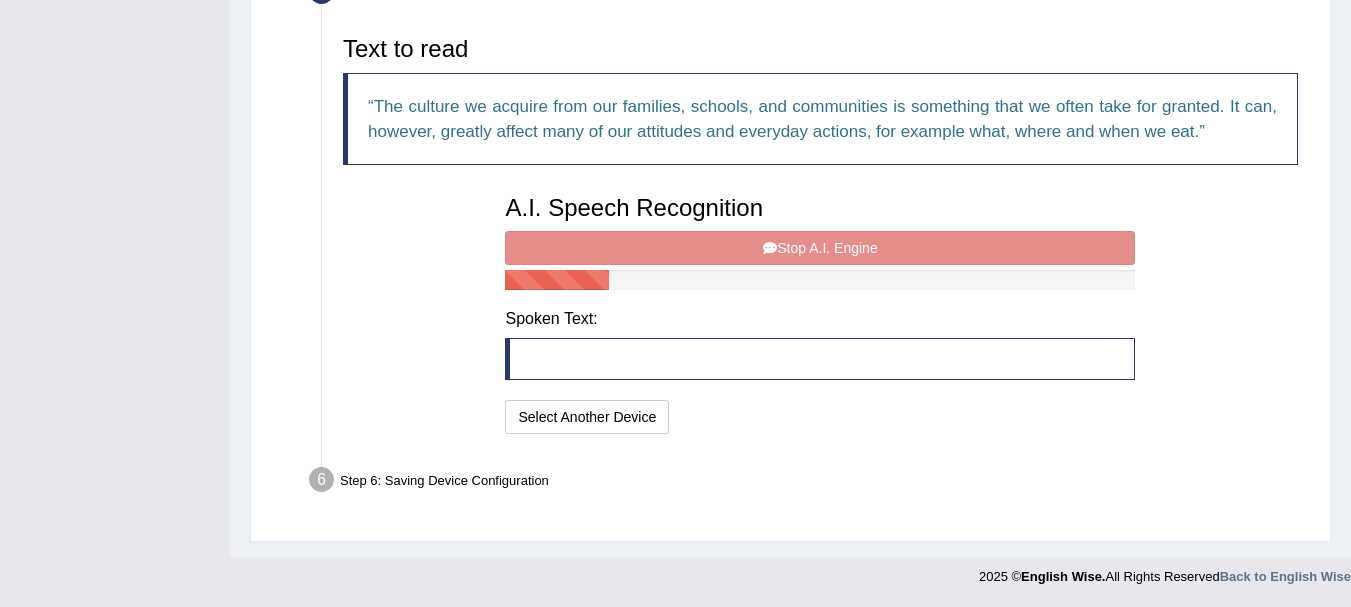 click on "A.I. Speech Recognition    Start A.I. Engine    Stop A.I. Engine     Note:  Please listen to the recording till the end by pressing  , to proceed.     Spoken Text:     I will practice without this feature   Select Another Device   Speech is ok. Go to Last step" at bounding box center (820, 312) 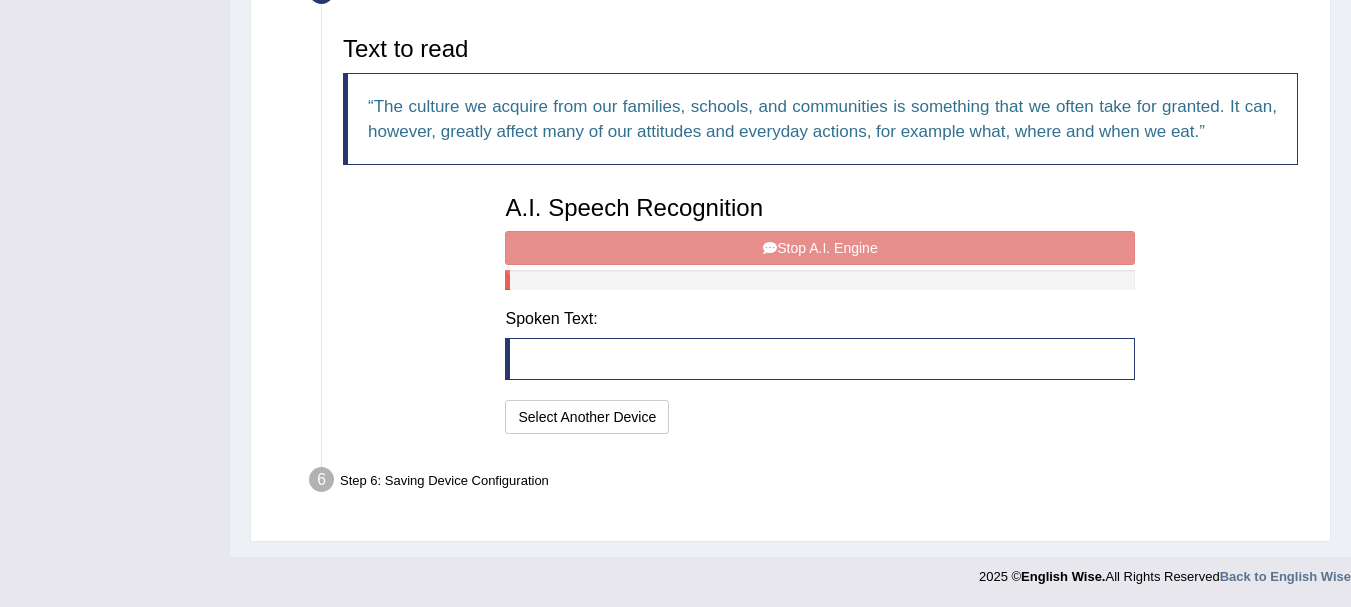 click on "A.I. Speech Recognition    Start A.I. Engine    Stop A.I. Engine     Note:  Please listen to the recording till the end by pressing  , to proceed.     Spoken Text:     I will practice without this feature   Select Another Device   Speech is ok. Go to Last step" at bounding box center (820, 312) 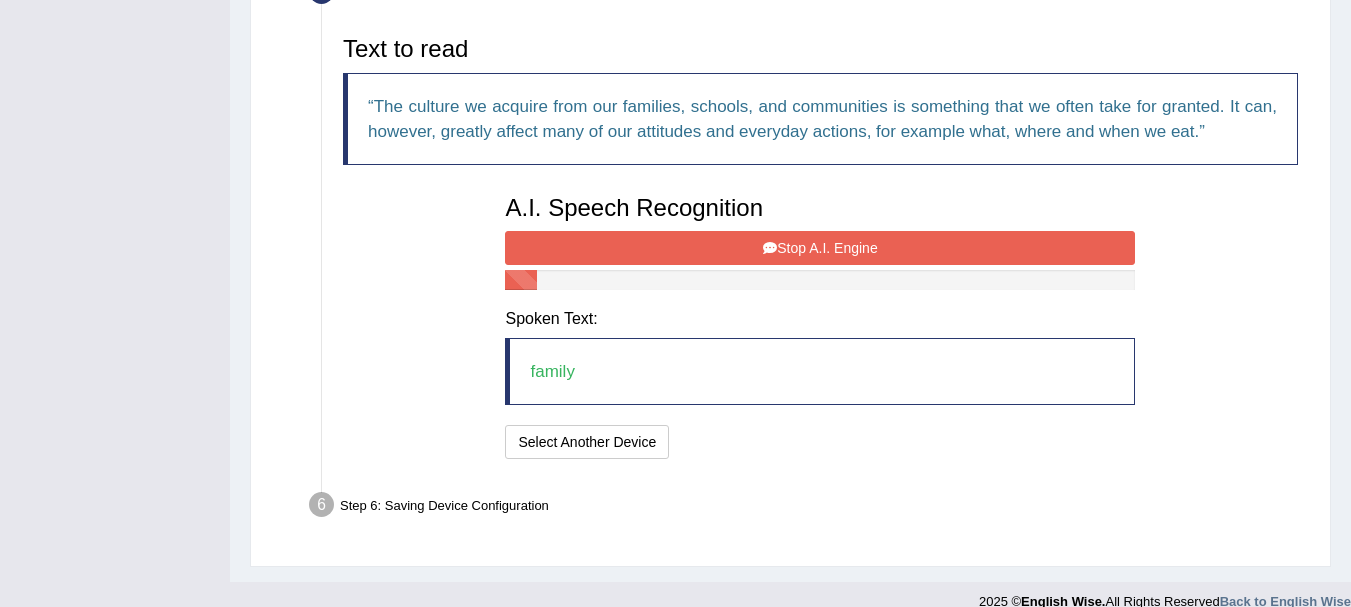 click on "Stop A.I. Engine" at bounding box center [820, 248] 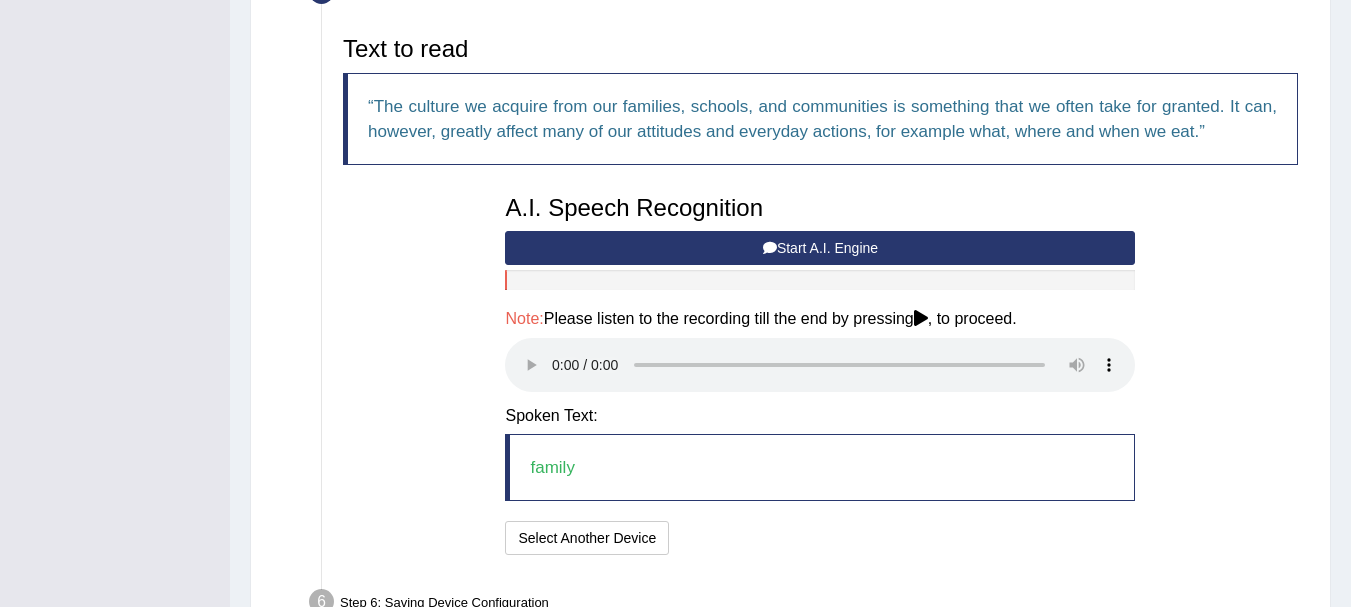 click on "Start A.I. Engine" at bounding box center (820, 248) 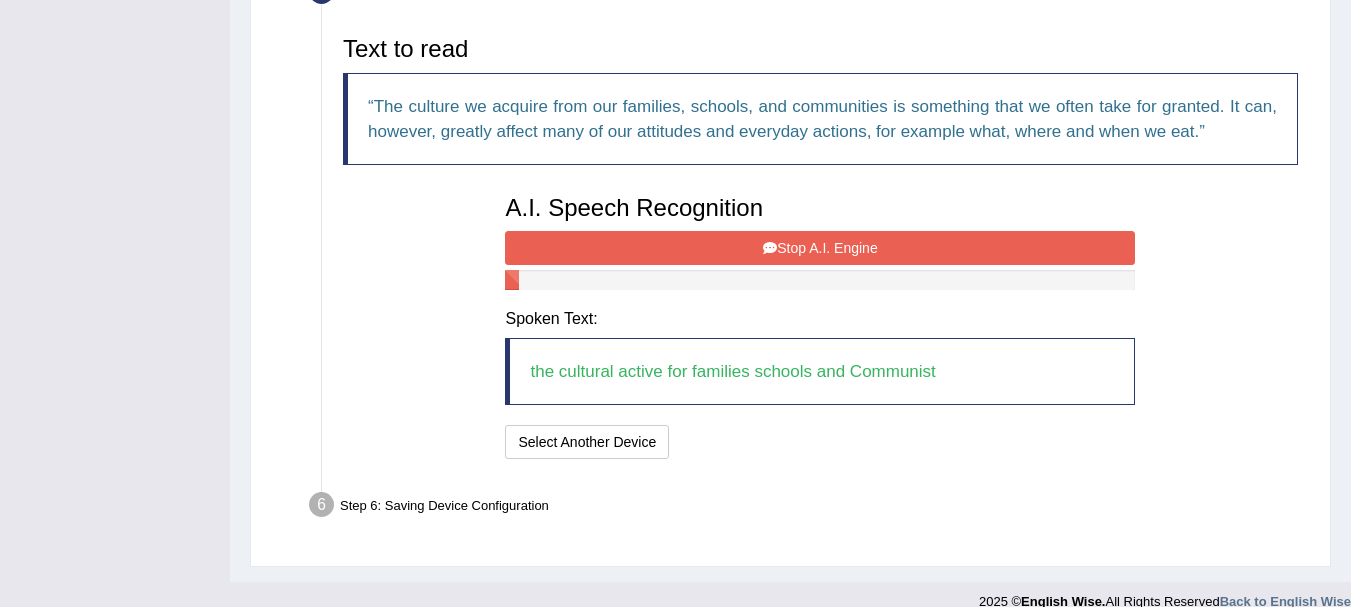 click on "Stop A.I. Engine" at bounding box center (820, 248) 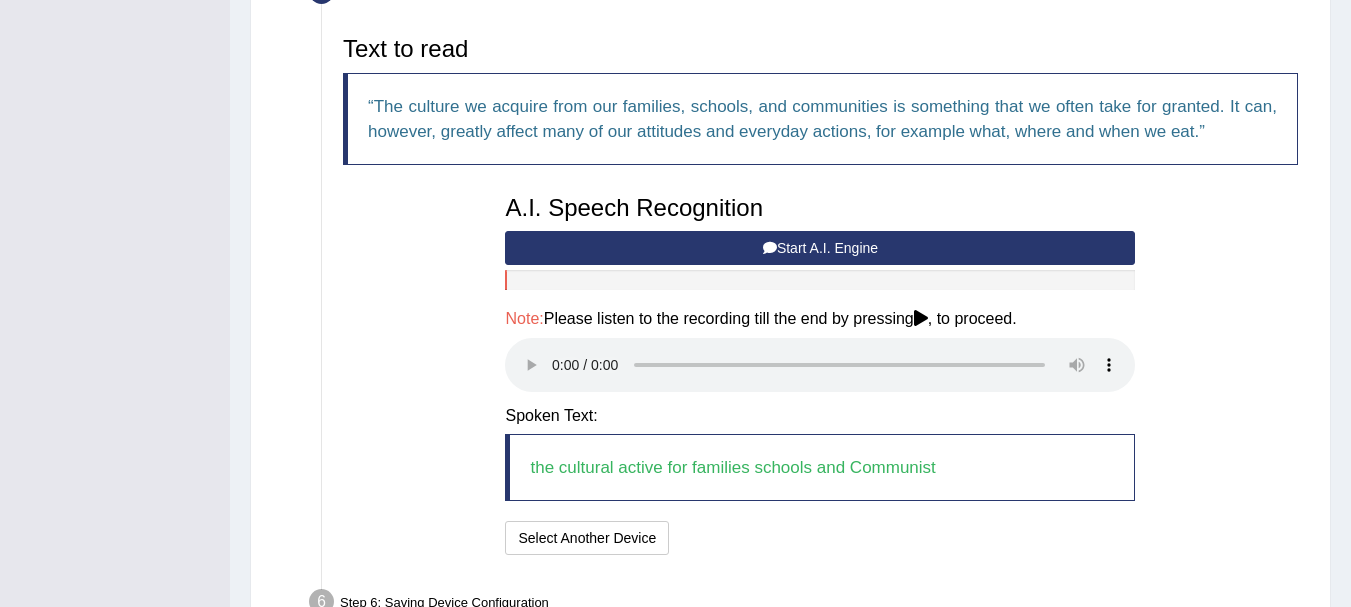 click on "Start A.I. Engine" at bounding box center (820, 248) 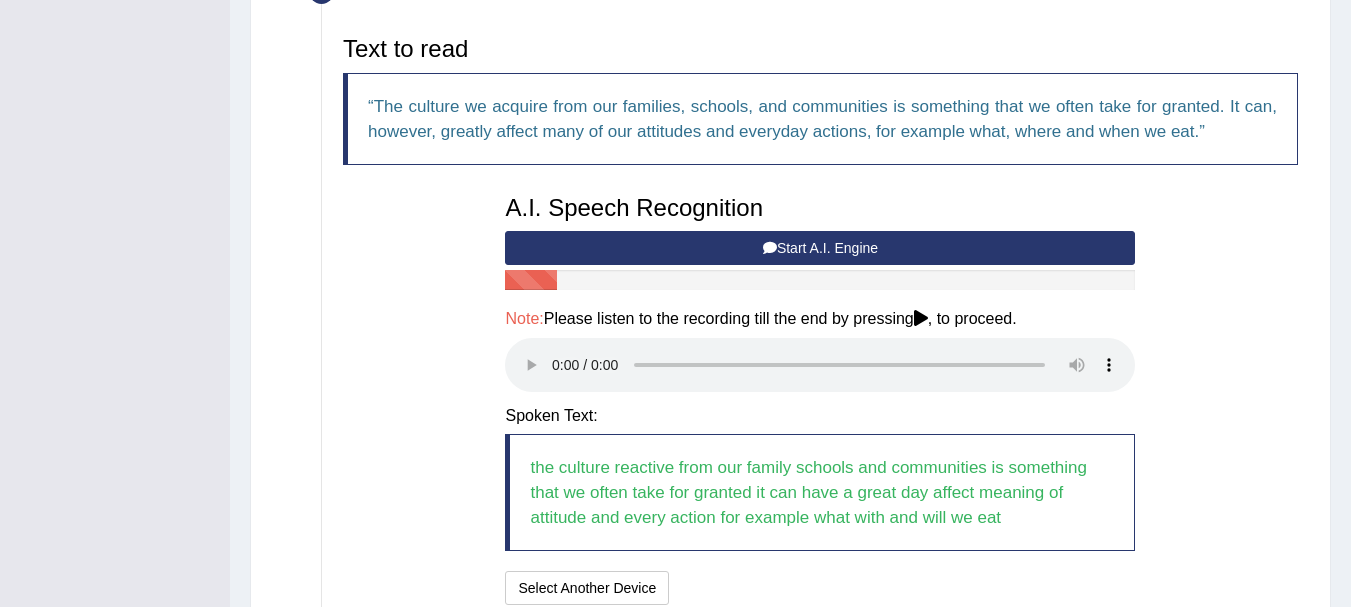 click on "Start A.I. Engine" at bounding box center (820, 248) 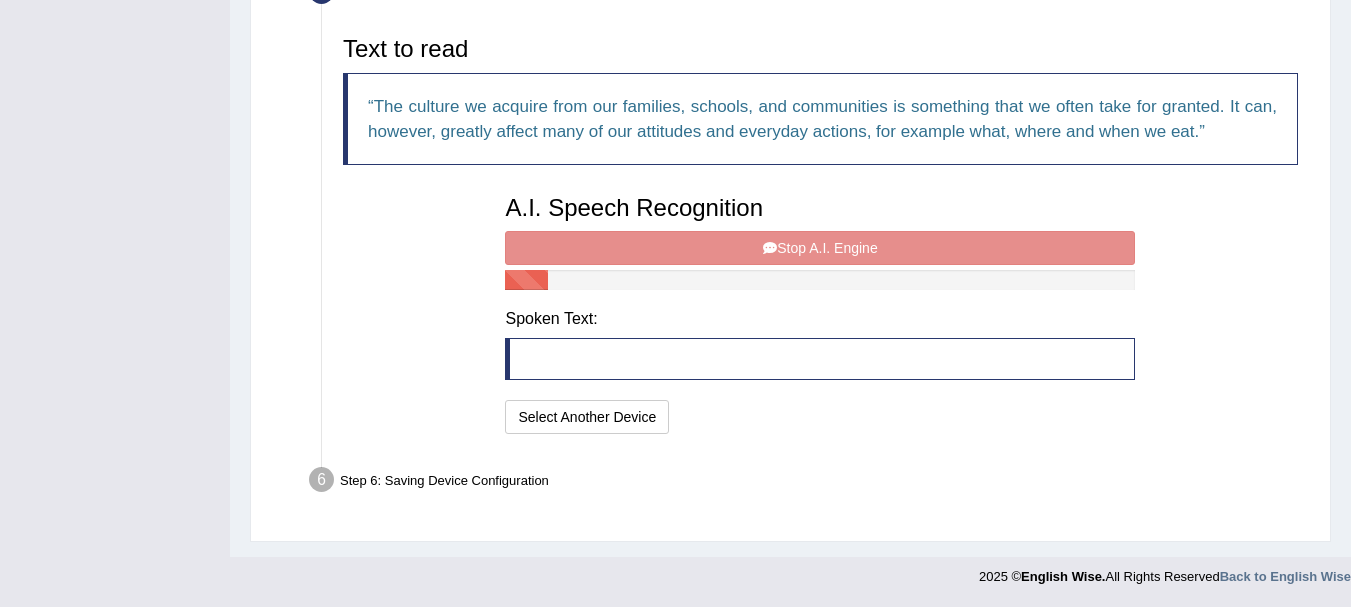 click on "A.I. Speech Recognition    Start A.I. Engine    Stop A.I. Engine     Note:  Please listen to the recording till the end by pressing  , to proceed.     Spoken Text:     I will practice without this feature   Select Another Device   Speech is ok. Go to Last step" at bounding box center [820, 312] 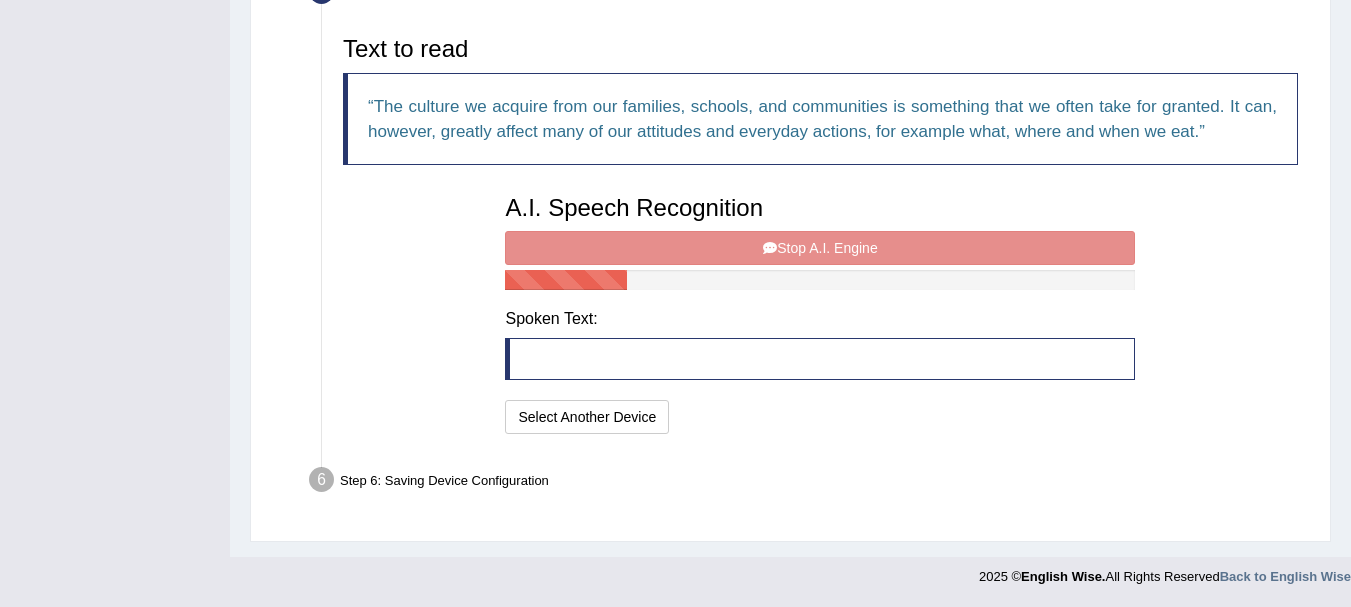 click on "A.I. Speech Recognition    Start A.I. Engine    Stop A.I. Engine     Note:  Please listen to the recording till the end by pressing  , to proceed.     Spoken Text:     I will practice without this feature   Select Another Device   Speech is ok. Go to Last step" at bounding box center (820, 312) 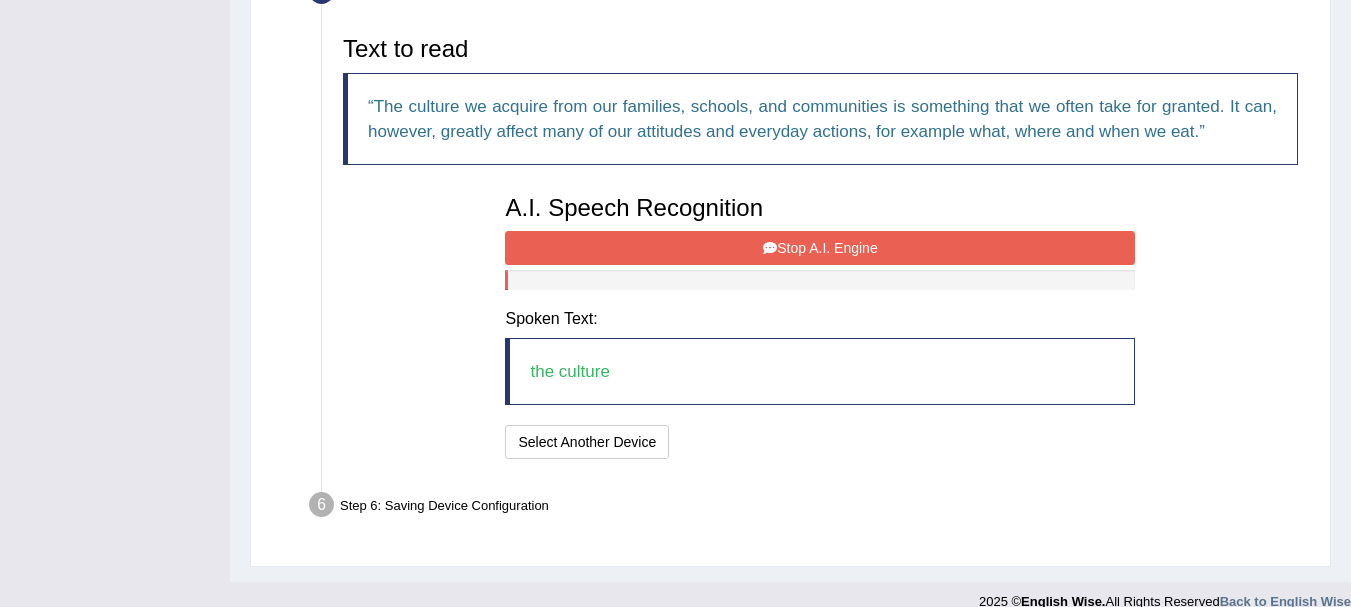 click on "Stop A.I. Engine" at bounding box center [820, 248] 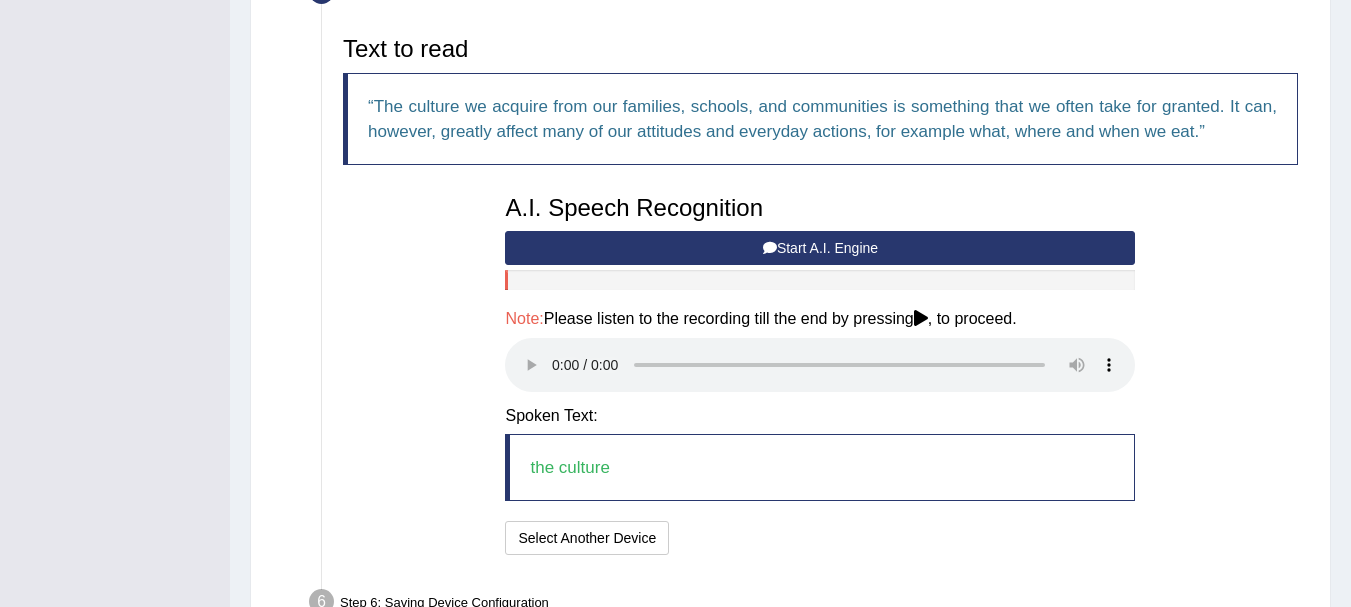 click on "Start A.I. Engine" at bounding box center (820, 248) 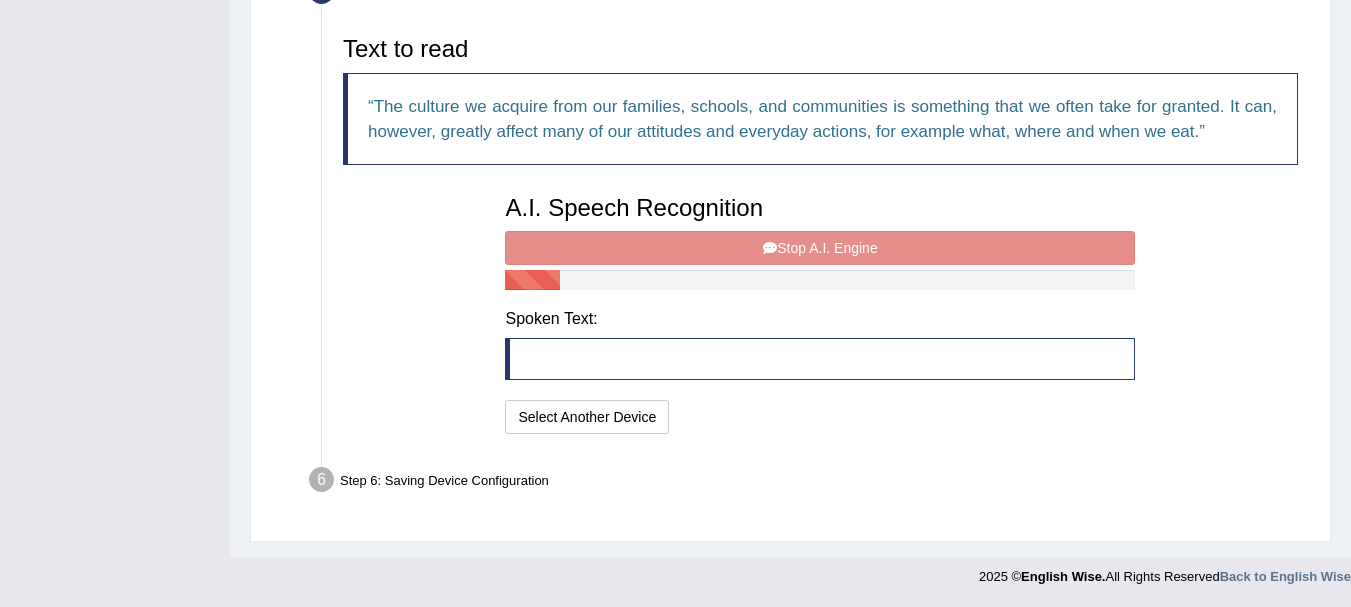 click on "A.I. Speech Recognition    Start A.I. Engine    Stop A.I. Engine     Note:  Please listen to the recording till the end by pressing  , to proceed.     Spoken Text:     I will practice without this feature   Select Another Device   Speech is ok. Go to Last step" at bounding box center (820, 312) 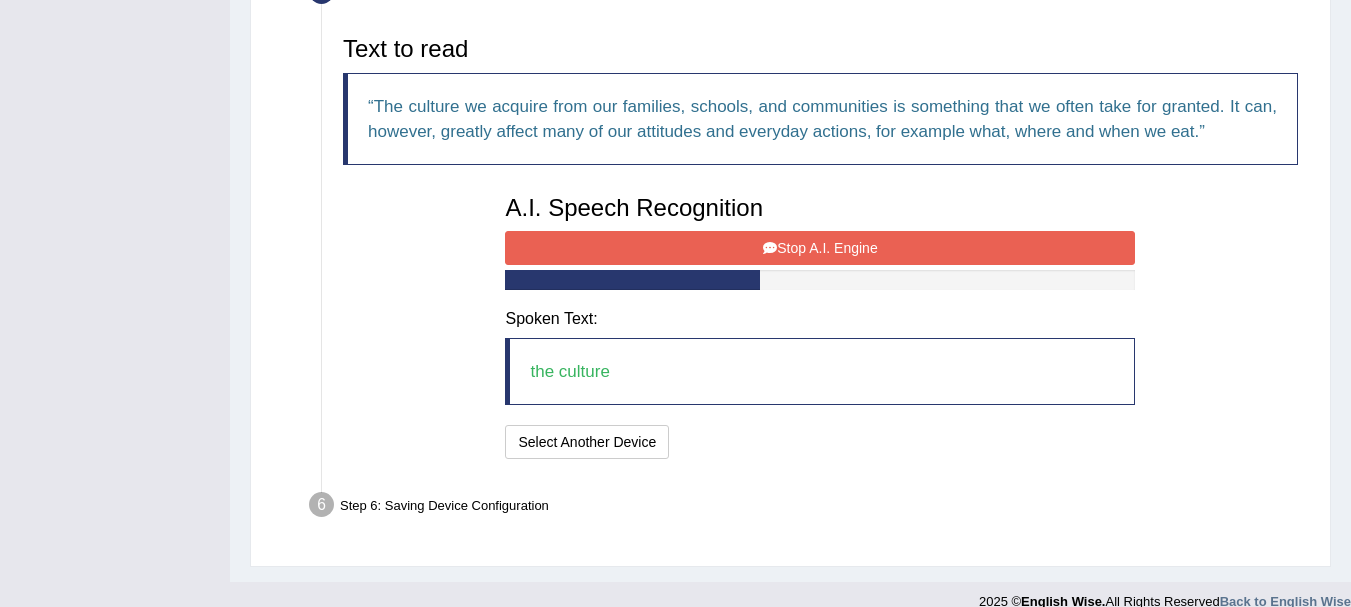 click on "Stop A.I. Engine" at bounding box center (820, 248) 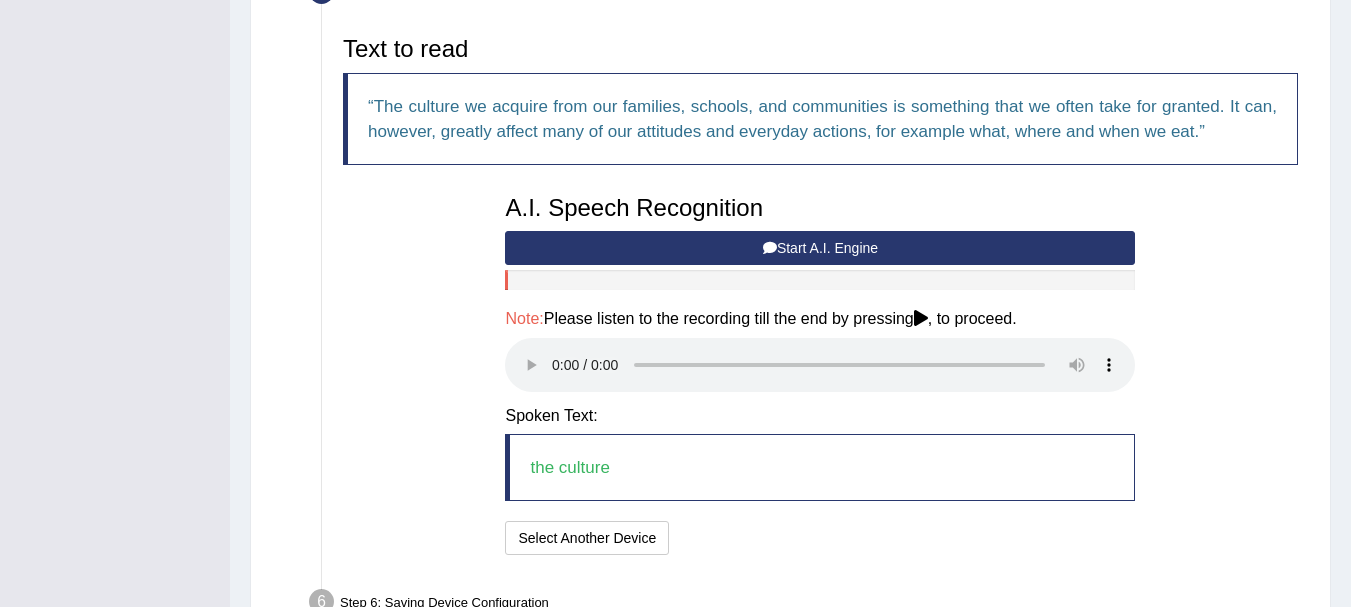 click on "Start A.I. Engine" at bounding box center (820, 248) 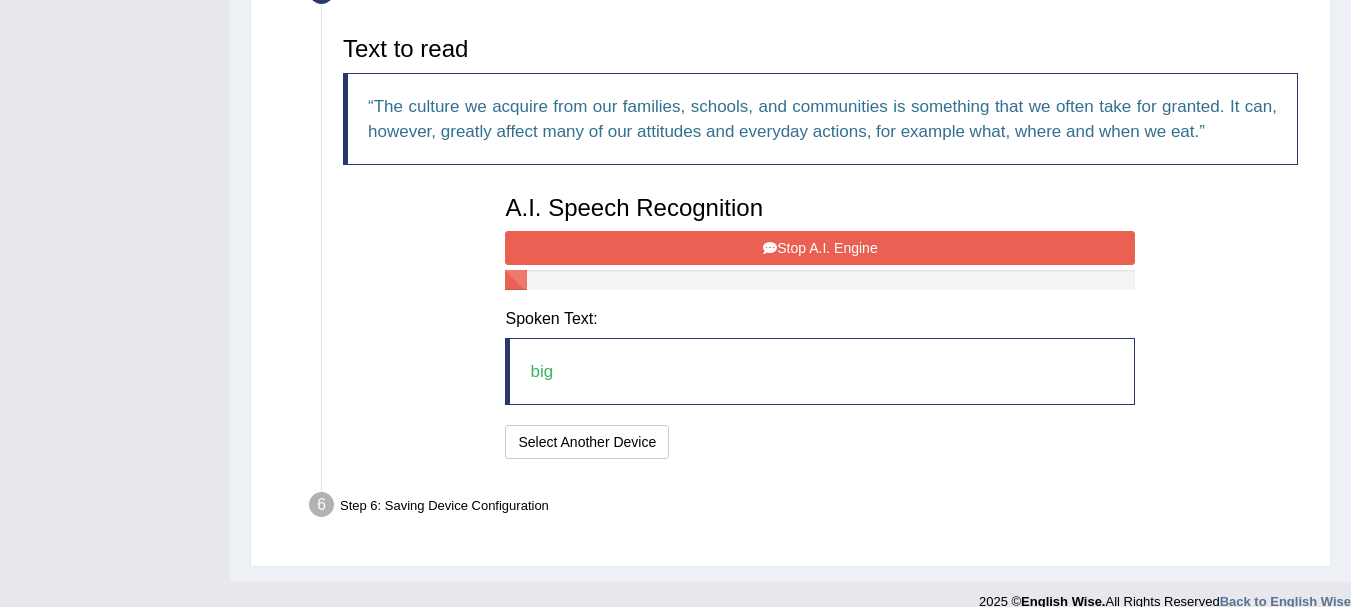 click on "Stop A.I. Engine" at bounding box center (820, 248) 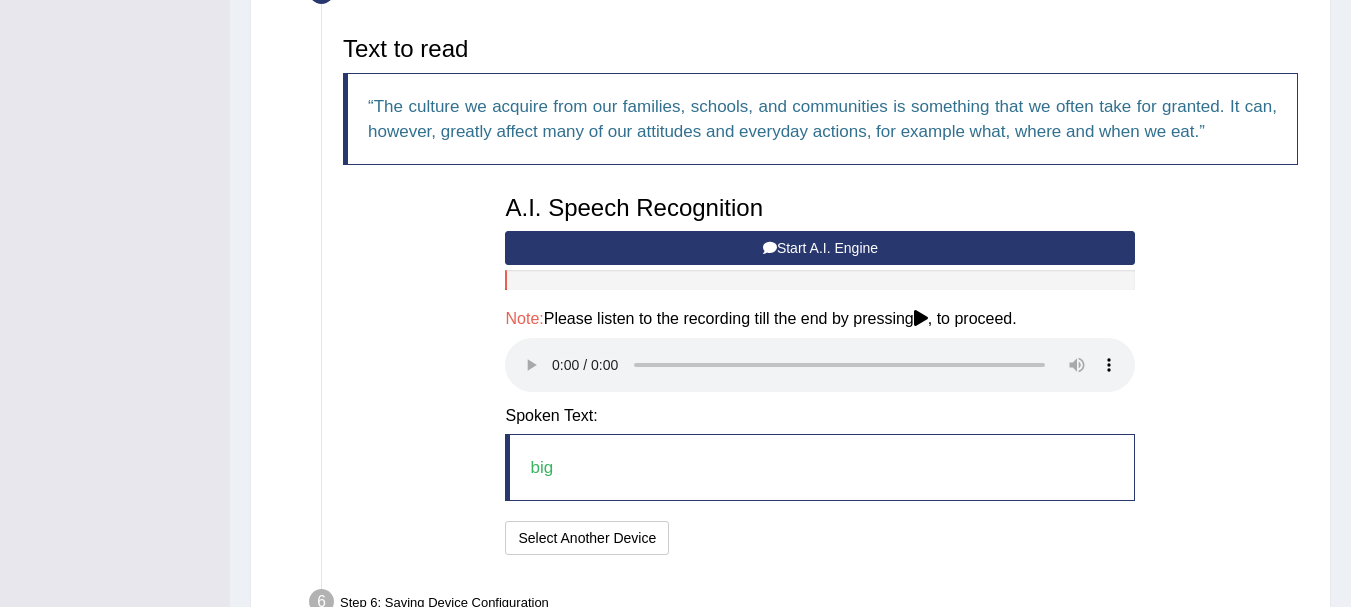 click on "Start A.I. Engine" at bounding box center (820, 248) 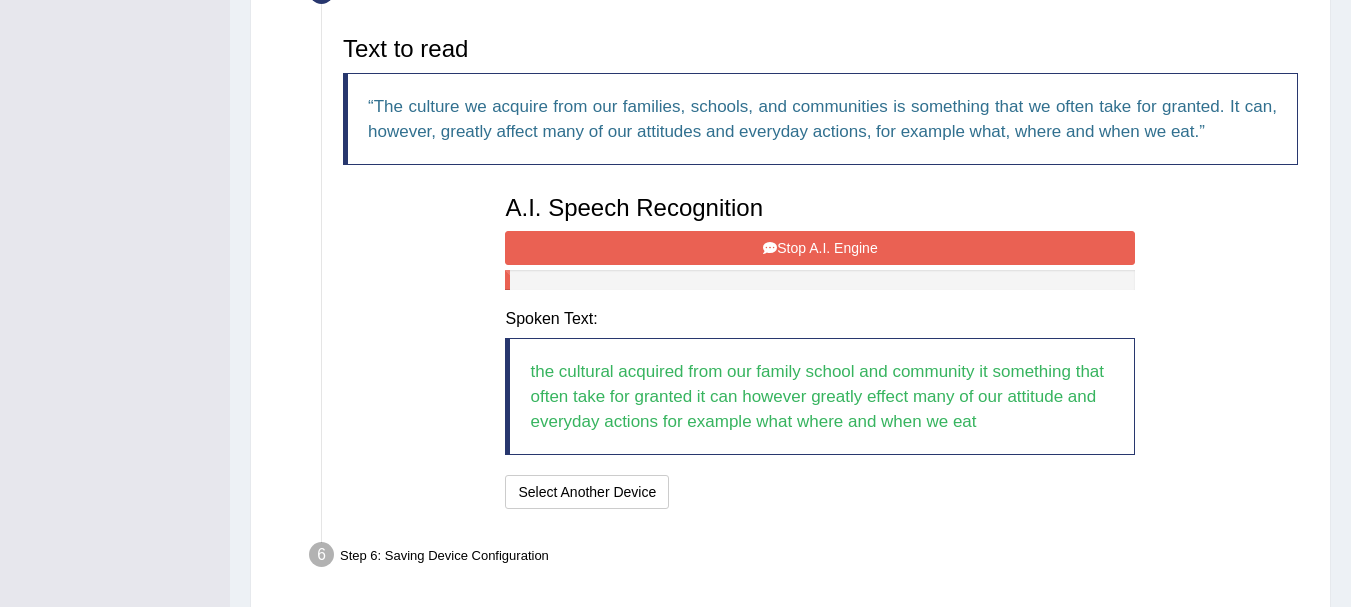 click on "Stop A.I. Engine" at bounding box center [820, 248] 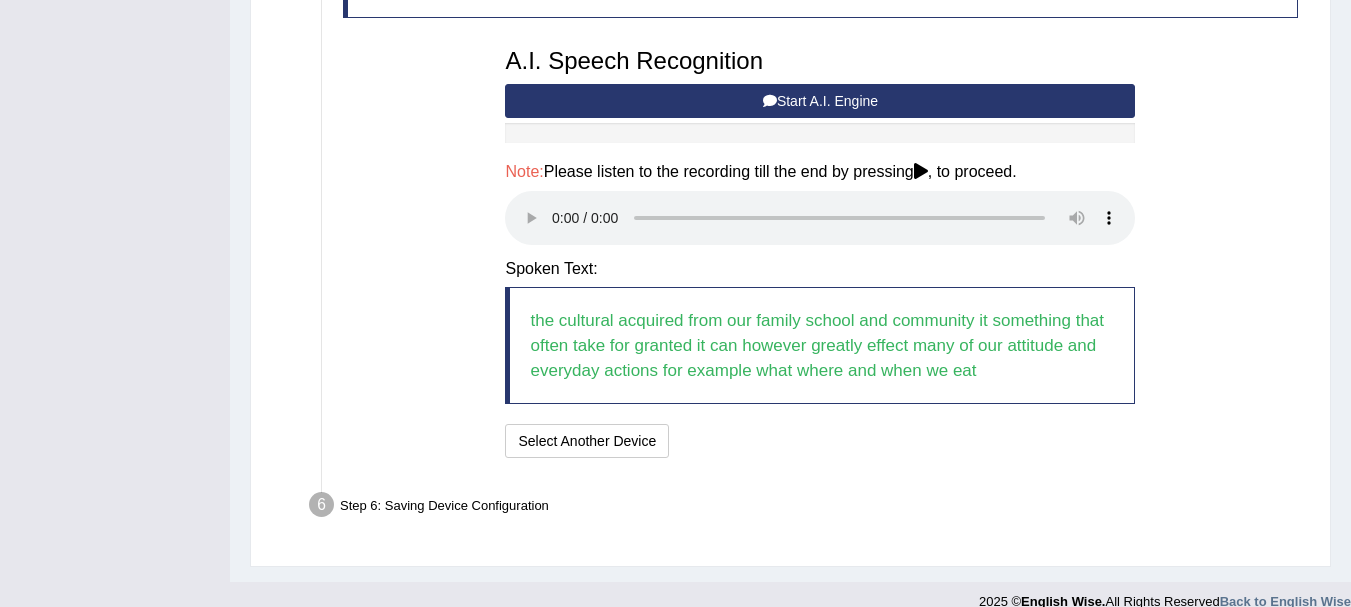 scroll, scrollTop: 816, scrollLeft: 0, axis: vertical 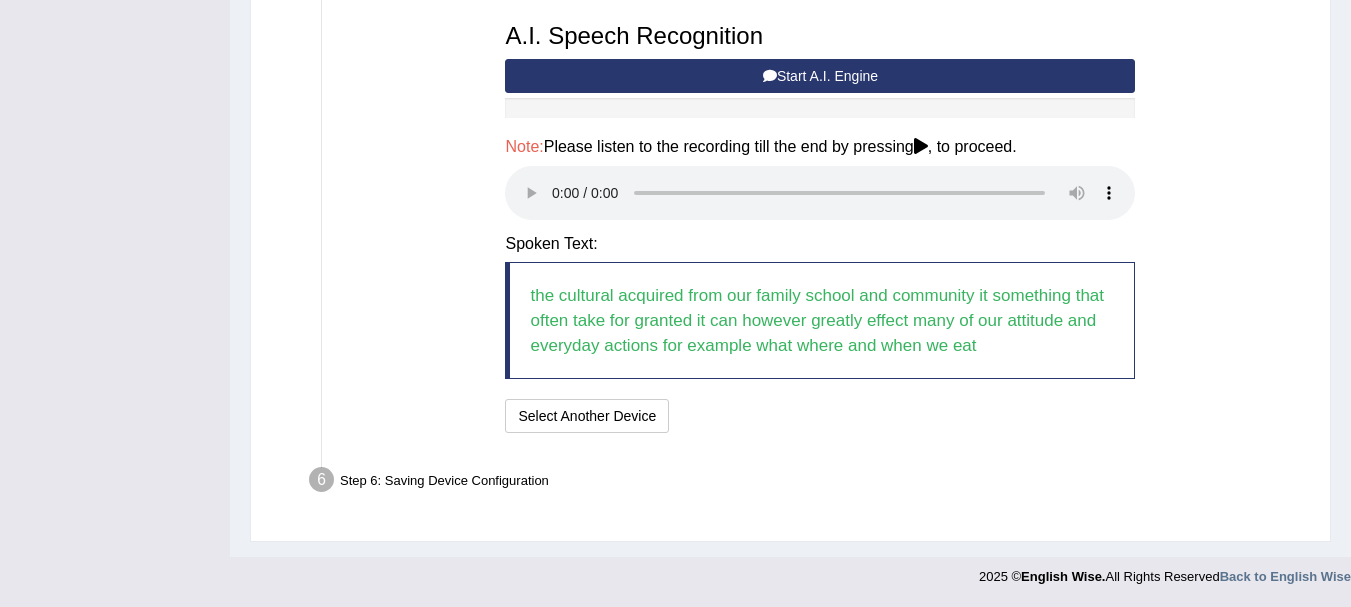 type 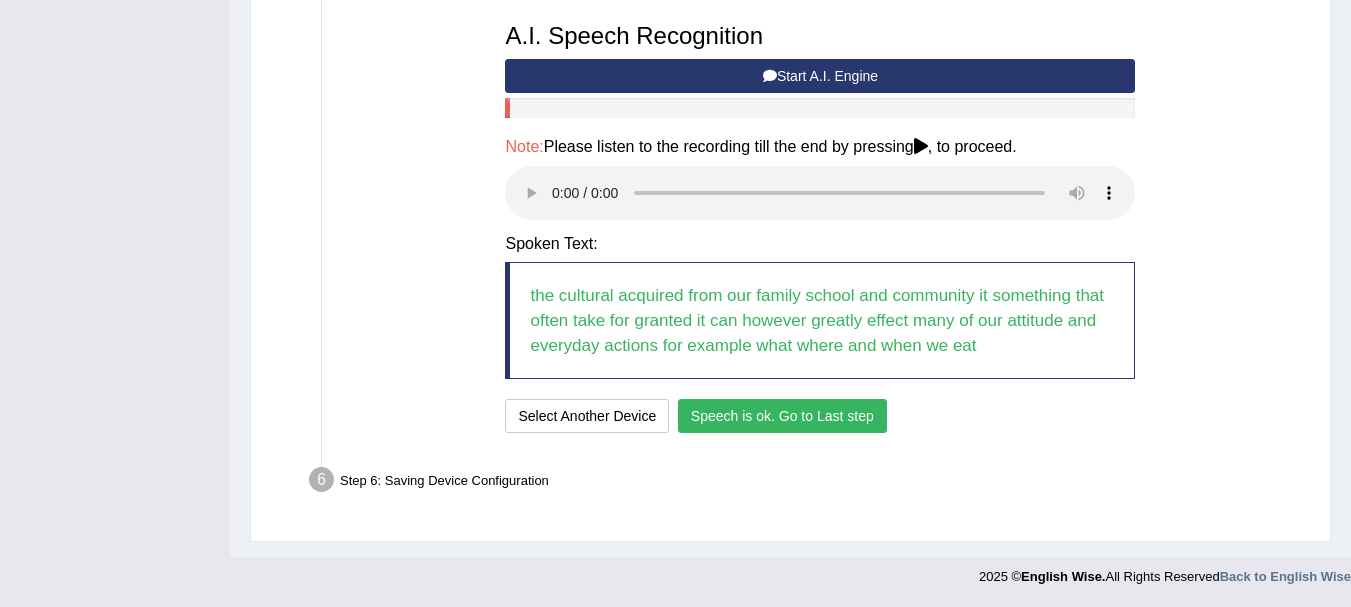 click on "Speech is ok. Go to Last step" at bounding box center [782, 416] 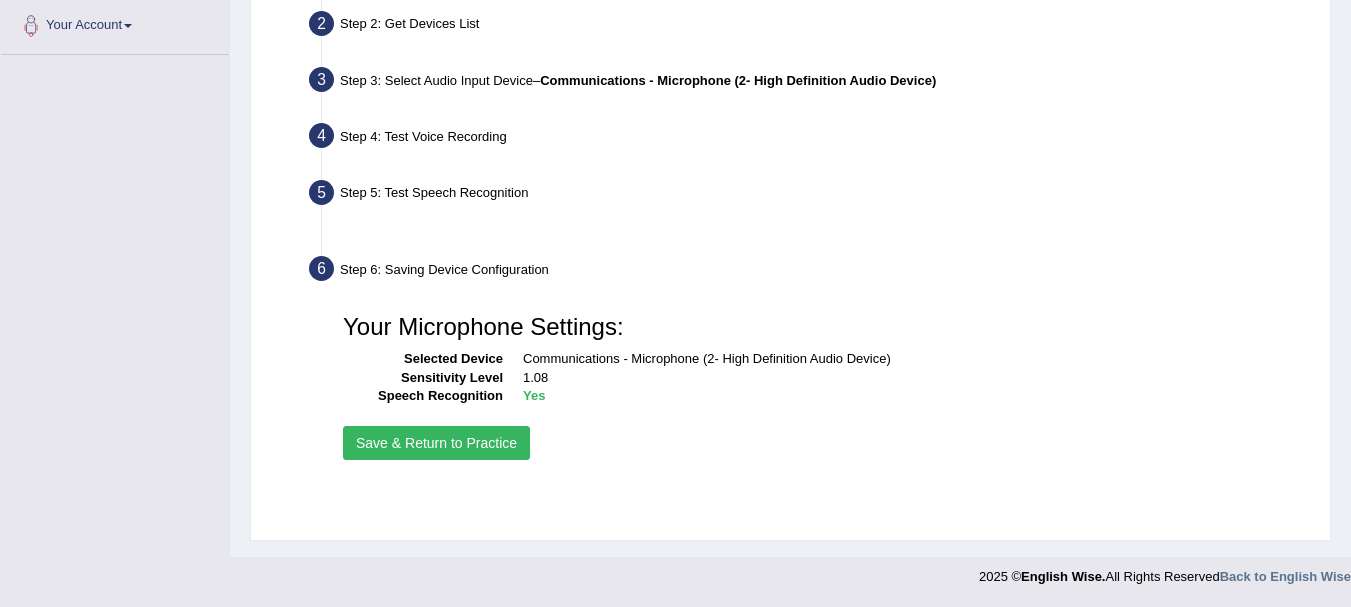 scroll, scrollTop: 443, scrollLeft: 0, axis: vertical 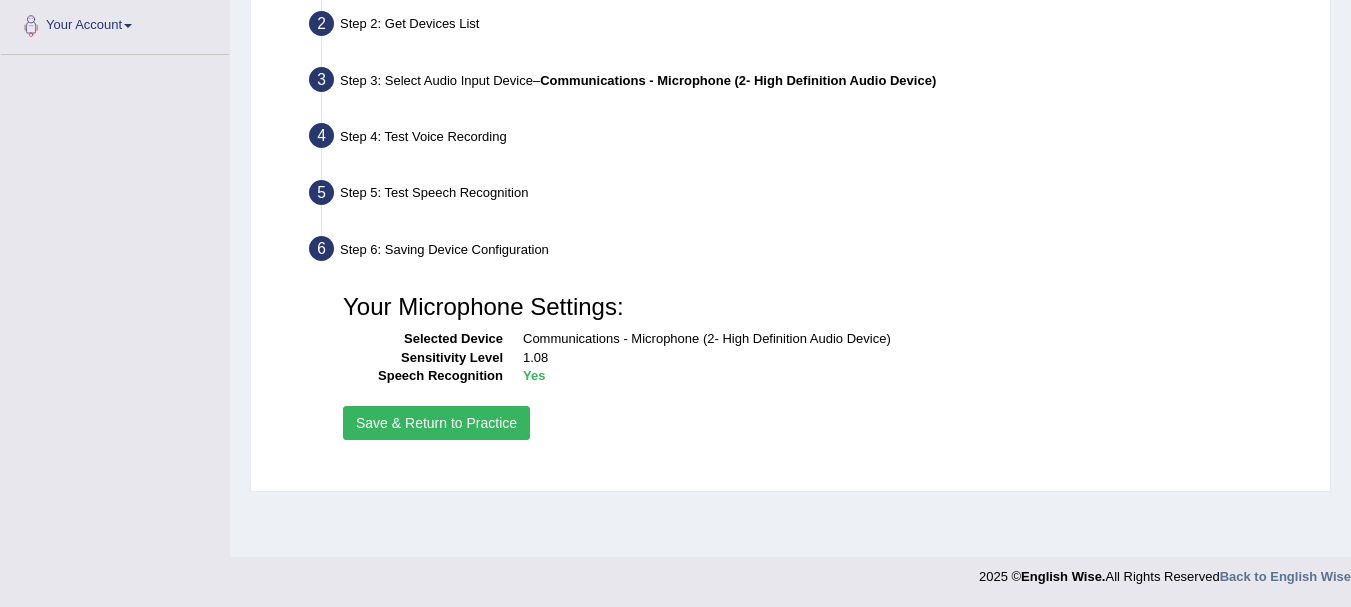 click on "Save & Return to Practice" at bounding box center (436, 423) 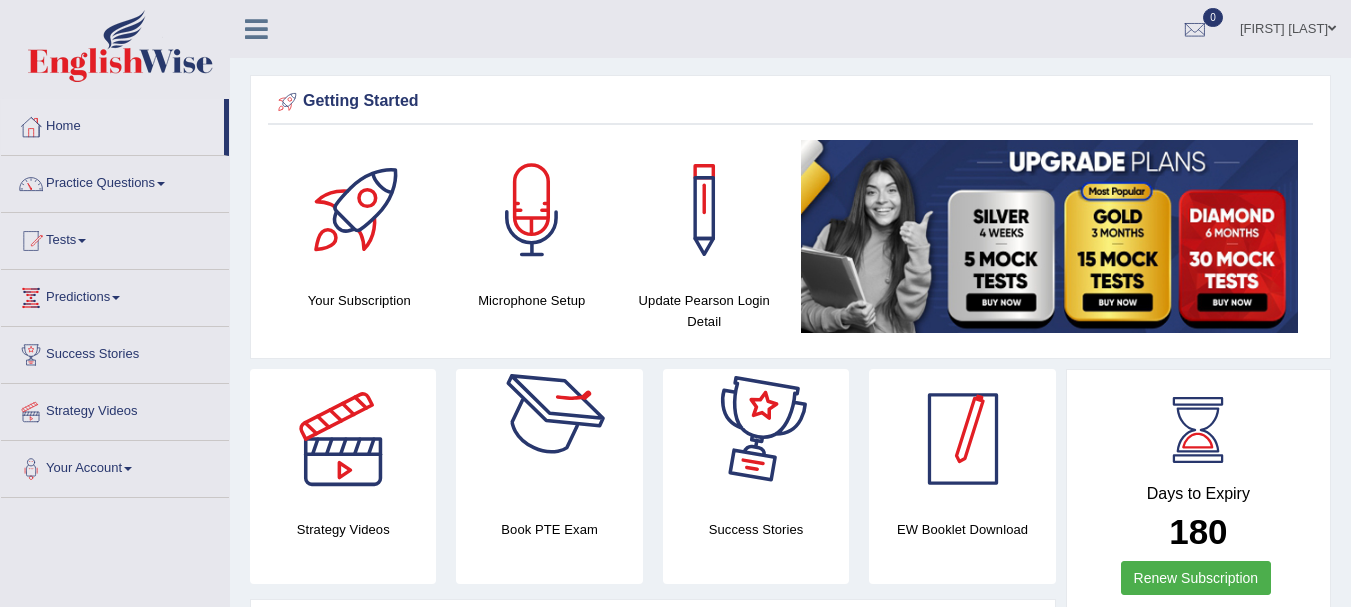 scroll, scrollTop: 0, scrollLeft: 0, axis: both 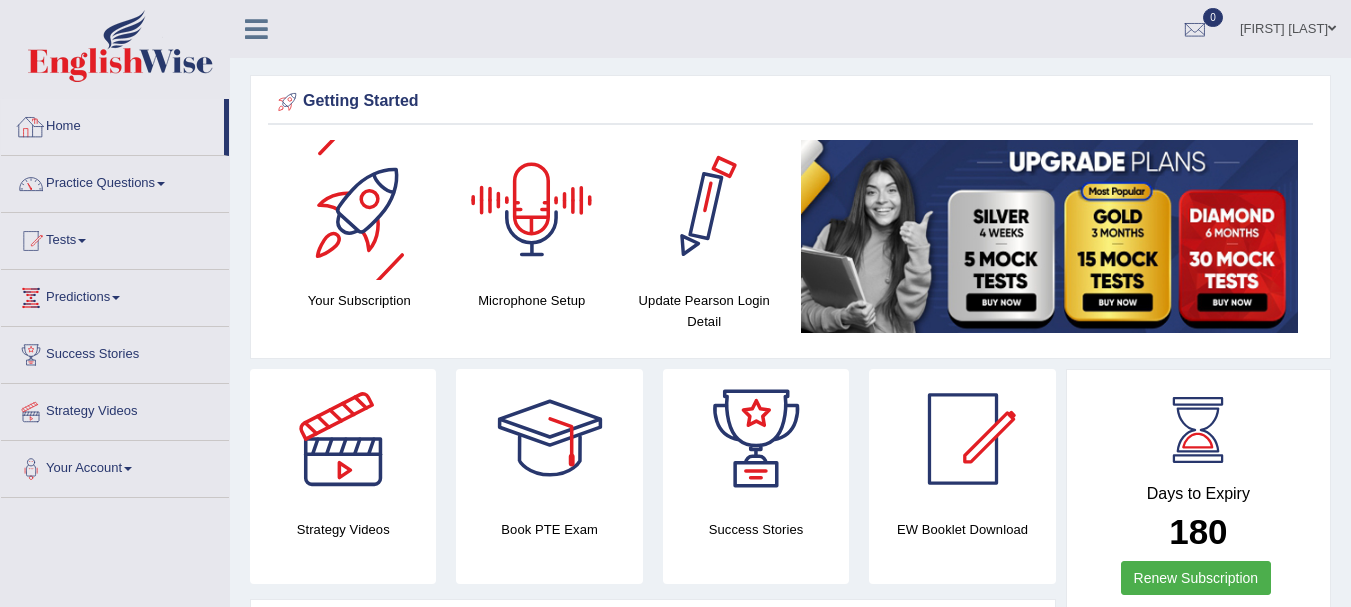 click on "Home" at bounding box center [112, 124] 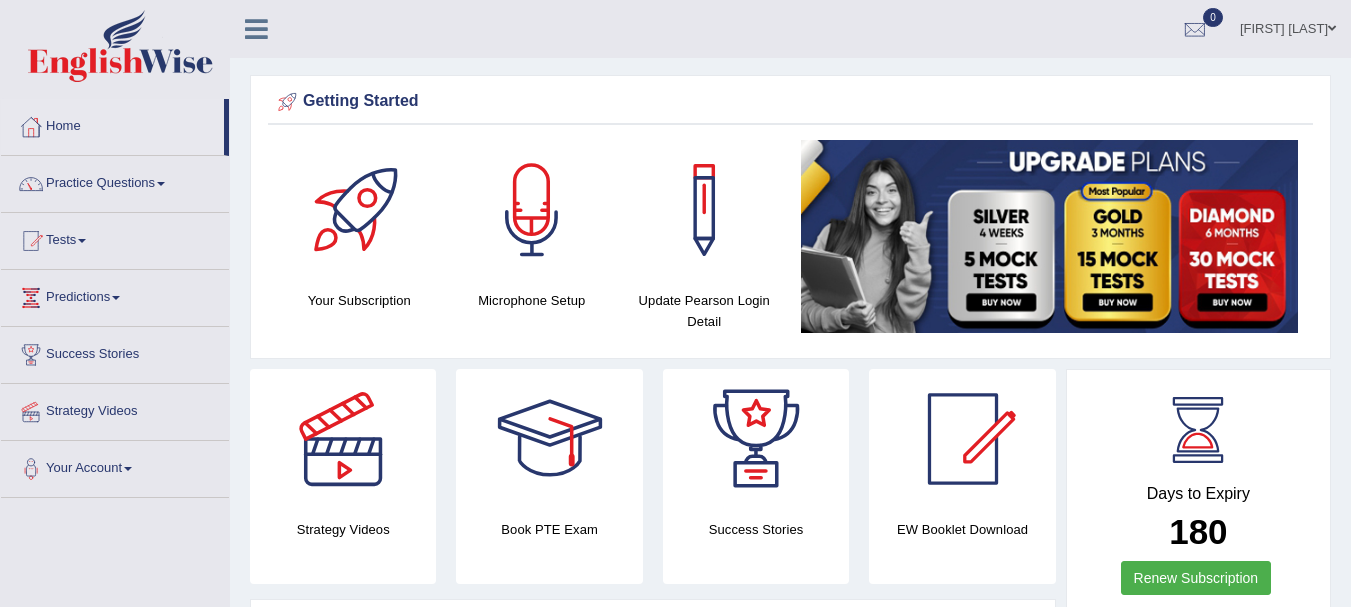 scroll, scrollTop: 0, scrollLeft: 0, axis: both 